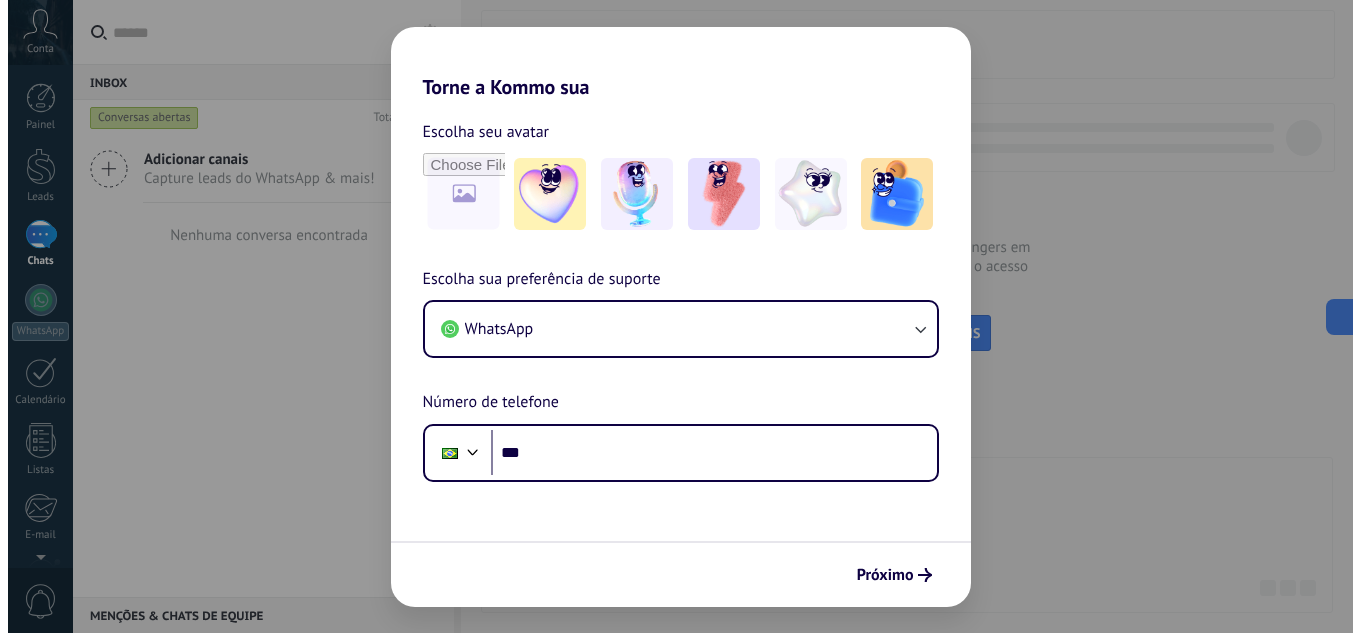 scroll, scrollTop: 0, scrollLeft: 0, axis: both 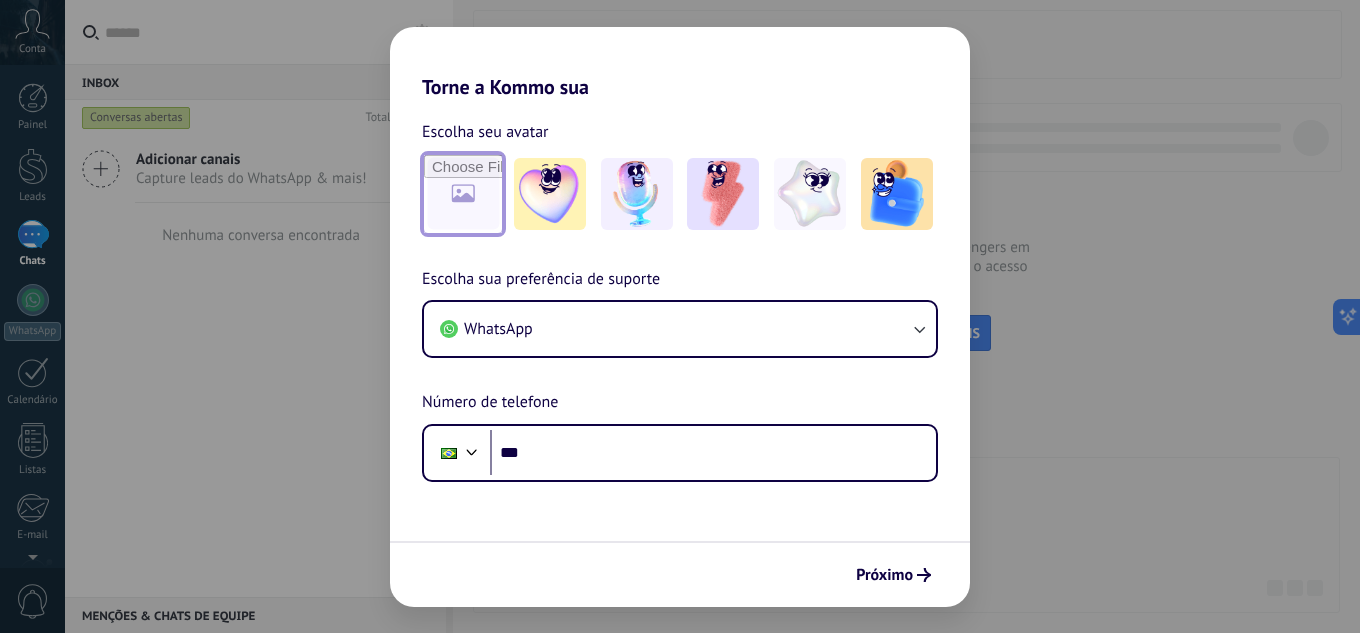 click at bounding box center [463, 194] 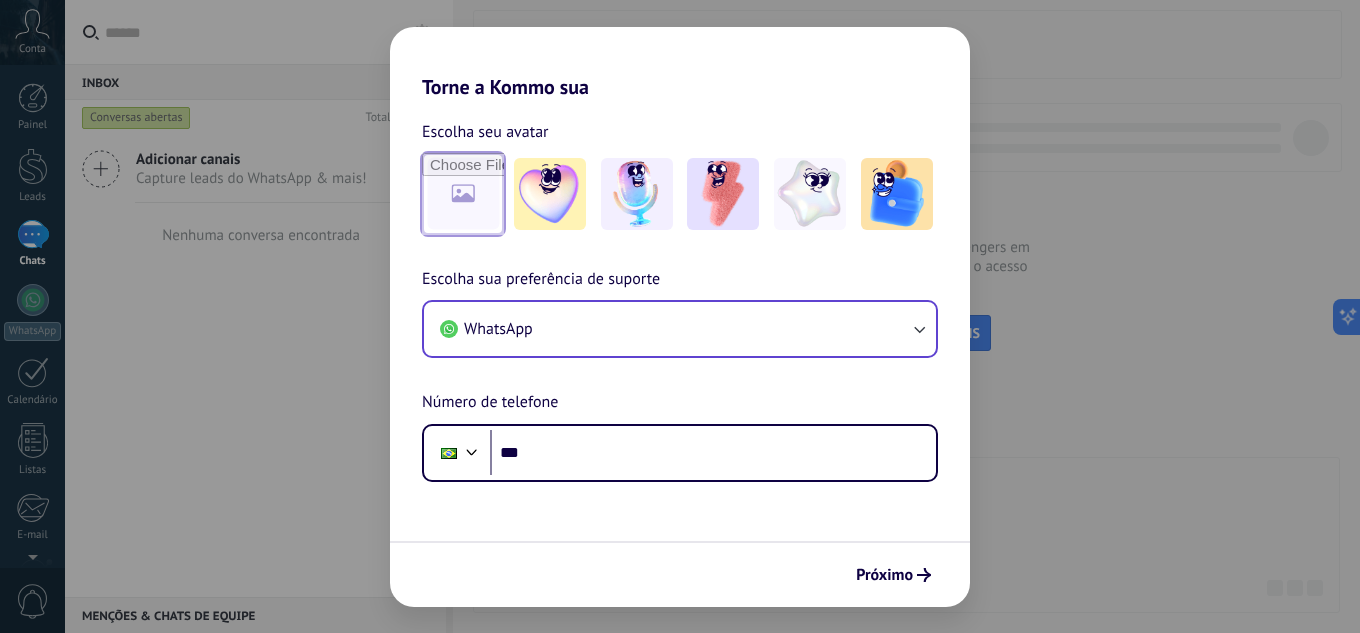 scroll, scrollTop: 0, scrollLeft: 0, axis: both 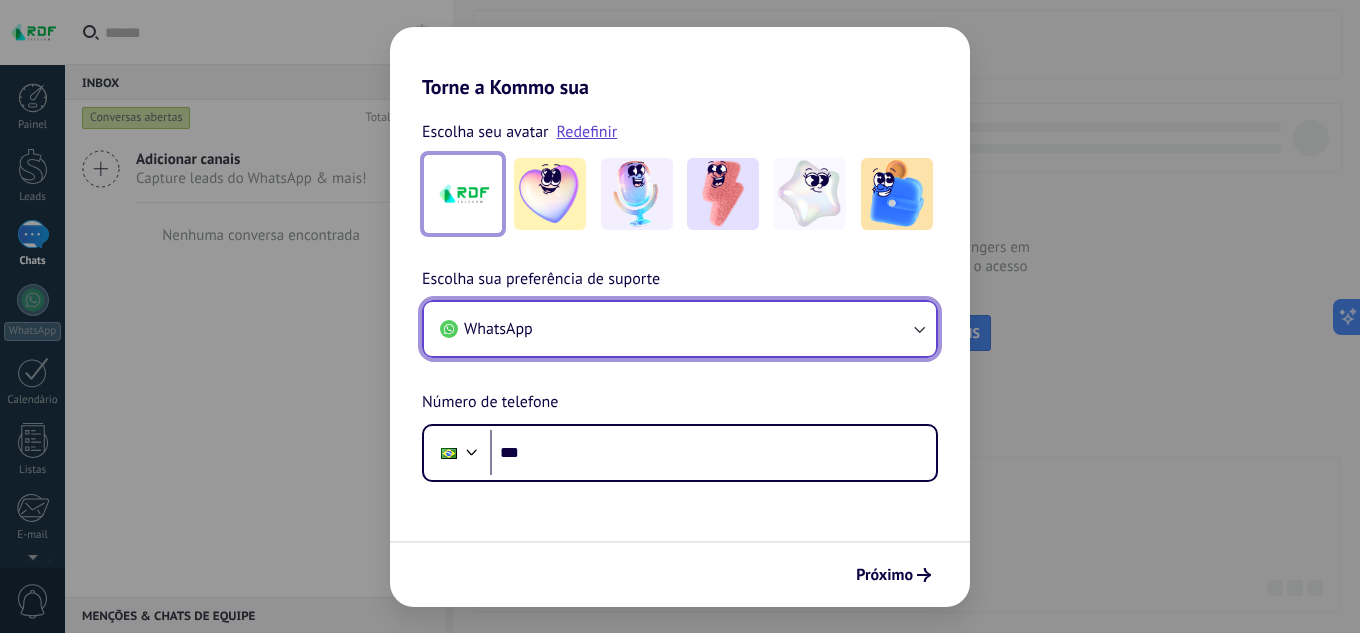 click on "WhatsApp" at bounding box center (680, 329) 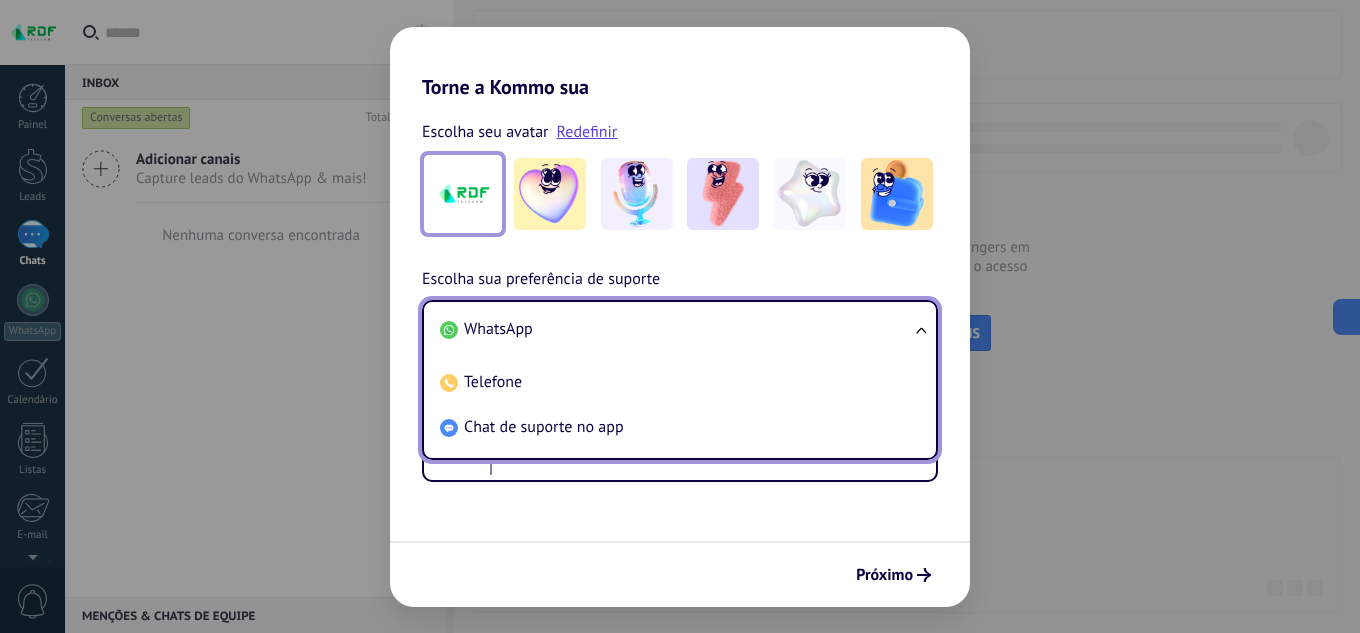 click on "WhatsApp" at bounding box center (676, 329) 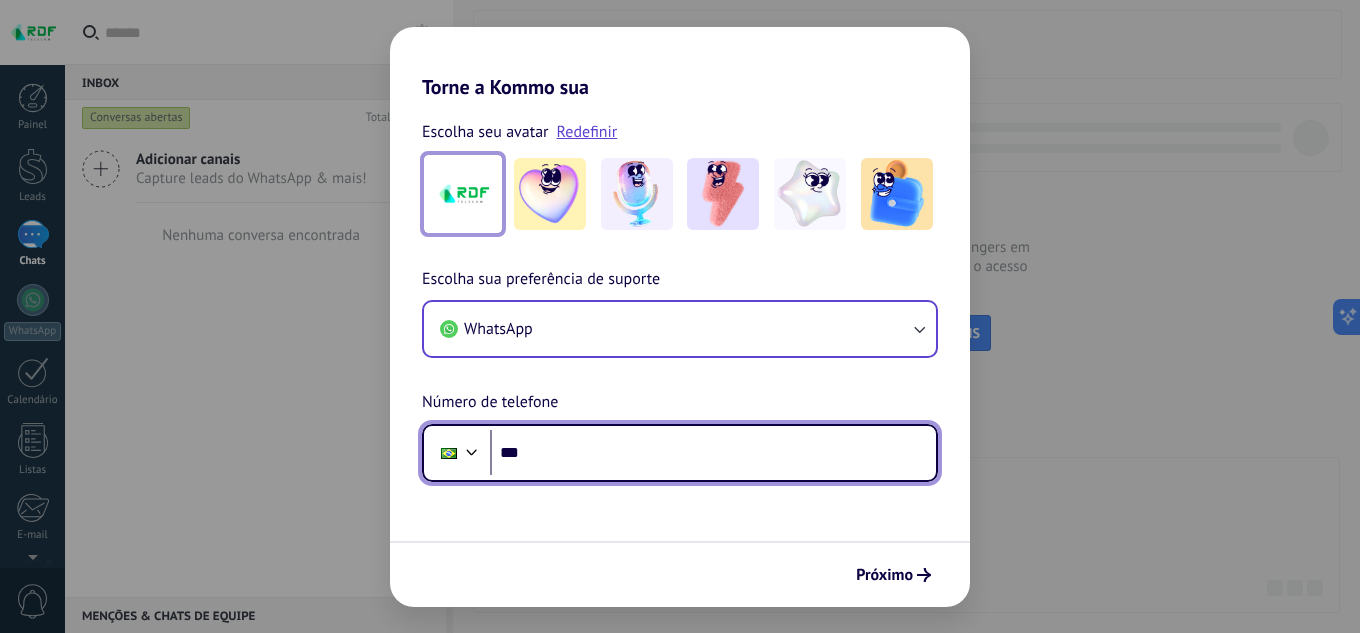 click on "***" at bounding box center (713, 453) 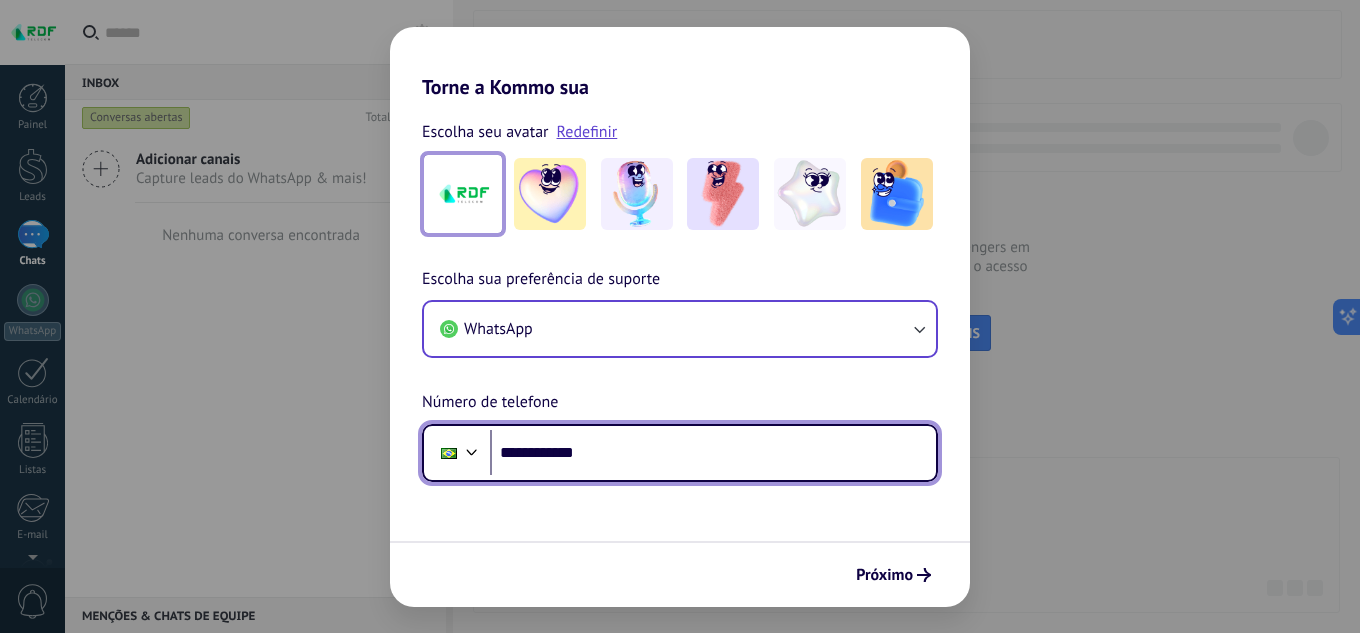 click on "**********" at bounding box center [713, 453] 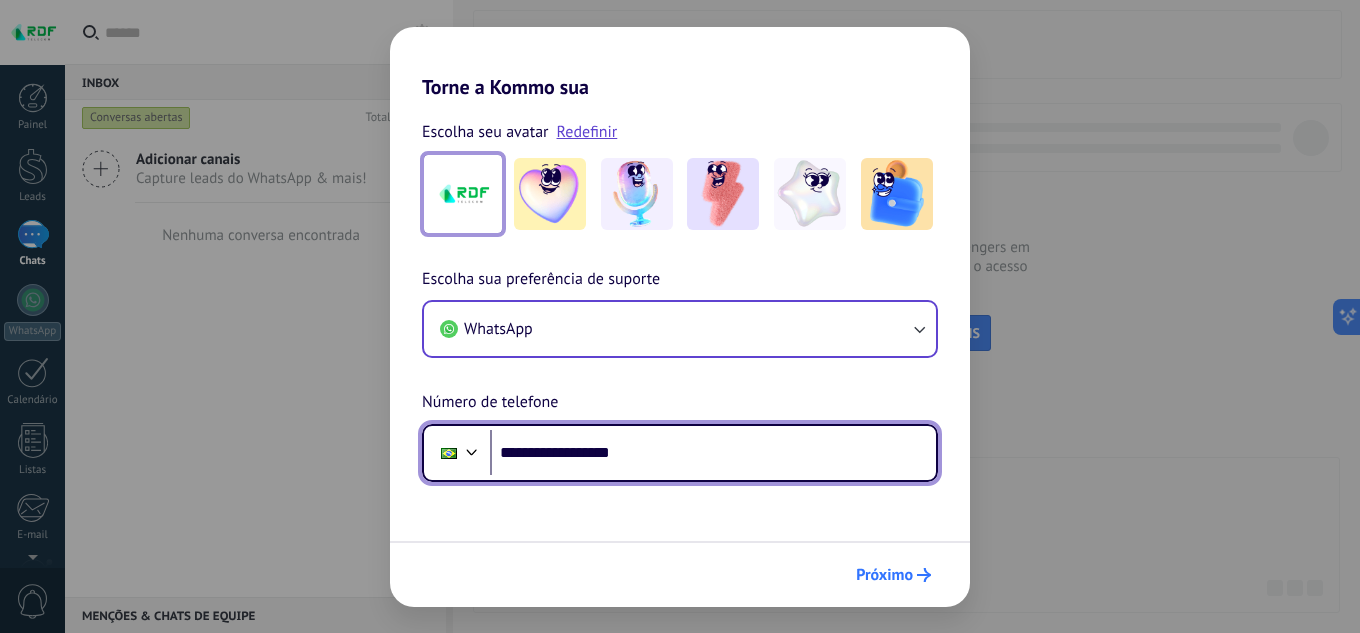 type on "**********" 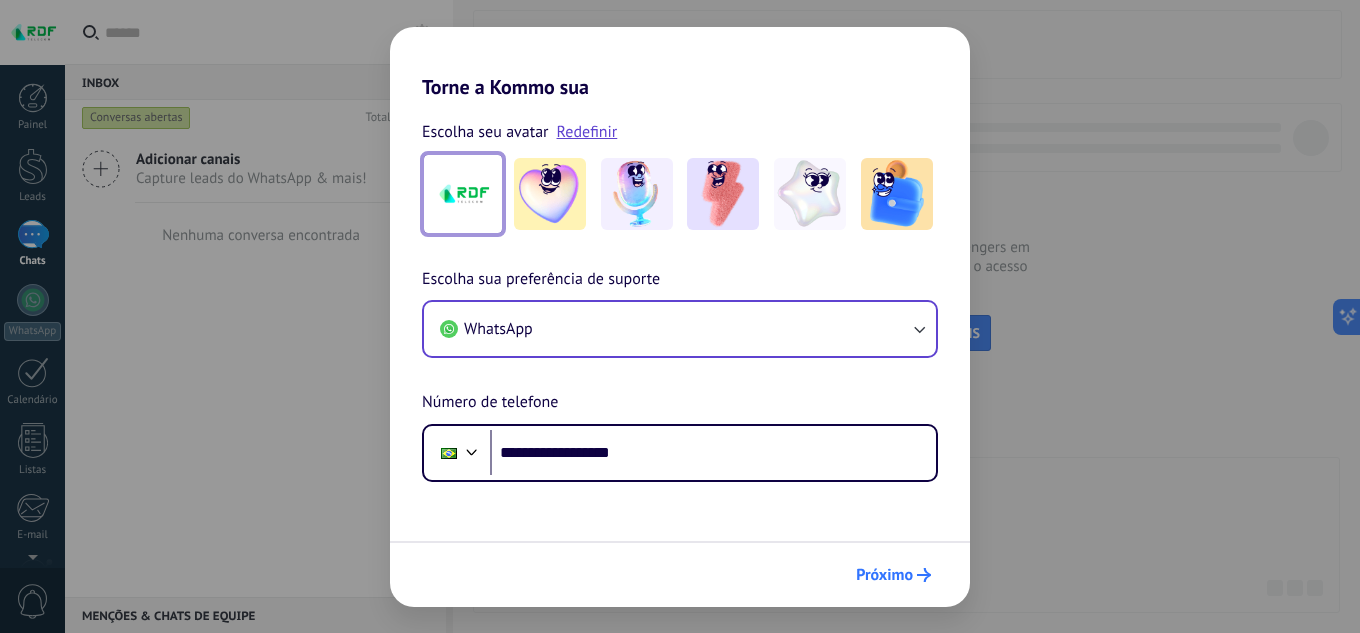 click on "Próximo" at bounding box center (893, 575) 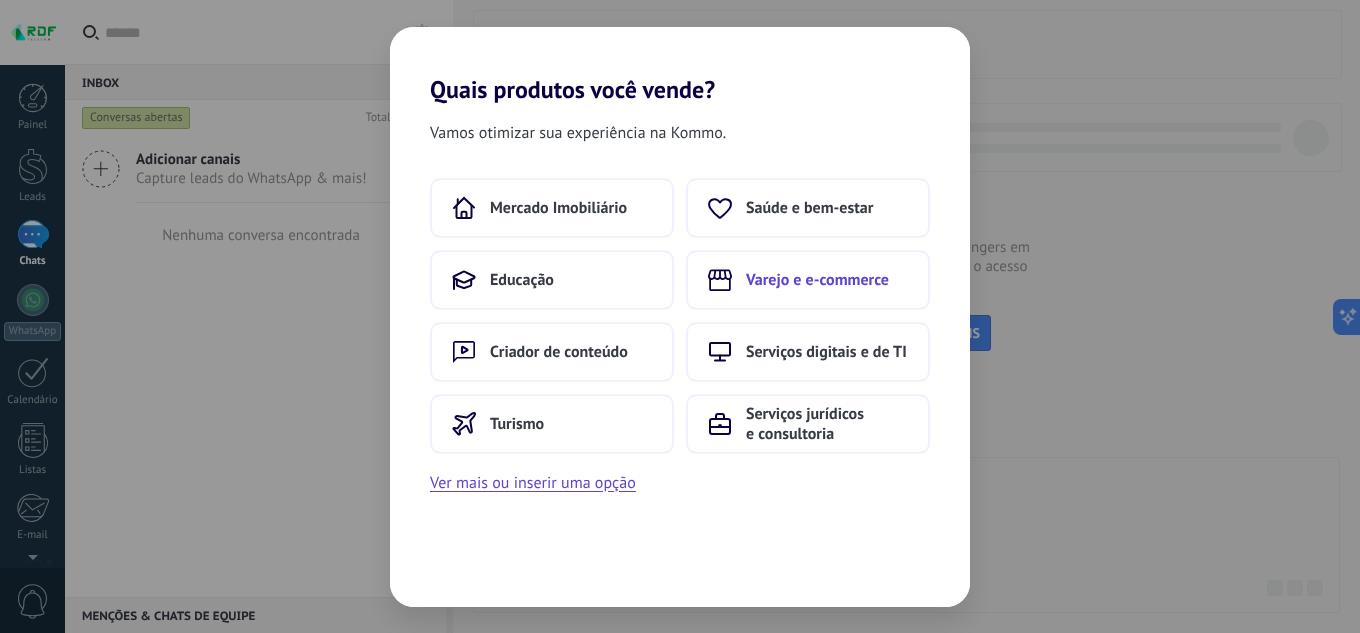 click on "Varejo e e-commerce" at bounding box center [808, 280] 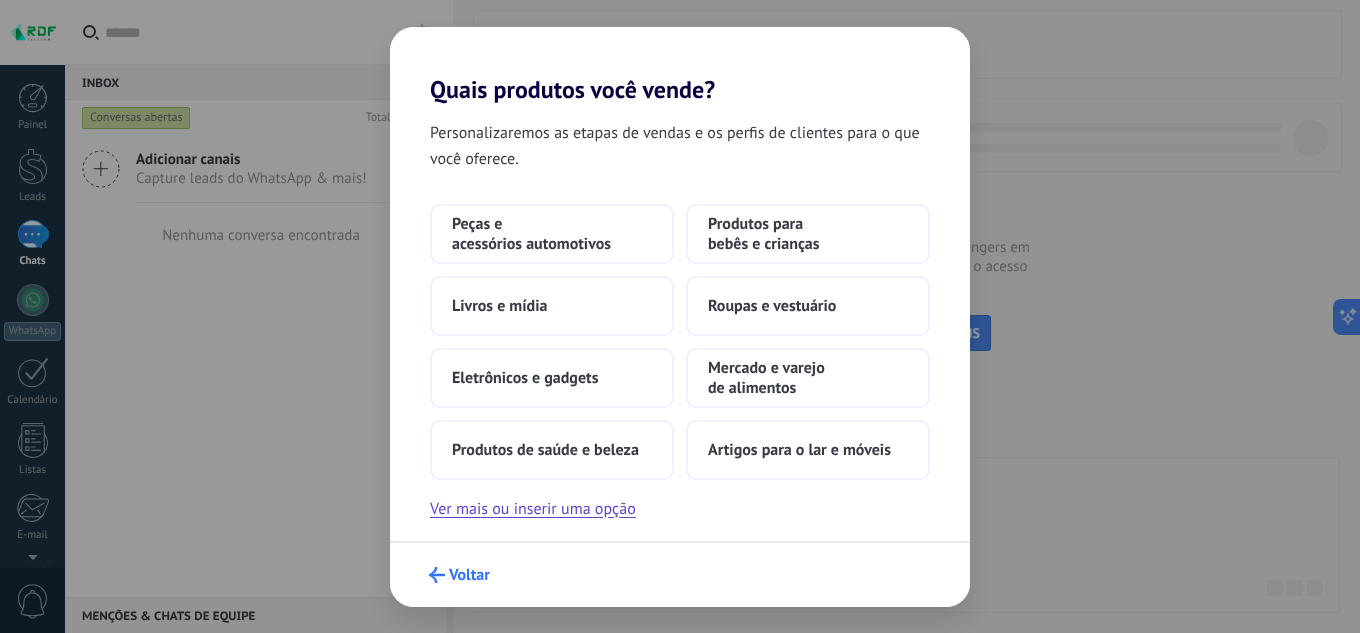 click on "Voltar" at bounding box center [459, 575] 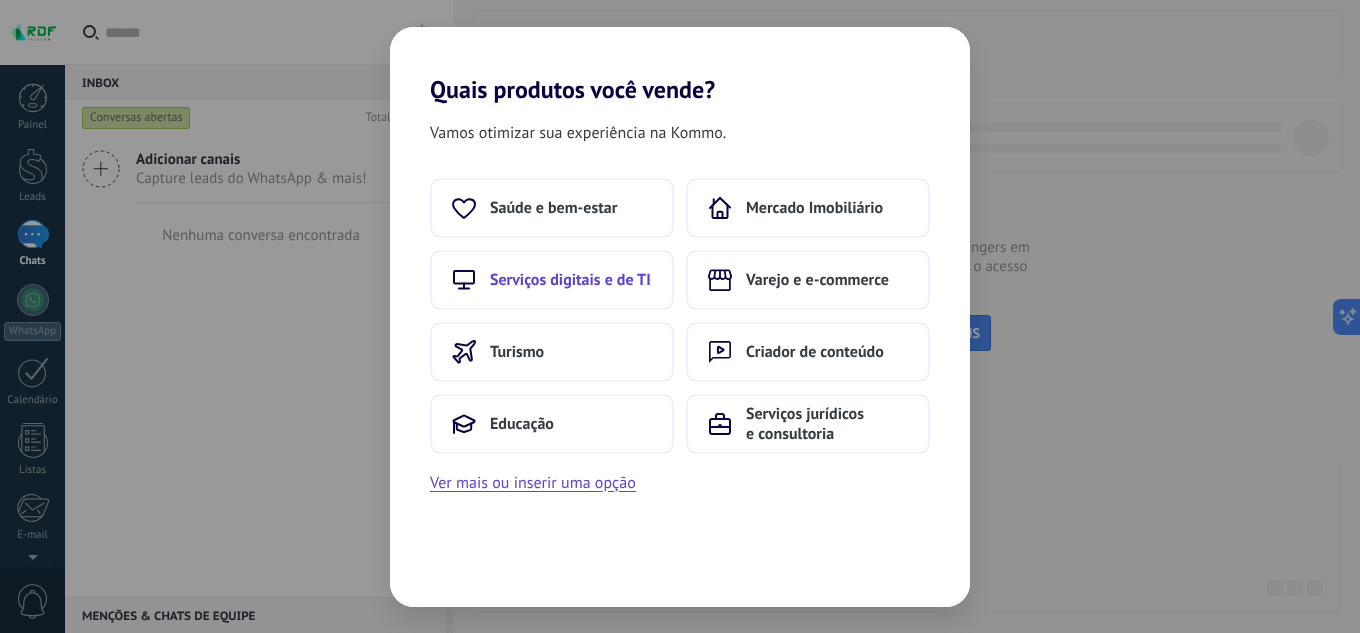 click on "Serviços digitais e de TI" at bounding box center (570, 280) 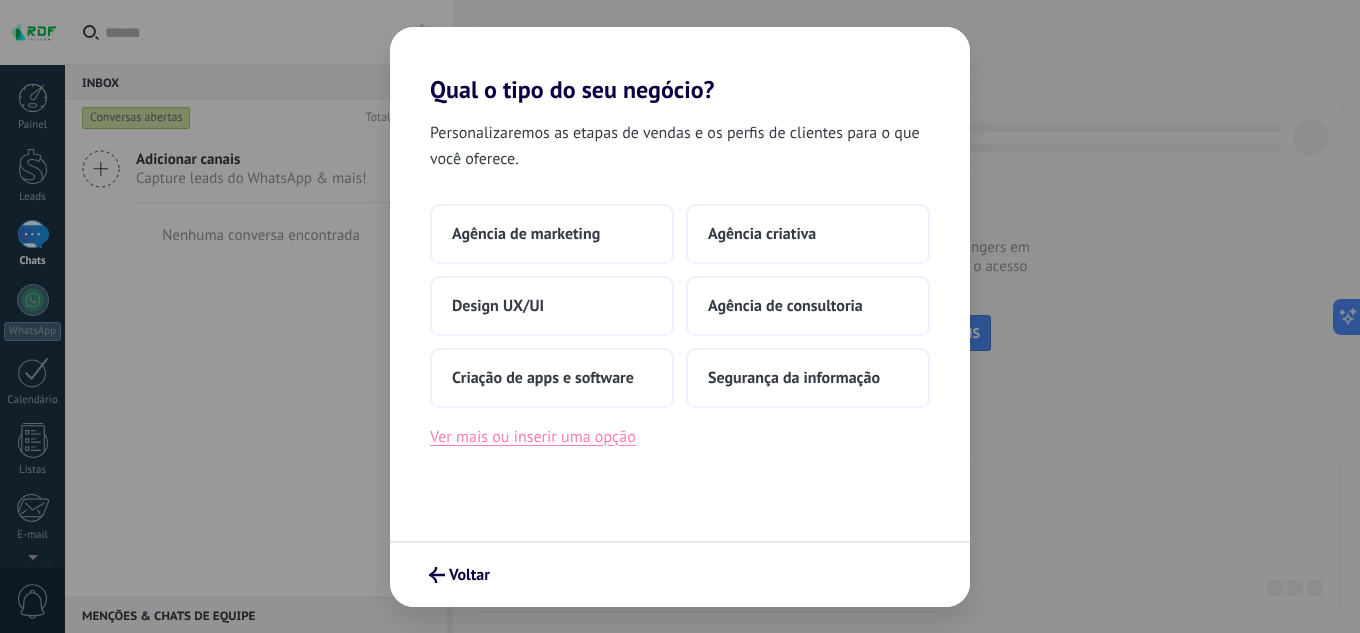 click on "Ver mais ou inserir uma opção" at bounding box center (533, 437) 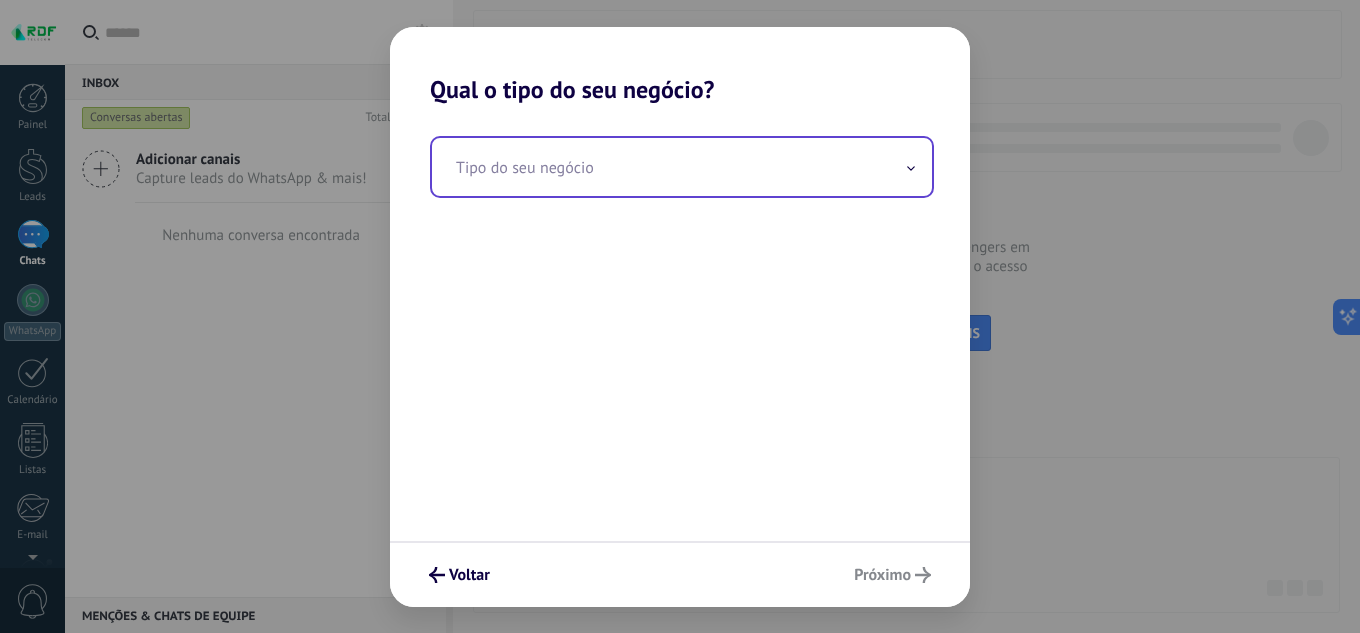 click at bounding box center (682, 167) 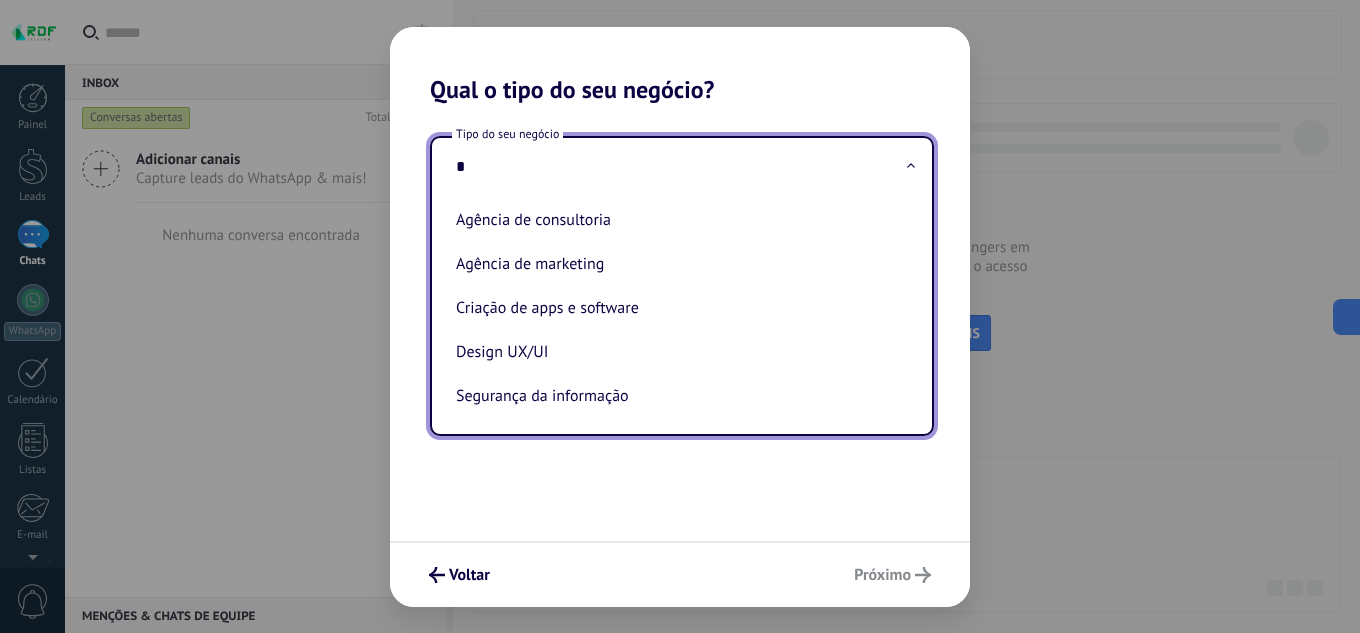 scroll, scrollTop: 0, scrollLeft: 0, axis: both 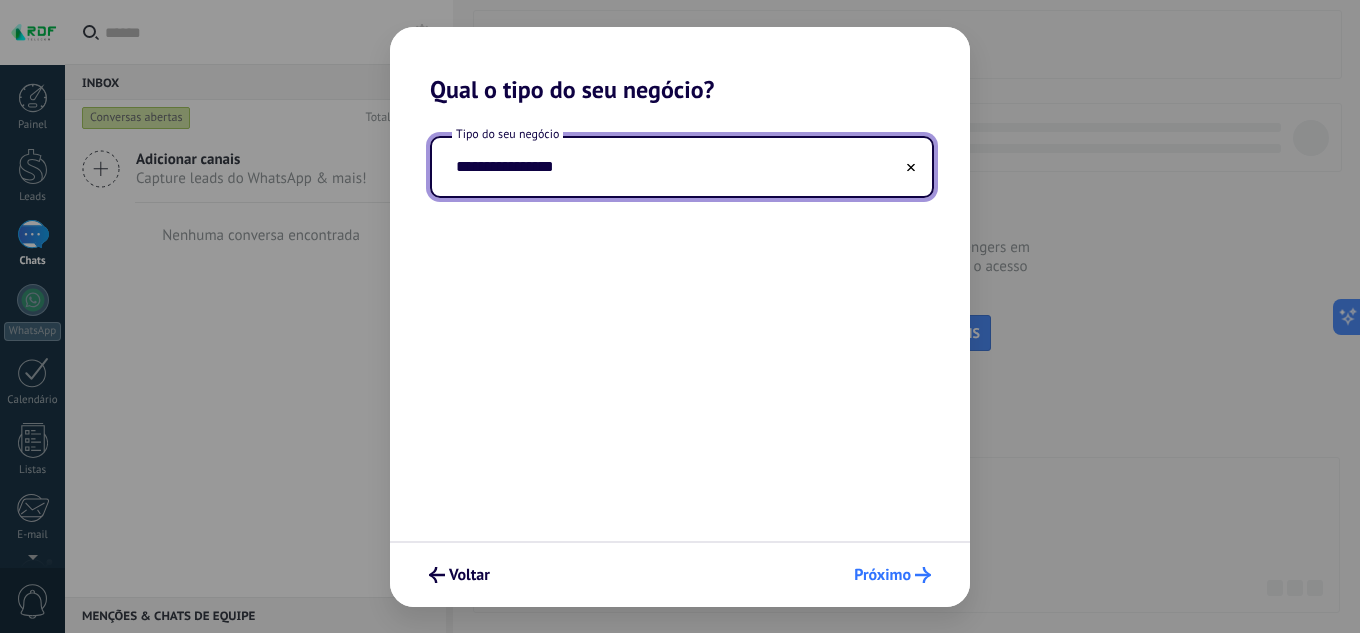 type on "**********" 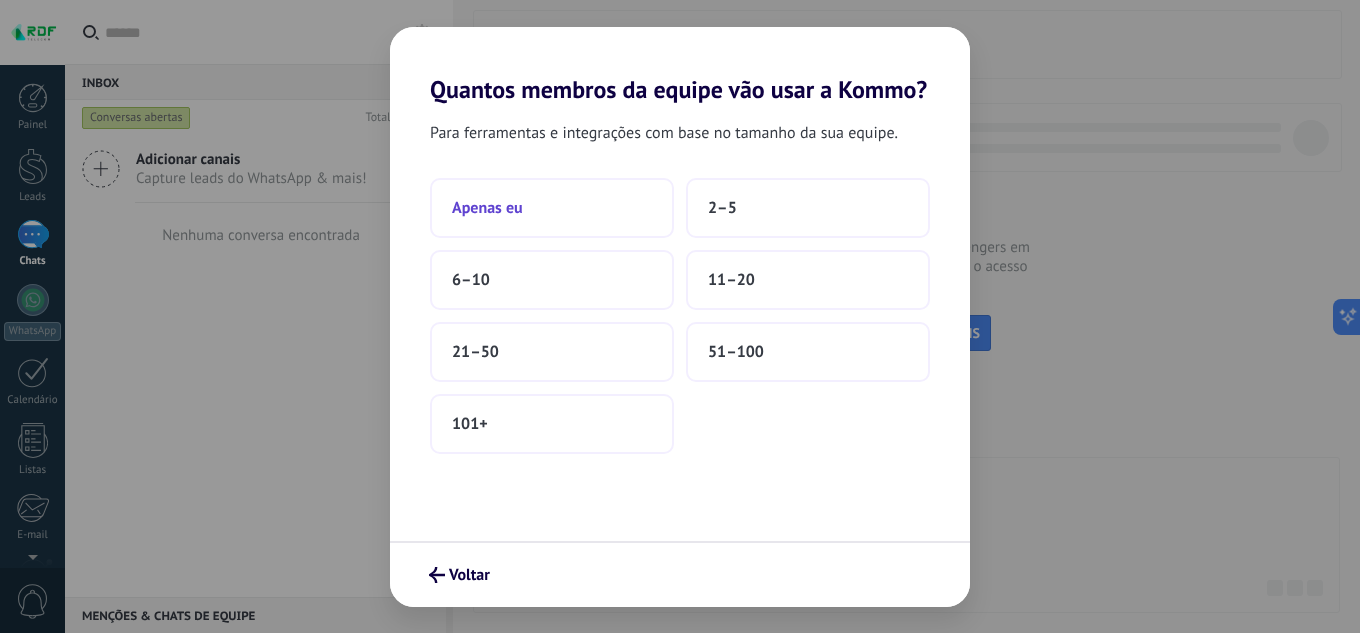 click on "Apenas eu" at bounding box center [552, 208] 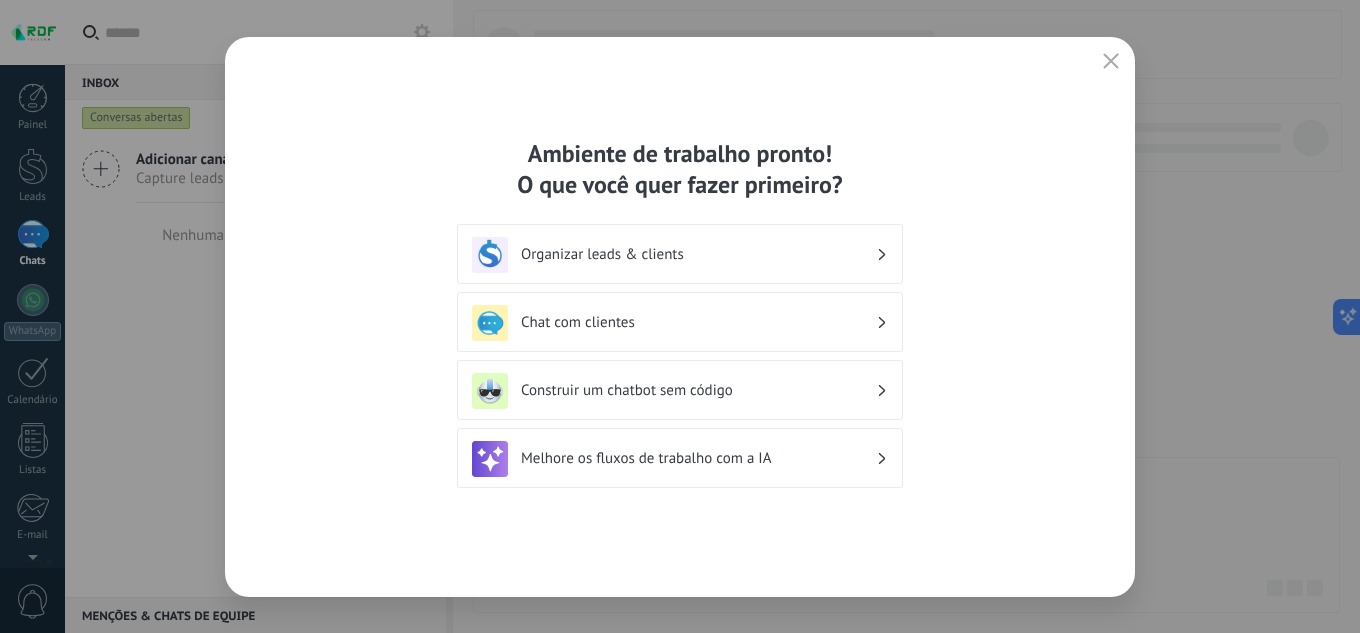 click on "Organizar leads & clients" at bounding box center [698, 254] 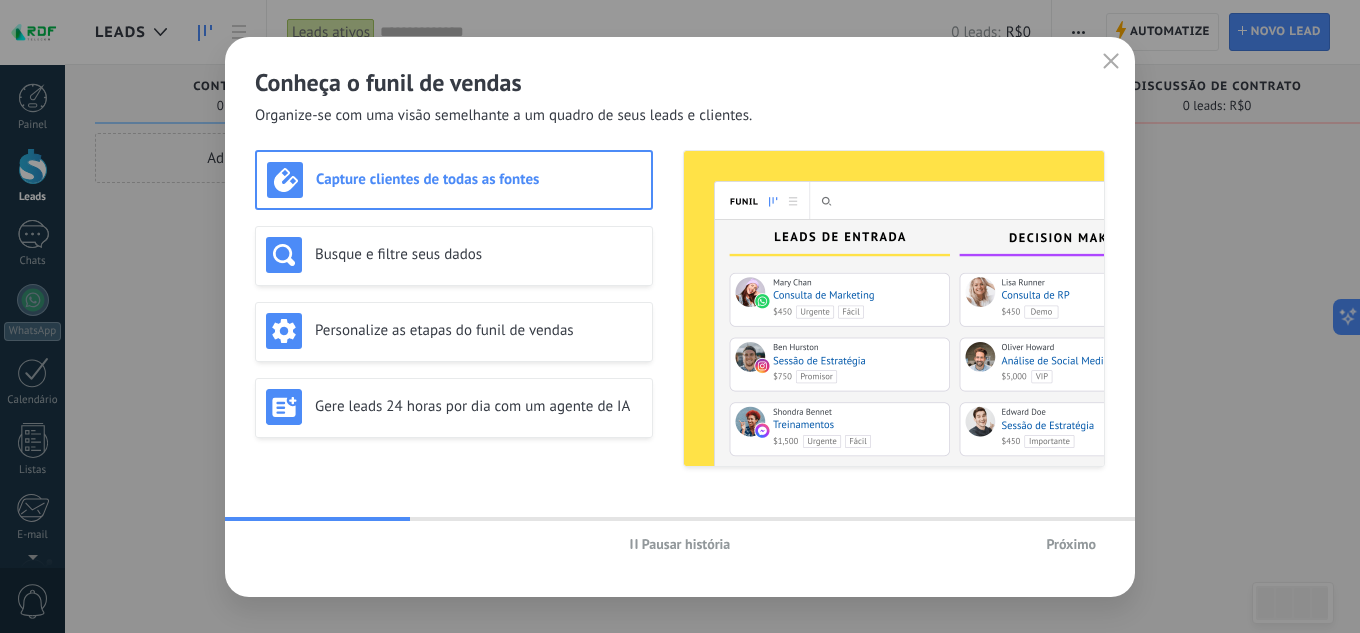 click on "Próximo" at bounding box center (1071, 544) 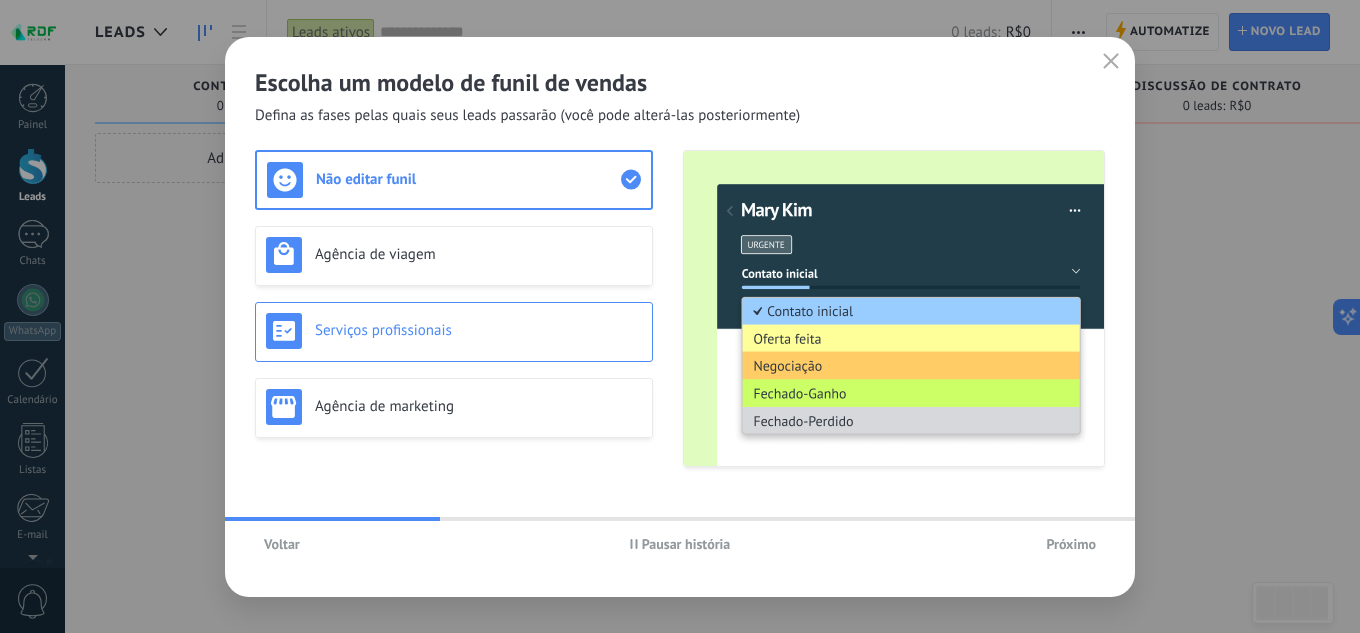 click on "Serviços profissionais" at bounding box center [454, 331] 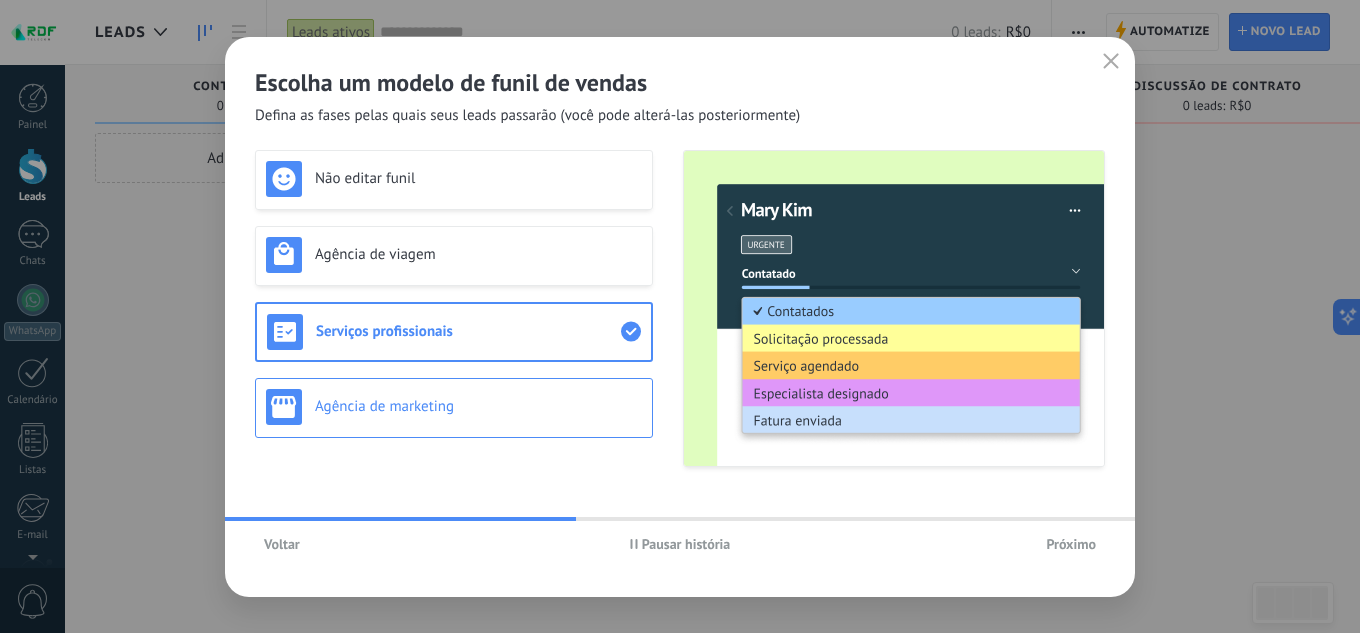 click on "Agência de marketing" at bounding box center (454, 407) 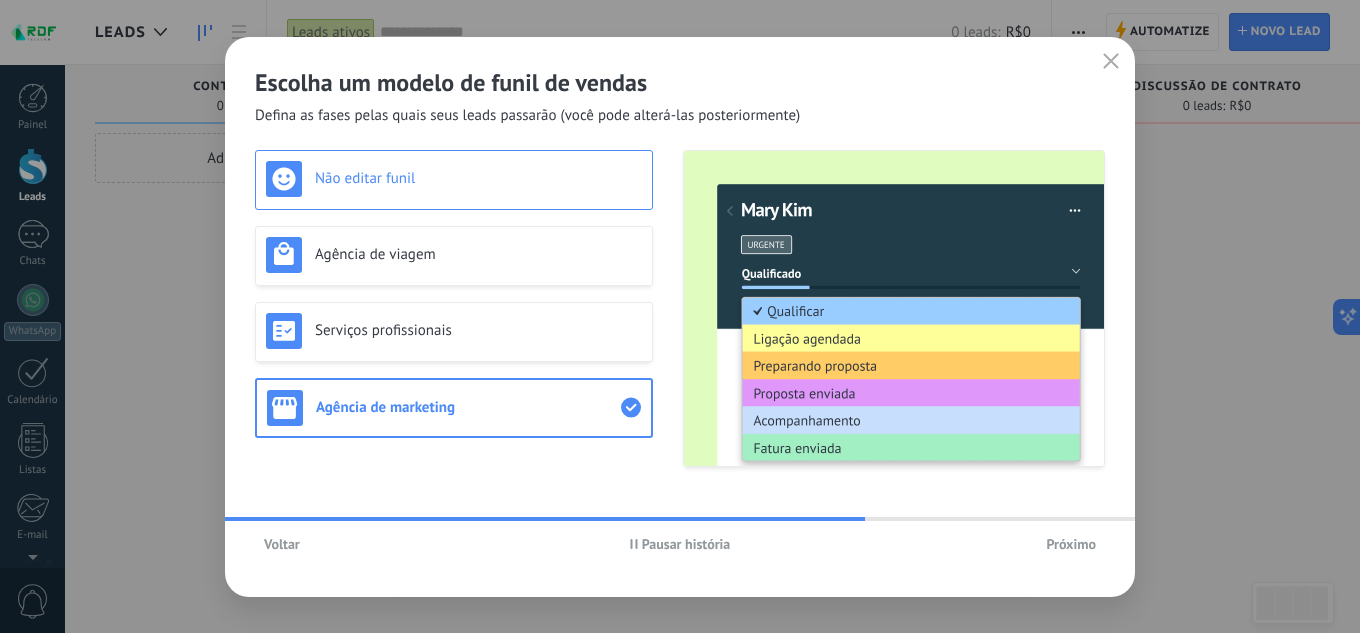 click on "Não editar funil" at bounding box center [478, 178] 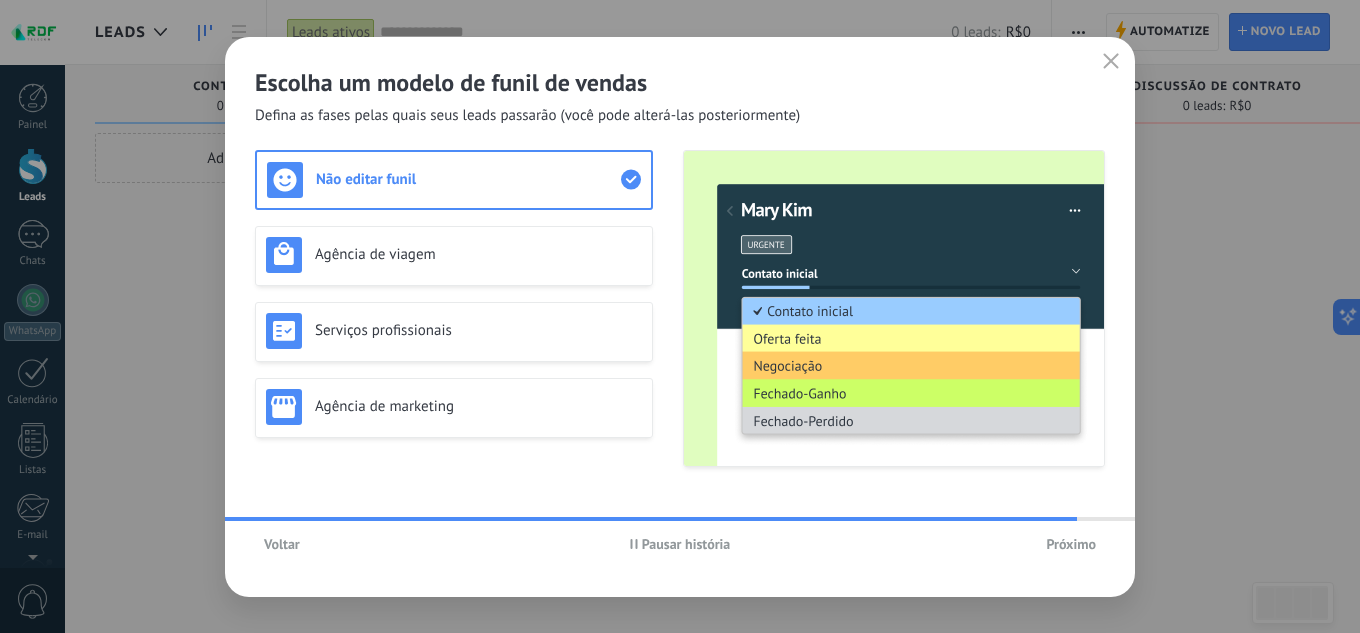 click on "Próximo" at bounding box center [1071, 544] 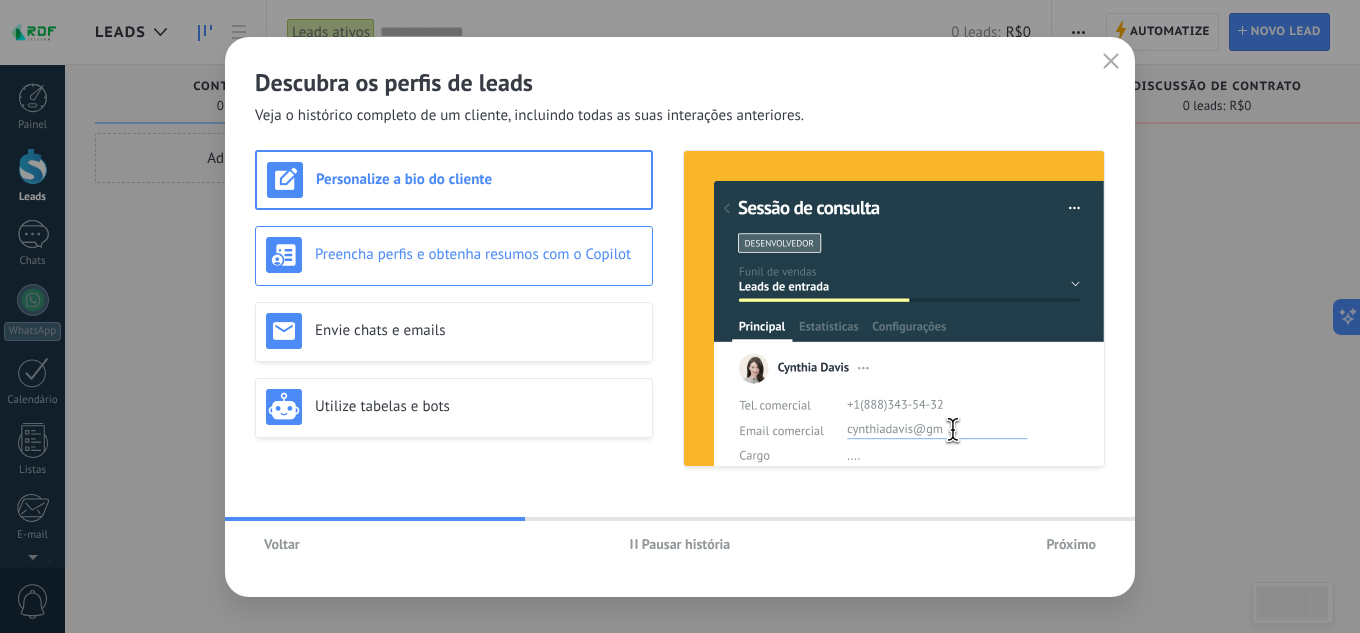 click on "Preencha perfis e obtenha resumos com o Copilot" at bounding box center [454, 255] 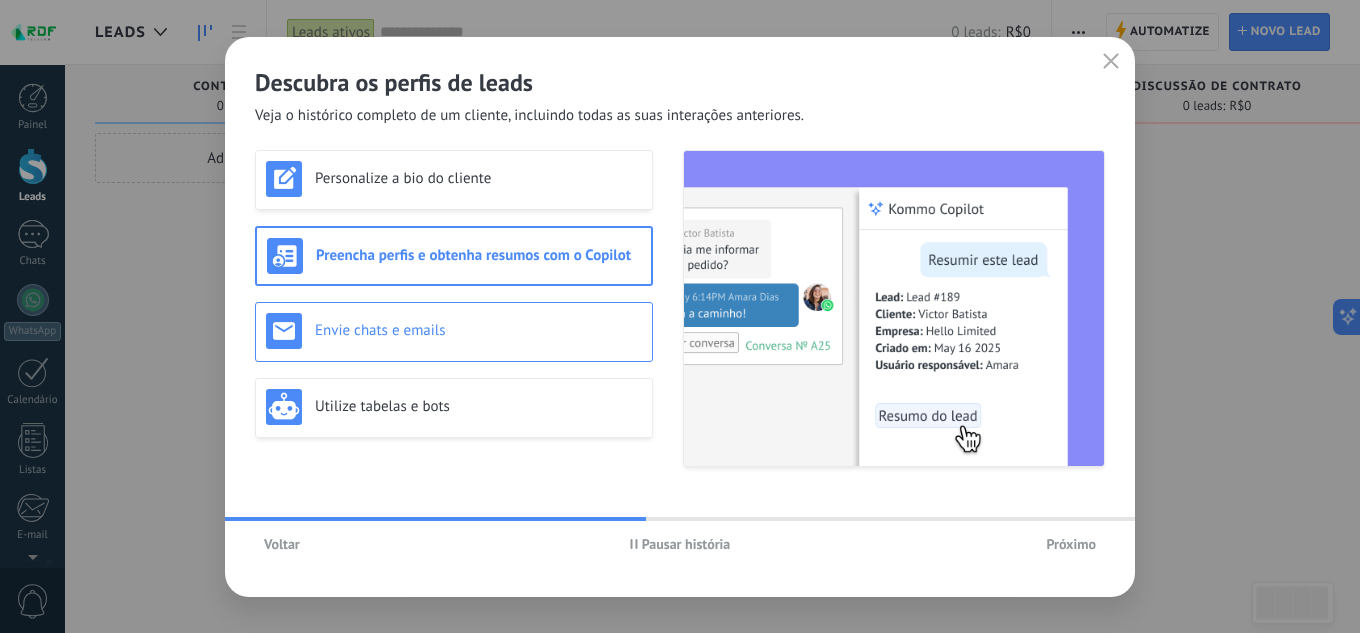 click on "Envie chats e emails" at bounding box center (454, 331) 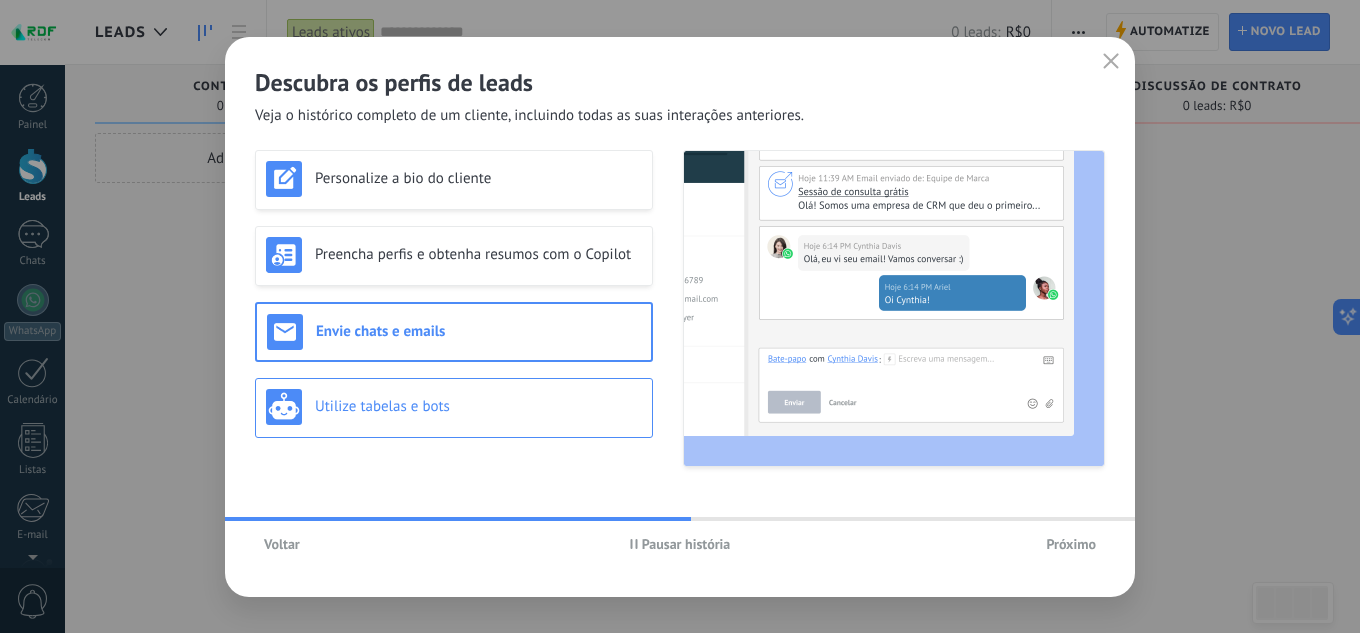click on "Utilize tabelas e bots" at bounding box center (478, 406) 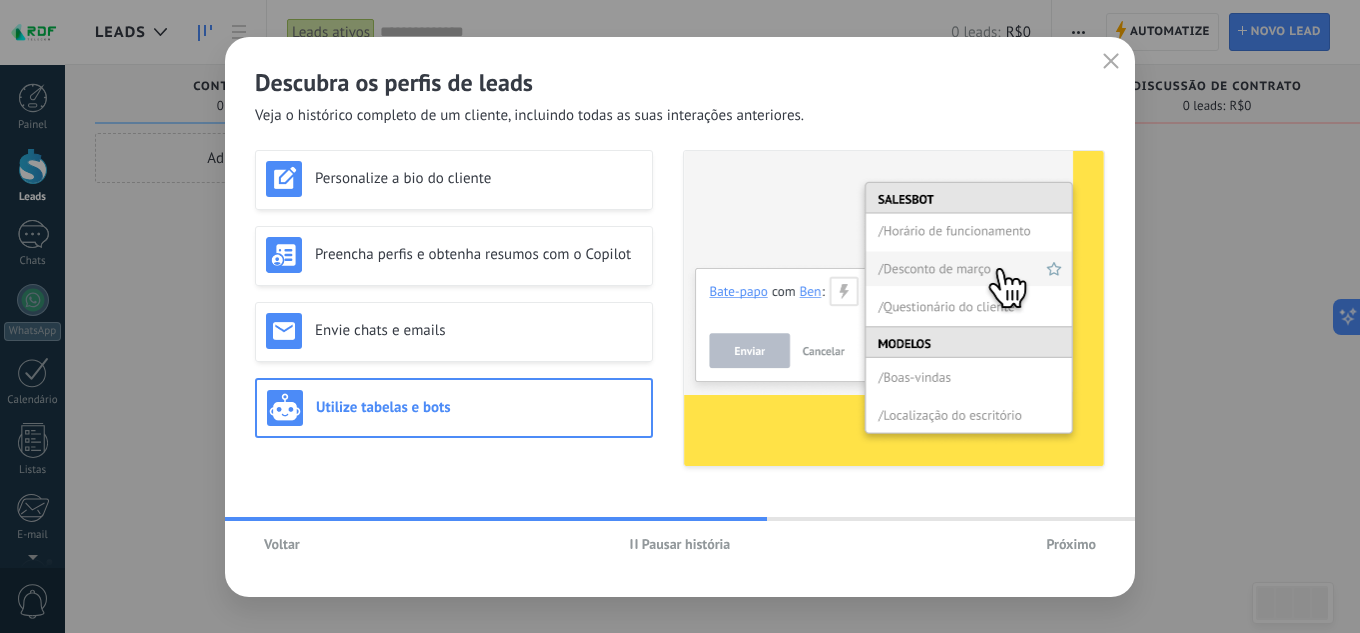 click on "Próximo" at bounding box center (1071, 544) 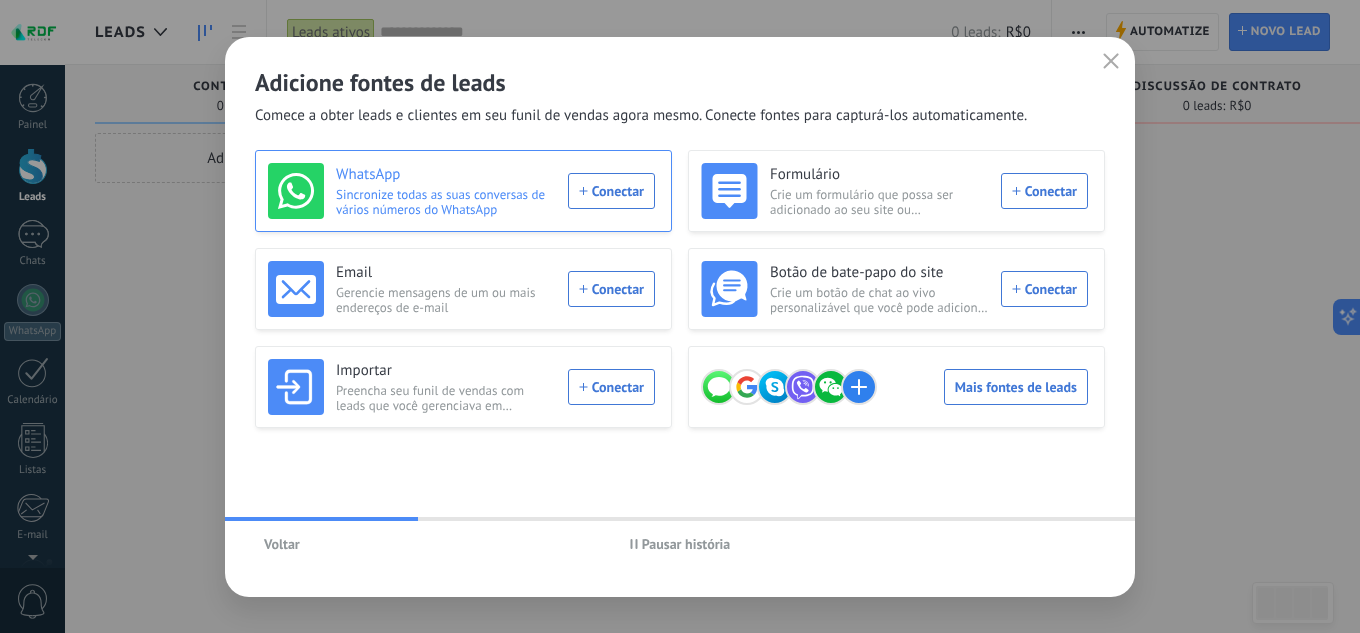 click on "WhatsApp Sincronize todas as suas conversas de vários números do WhatsApp Conectar" at bounding box center [461, 191] 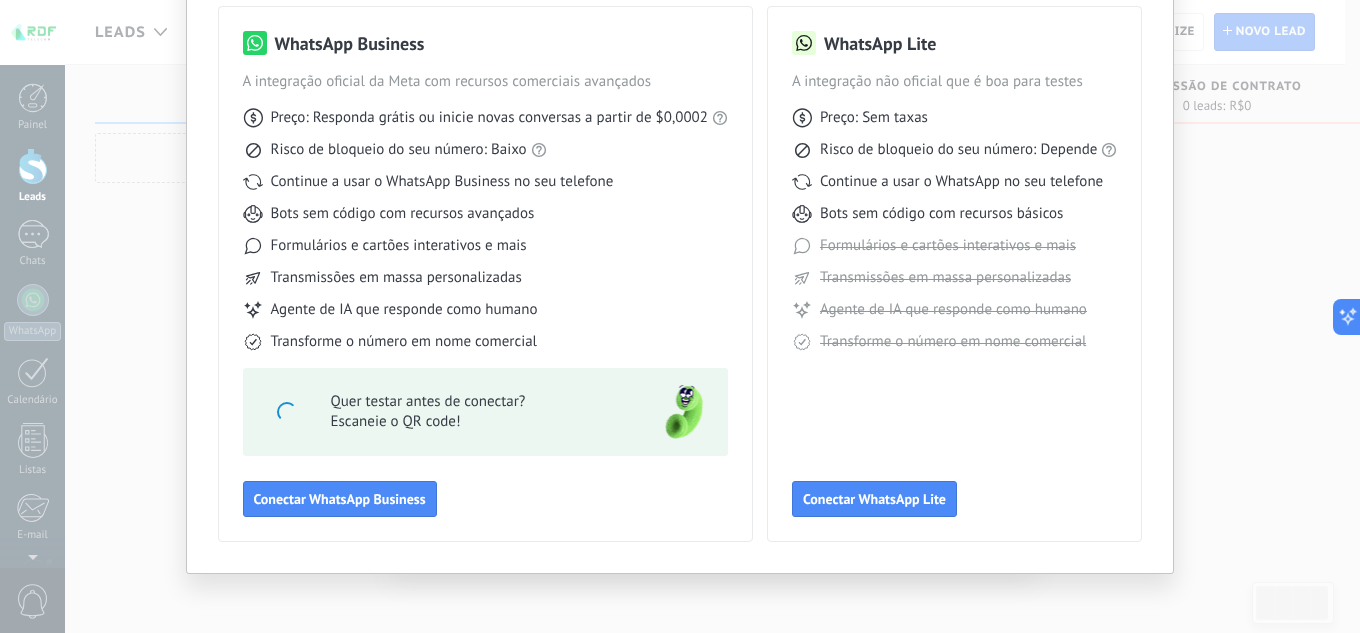scroll, scrollTop: 152, scrollLeft: 0, axis: vertical 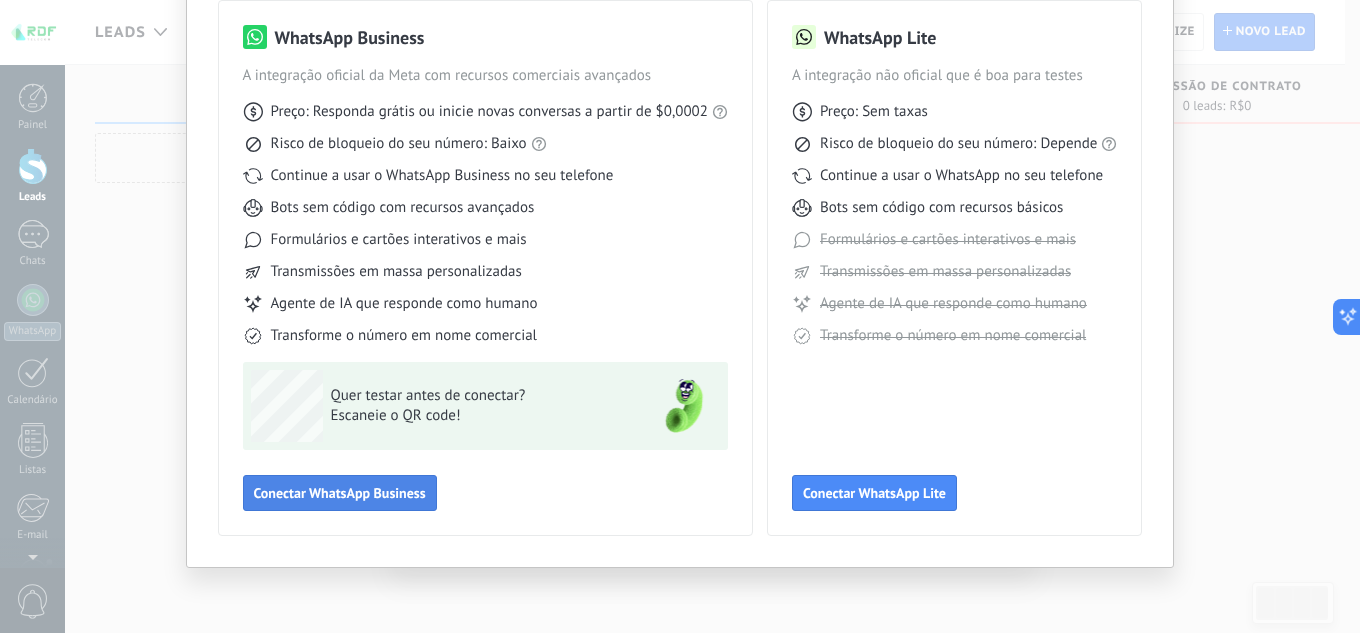 click on "Conectar WhatsApp Business" at bounding box center (340, 493) 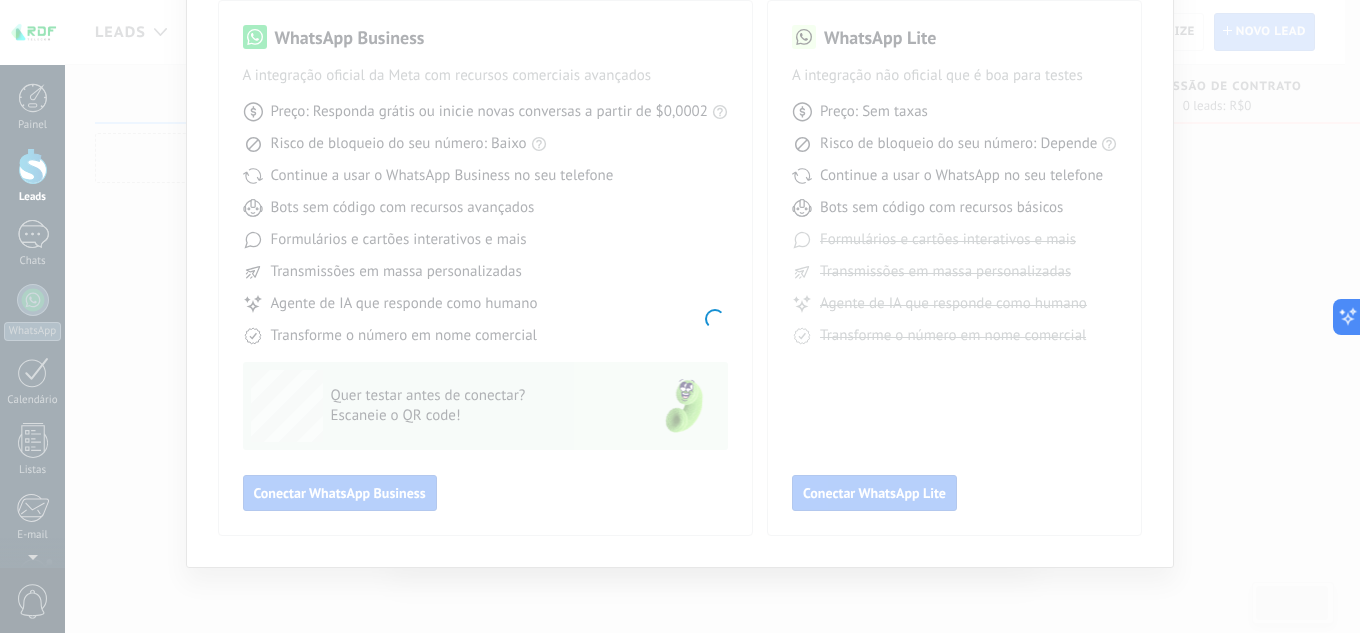 click at bounding box center [712, 316] 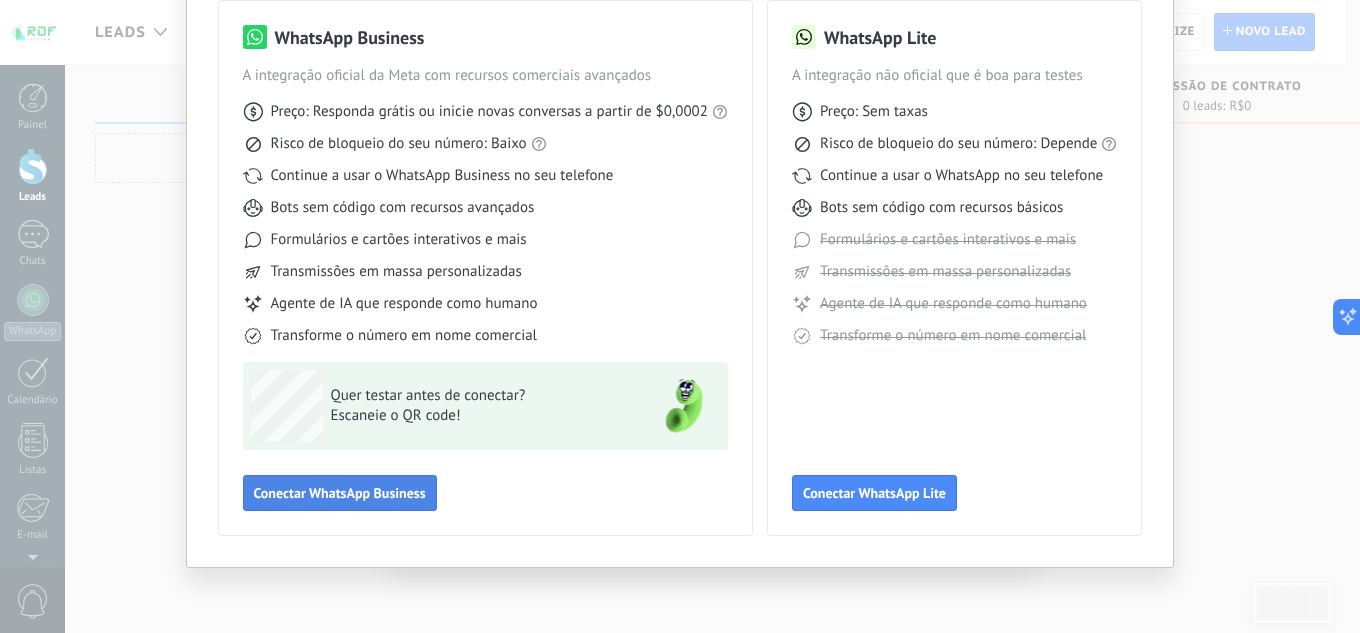 click on "Conectar WhatsApp Business" at bounding box center (340, 493) 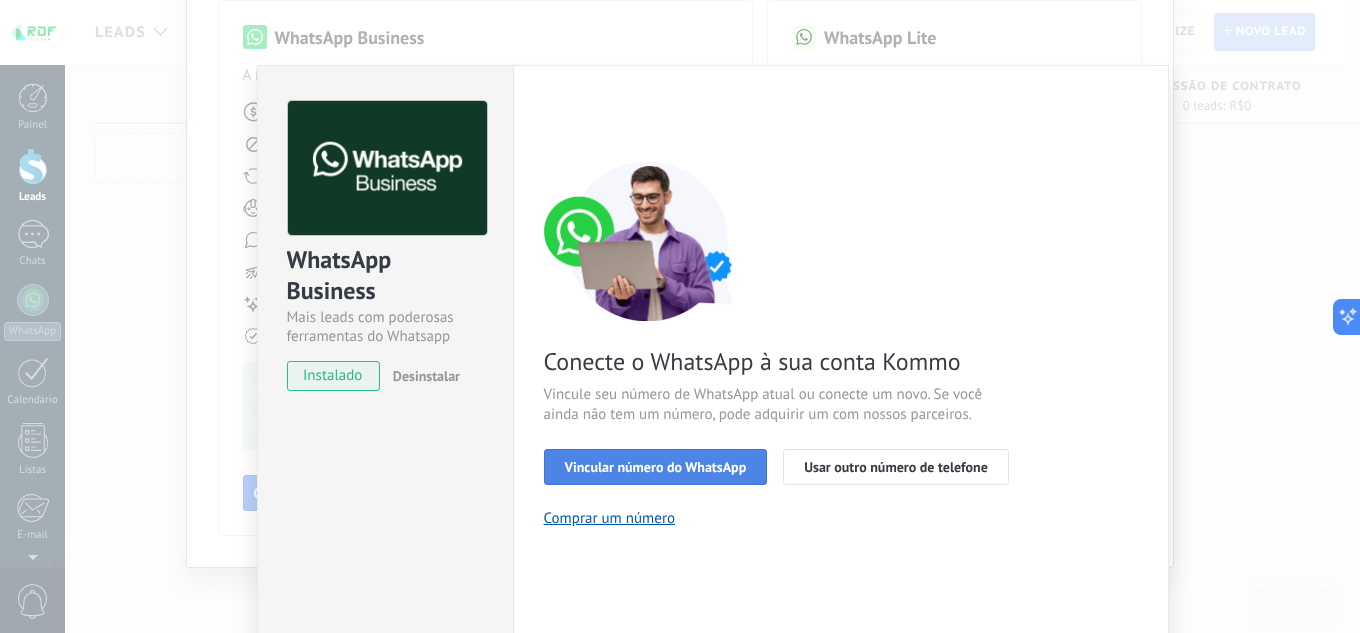 click on "Vincular número do WhatsApp" at bounding box center [656, 467] 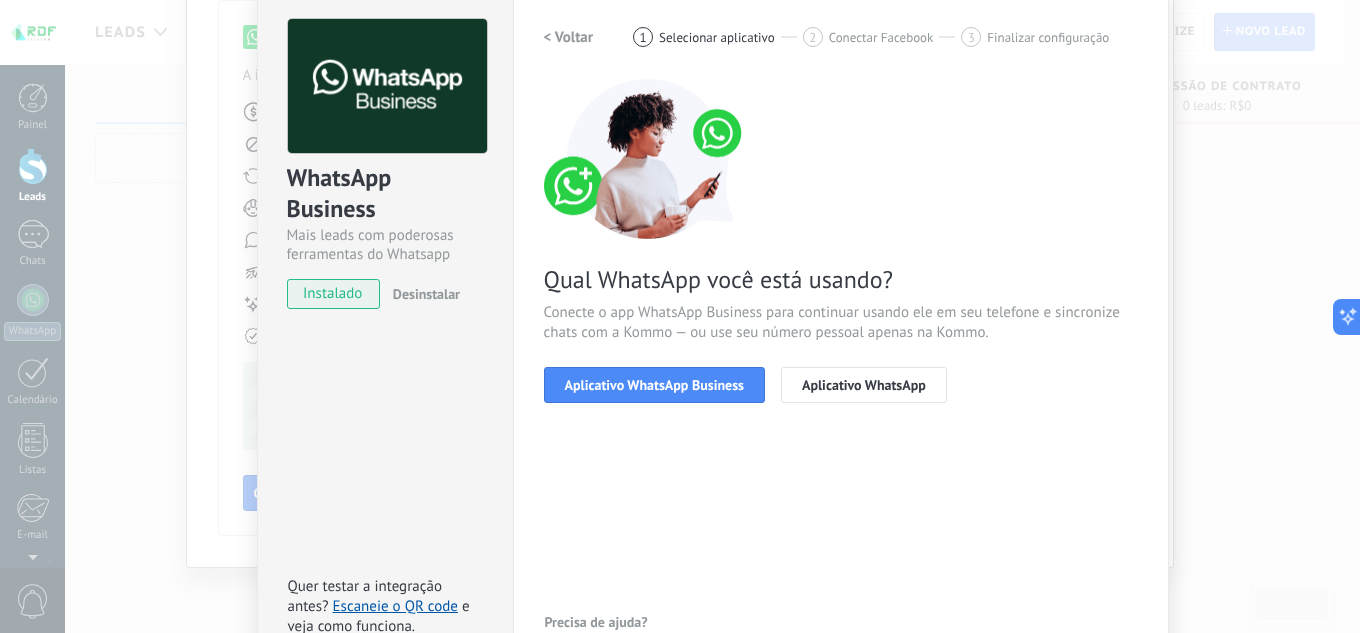 scroll, scrollTop: 197, scrollLeft: 0, axis: vertical 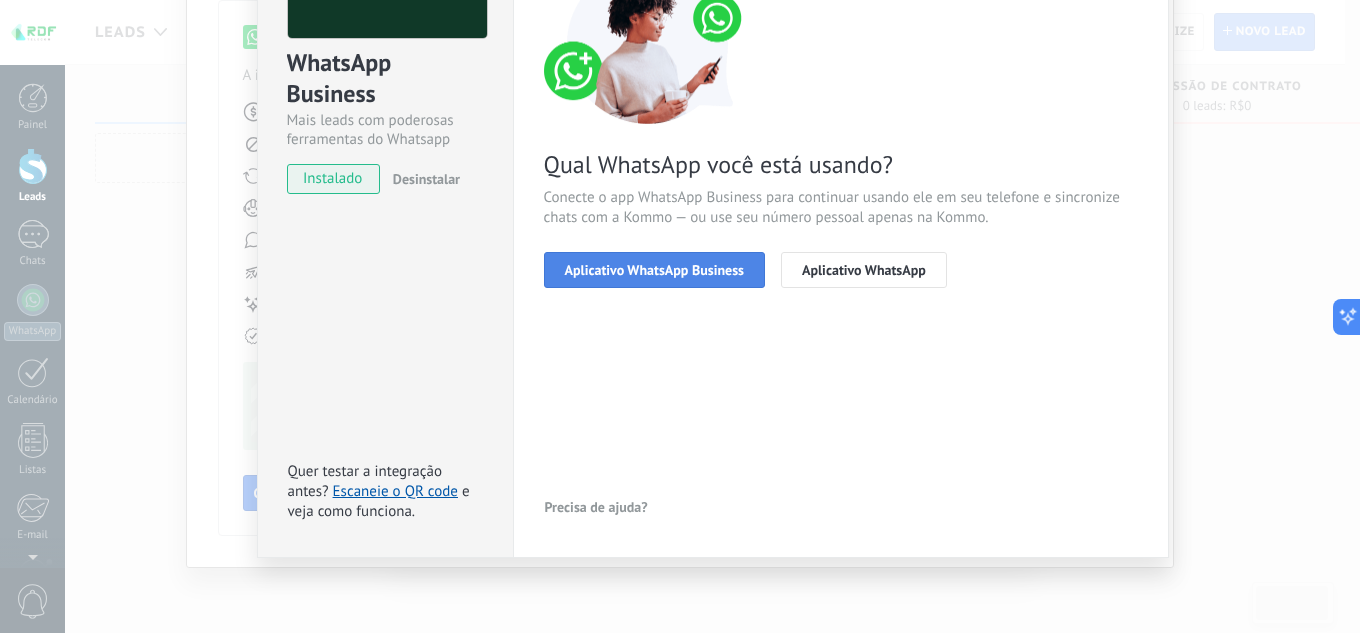 click on "Aplicativo WhatsApp Business" at bounding box center (654, 270) 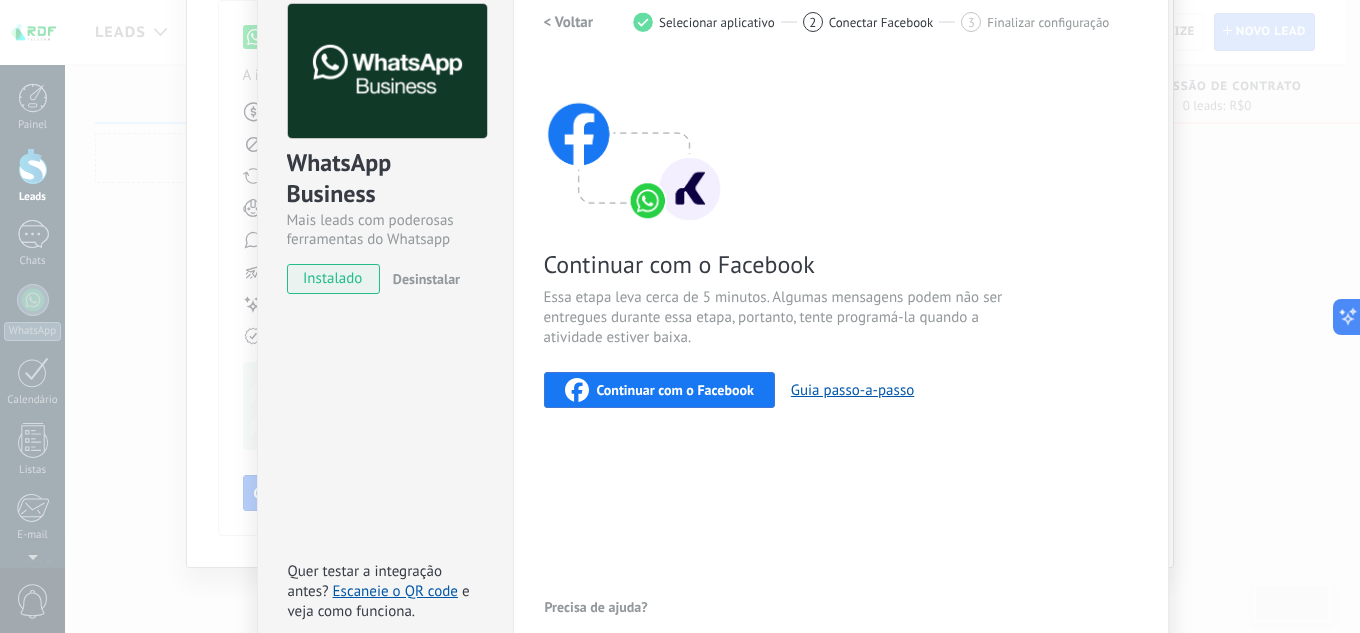 scroll, scrollTop: 0, scrollLeft: 0, axis: both 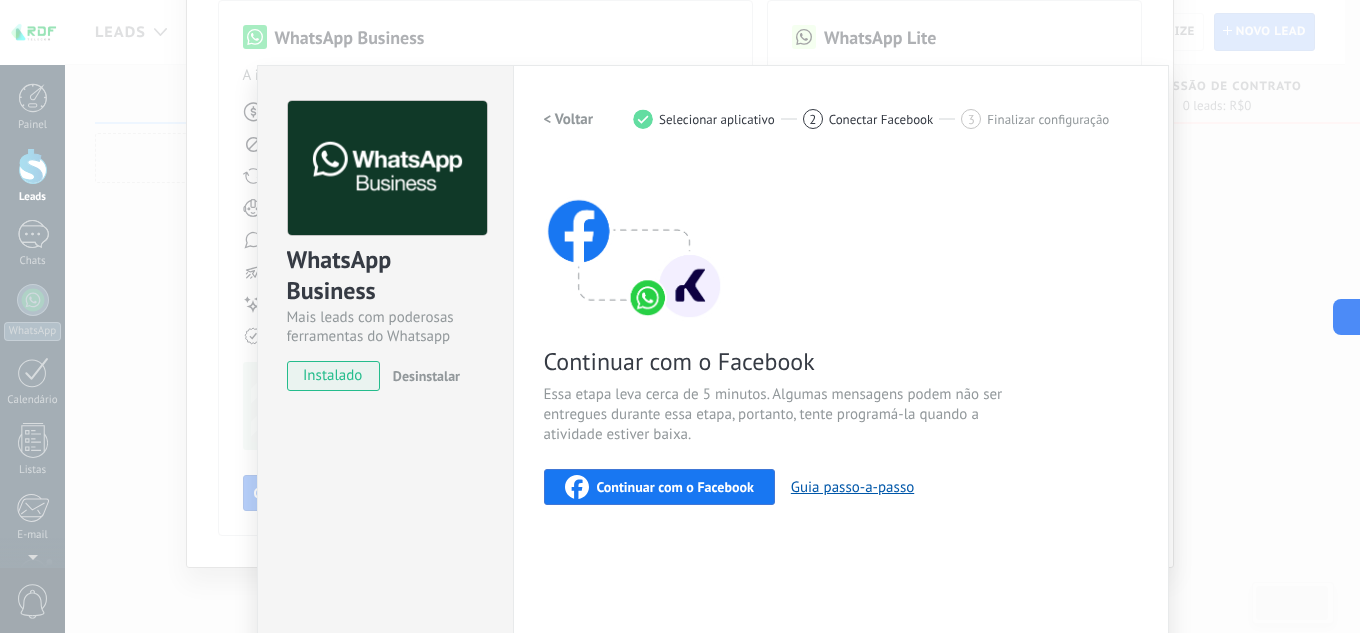 click on "WhatsApp Business Mais leads com poderosas ferramentas do Whatsapp instalado Desinstalar Quer testar a integração antes?   Escaneie o QR code   e veja como funciona. Configurações Autorização This tab logs the users who have granted integration access to this account. If you want to to remove a user's ability to send requests to the account on behalf of this integration, you can revoke access. If access is revoked from all users, the integration will stop working. This app is installed, but no one has given it access yet. WhatsApp Cloud API Mais _:  Salvar < Voltar 1 Selecionar aplicativo 2 Conectar Facebook 3 Finalizar configuração Continuar com o Facebook Essa etapa leva cerca de 5 minutos. Algumas mensagens podem não ser entregues durante essa etapa, portanto, tente programá-la quando a atividade estiver baixa. Continuar com o Facebook Guia passo-a-passo Precisa de ajuda?" at bounding box center (712, 316) 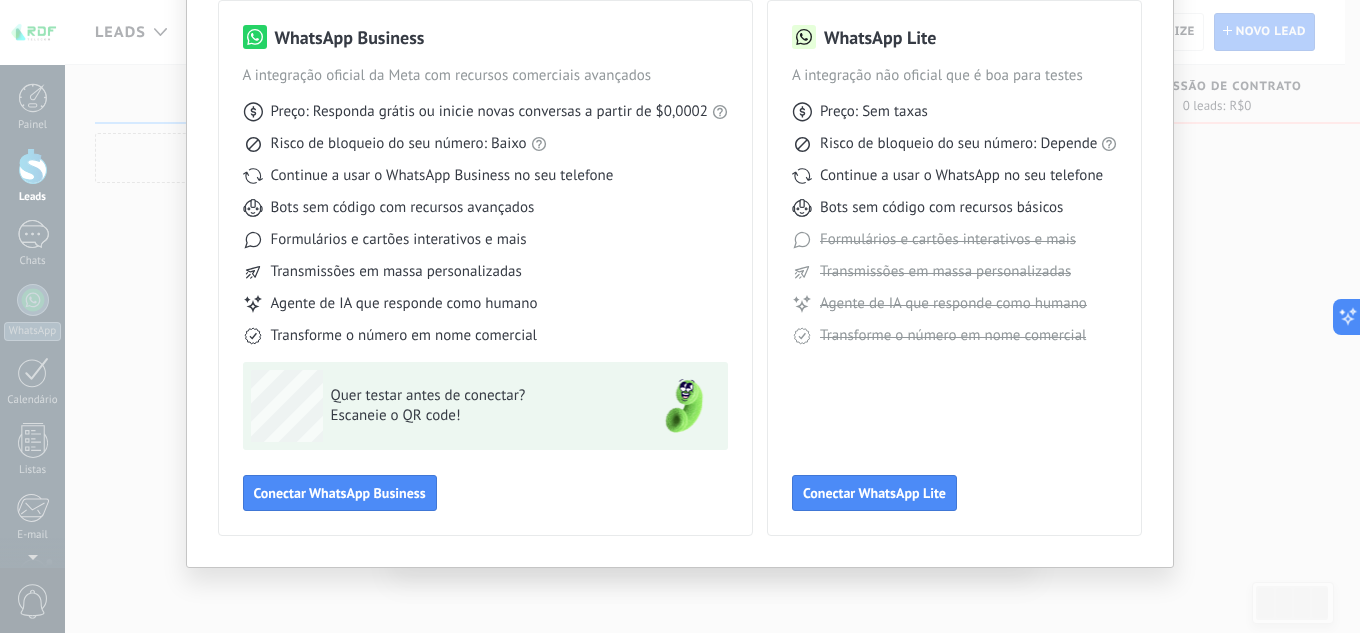 scroll, scrollTop: 0, scrollLeft: 0, axis: both 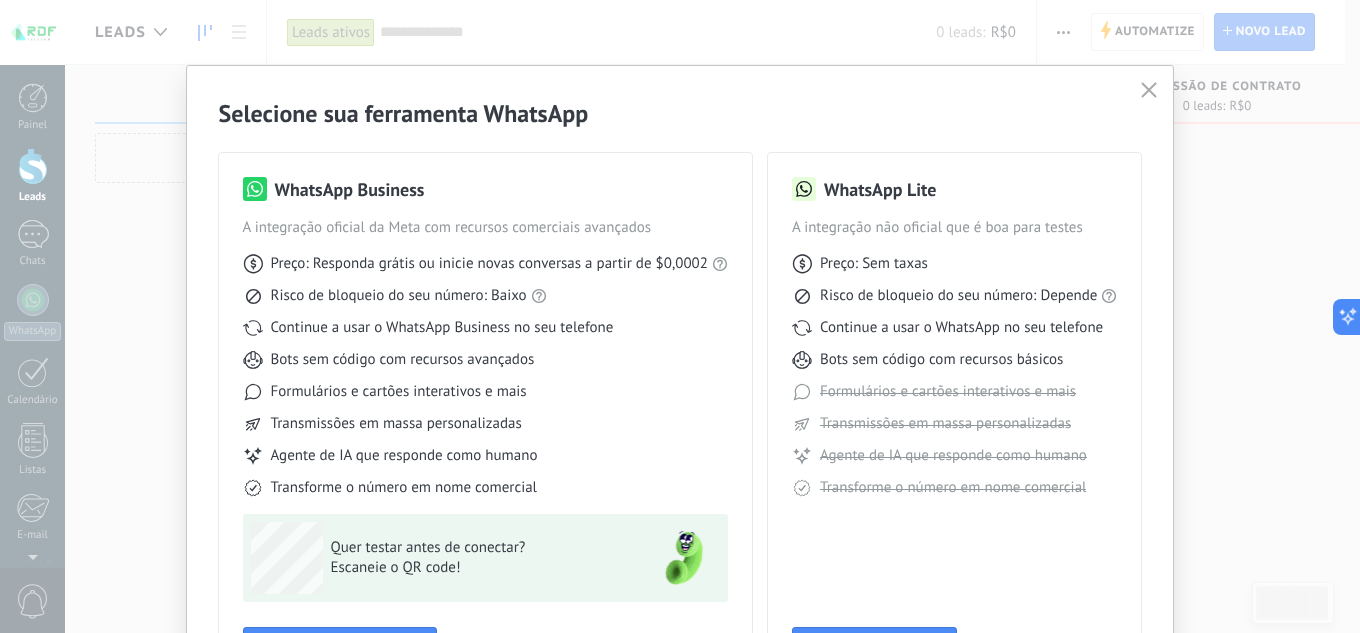 click 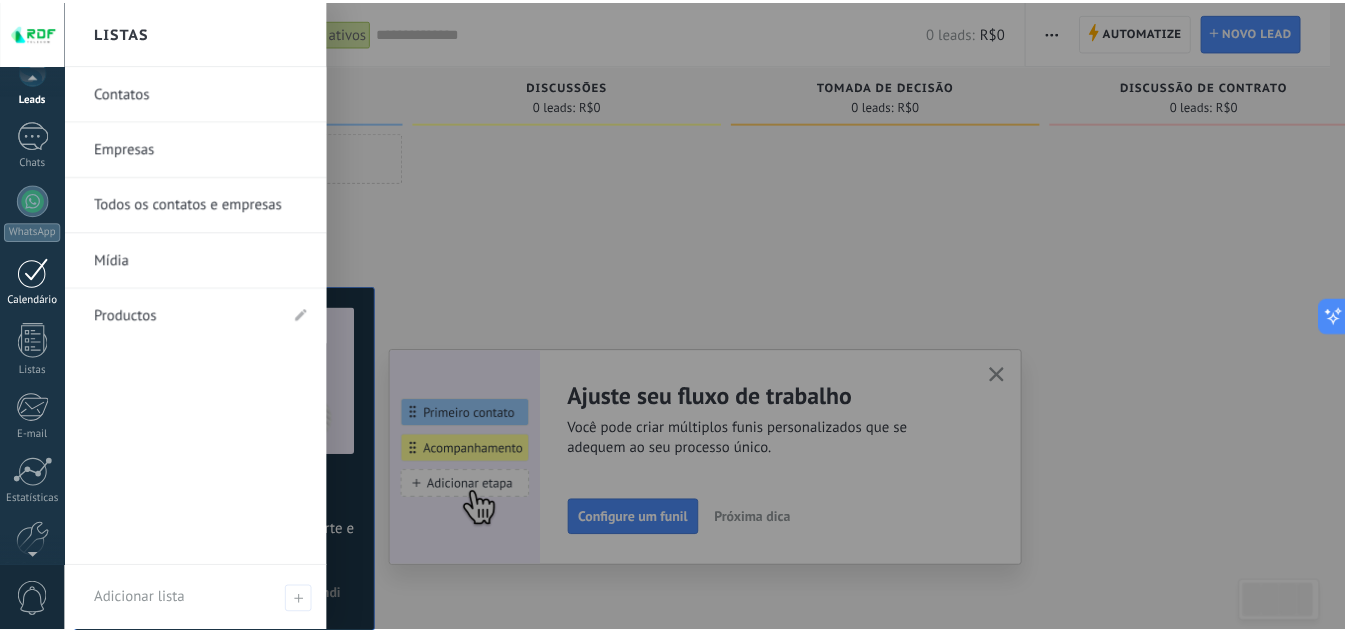 scroll, scrollTop: 199, scrollLeft: 0, axis: vertical 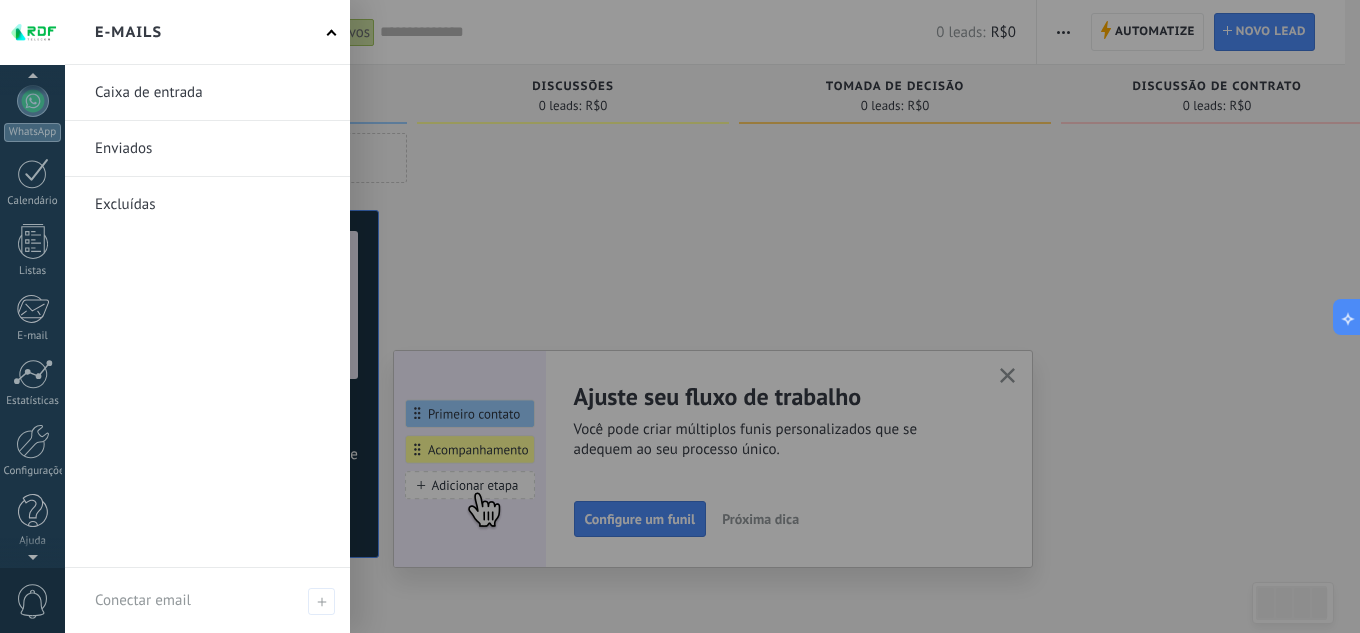 click at bounding box center [207, 148] 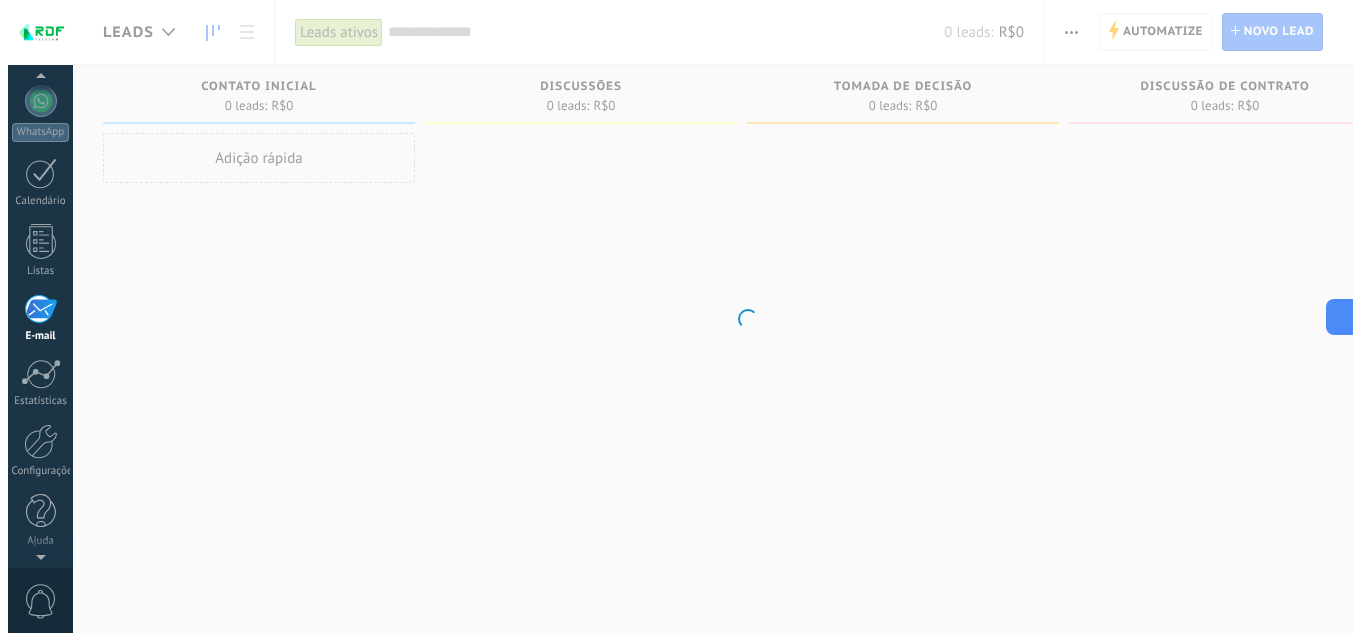scroll, scrollTop: 194, scrollLeft: 0, axis: vertical 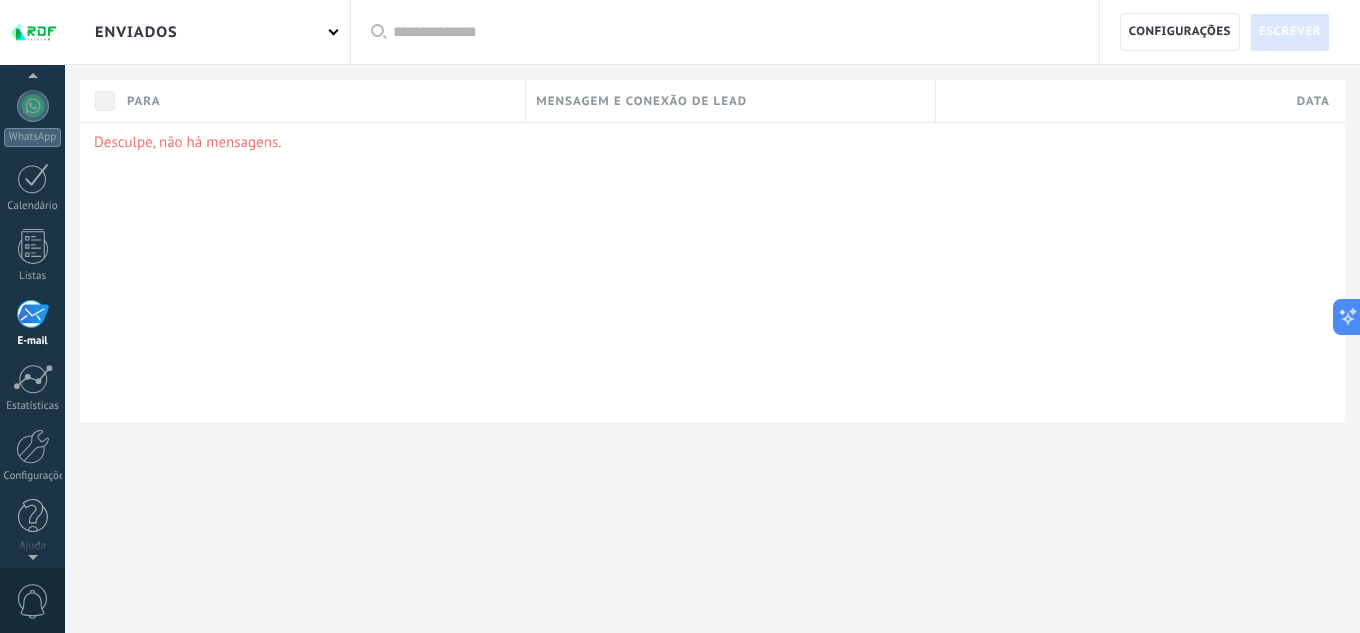 click on "Desculpe, não há mensagens." at bounding box center [712, 272] 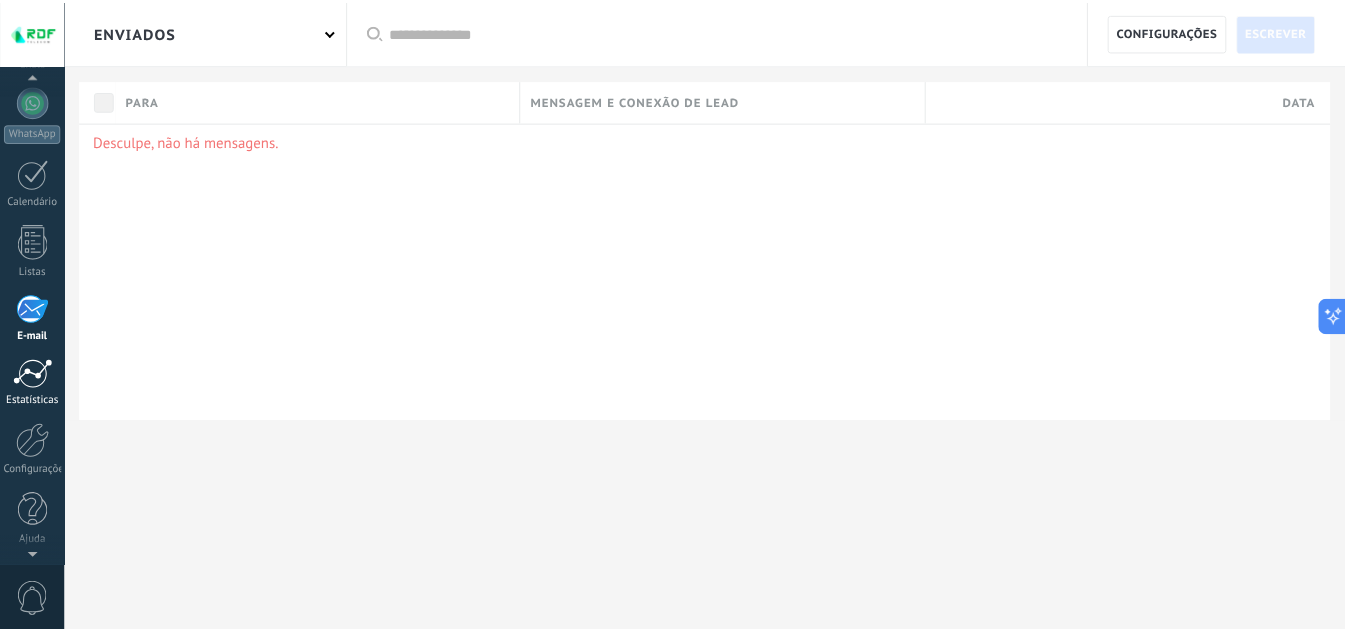 scroll, scrollTop: 199, scrollLeft: 0, axis: vertical 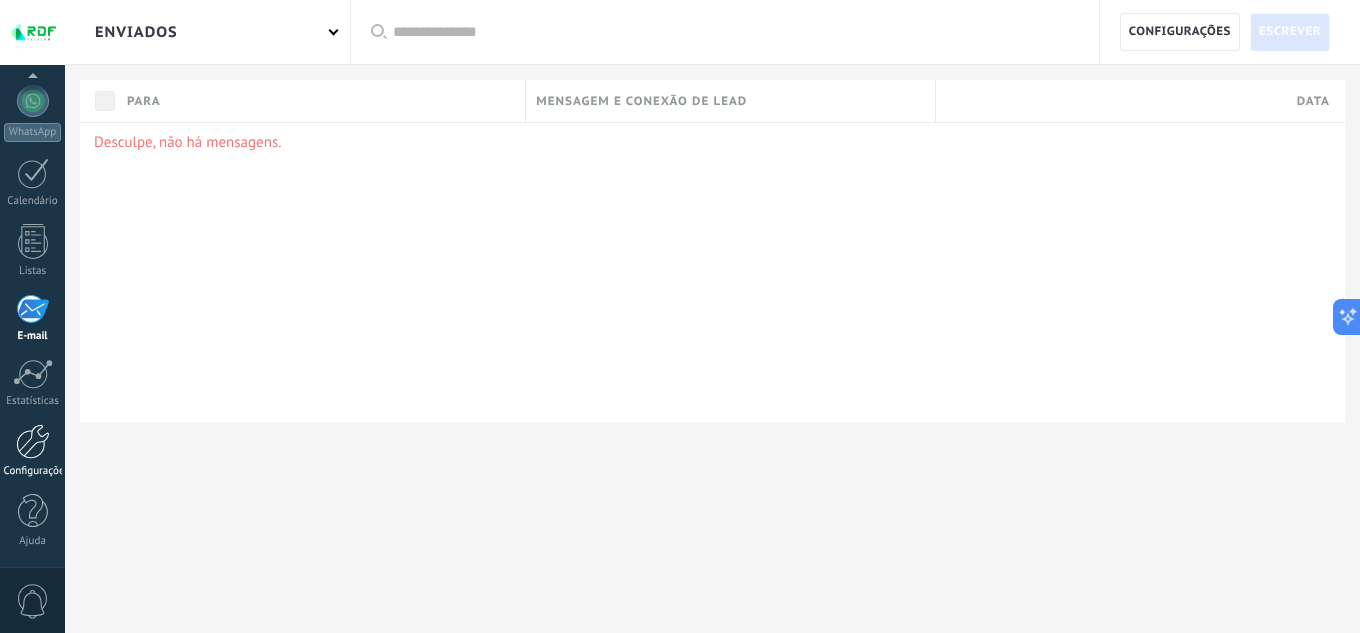 click on "Configurações" at bounding box center (32, 451) 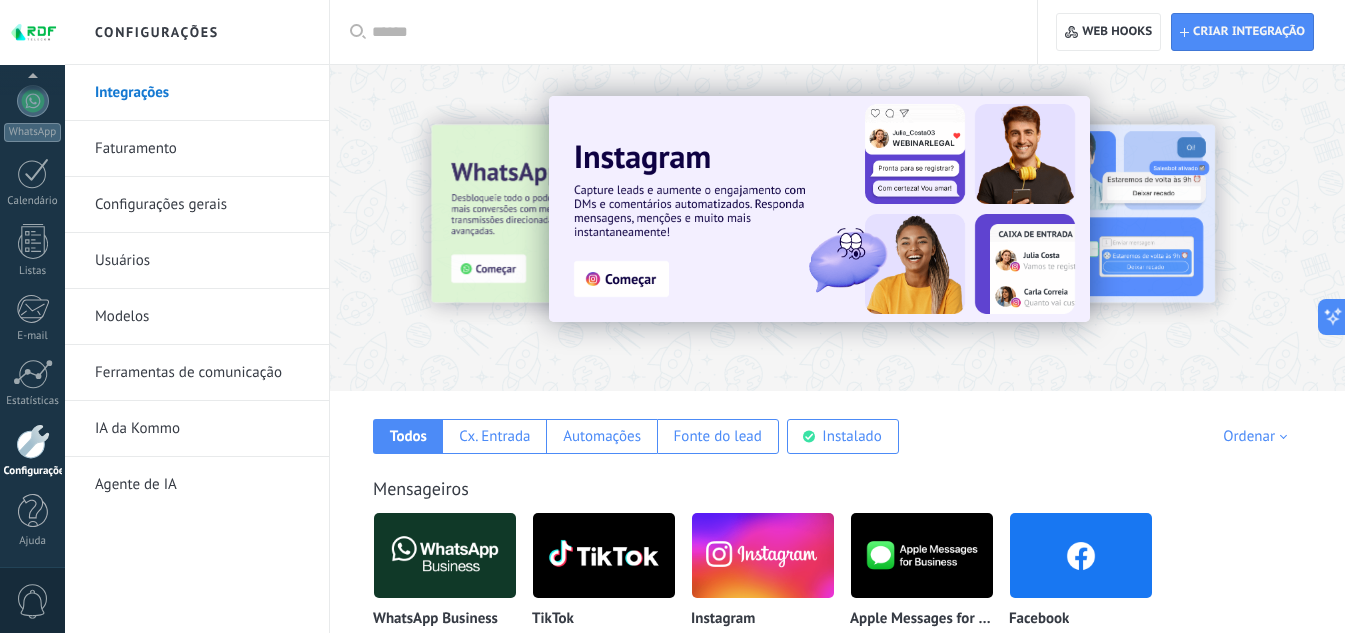 click on "Configurações gerais" at bounding box center (202, 205) 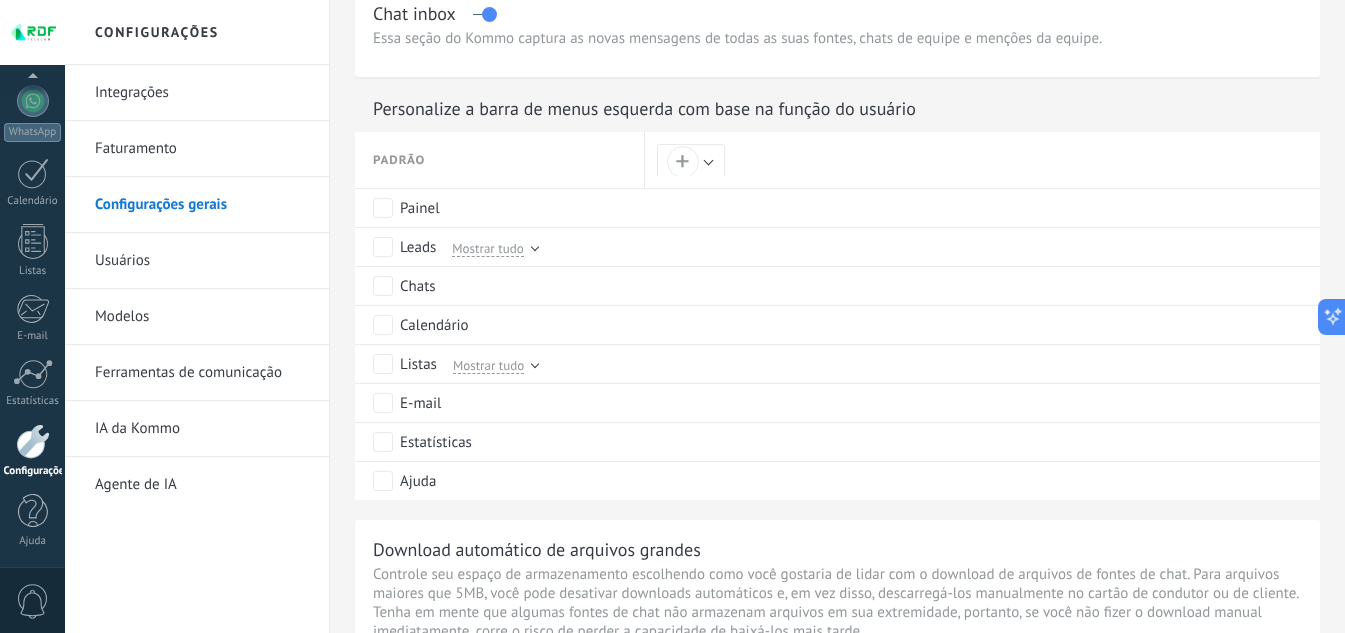 scroll, scrollTop: 1000, scrollLeft: 0, axis: vertical 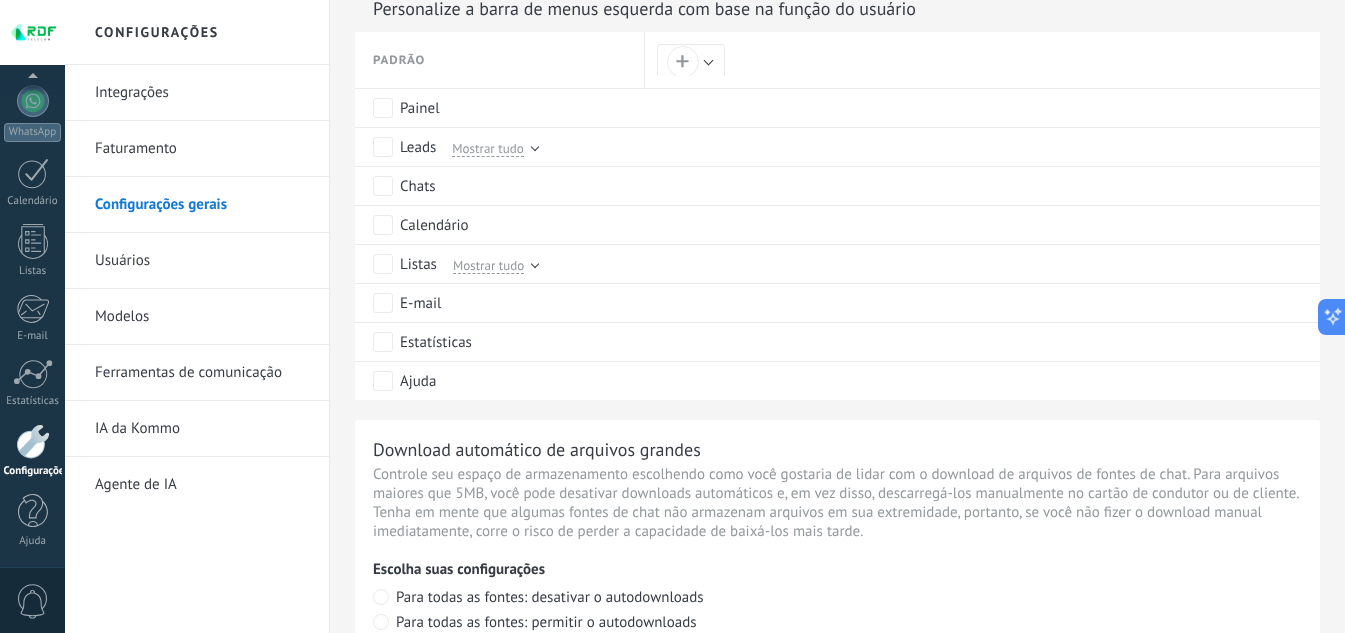 click on "Usuários" at bounding box center [202, 261] 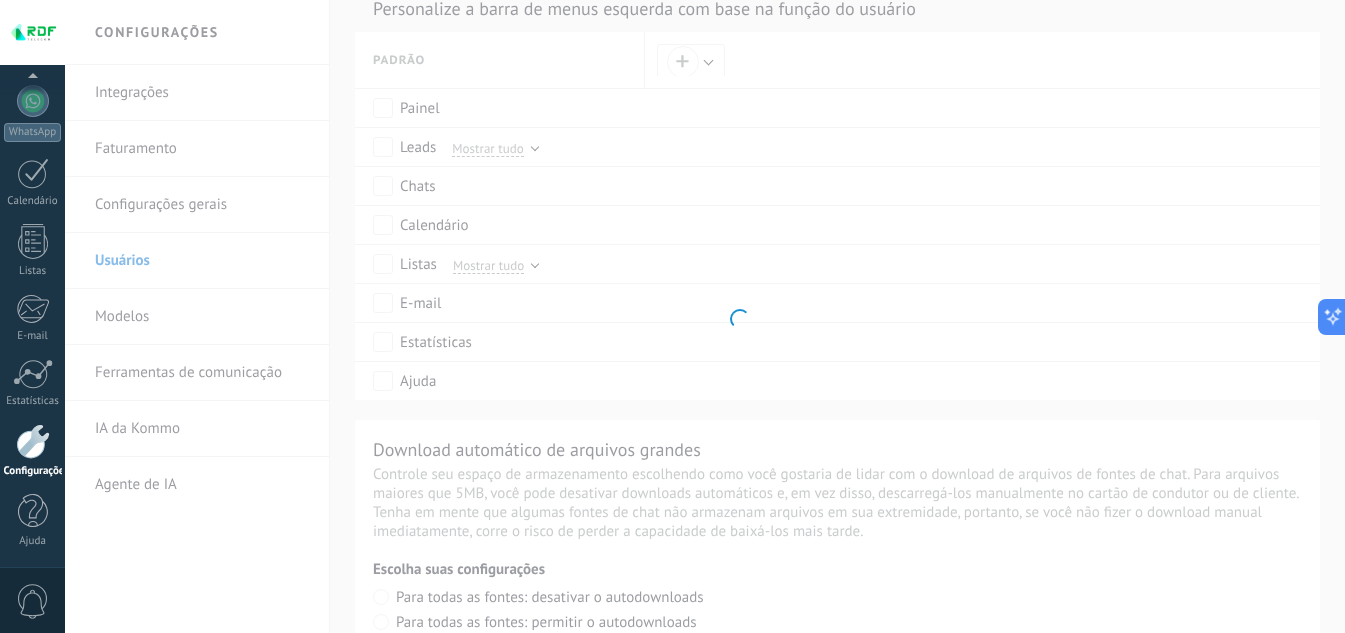 scroll, scrollTop: 0, scrollLeft: 0, axis: both 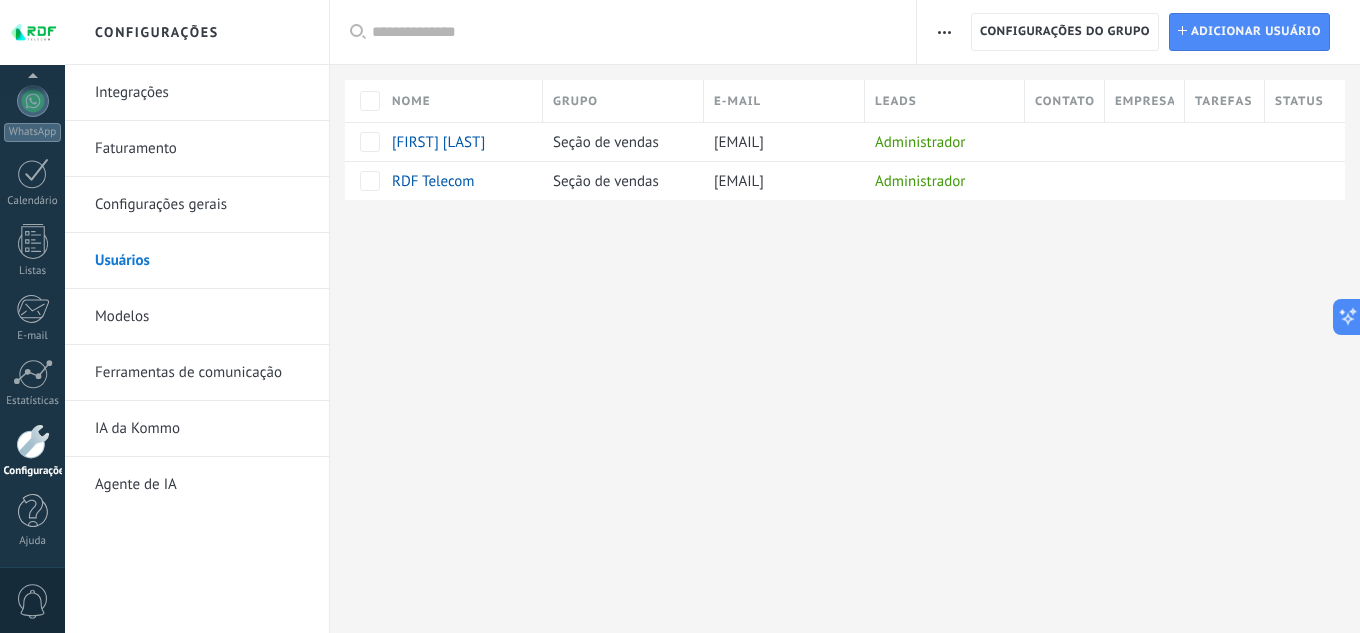 click on "Modelos" at bounding box center (202, 317) 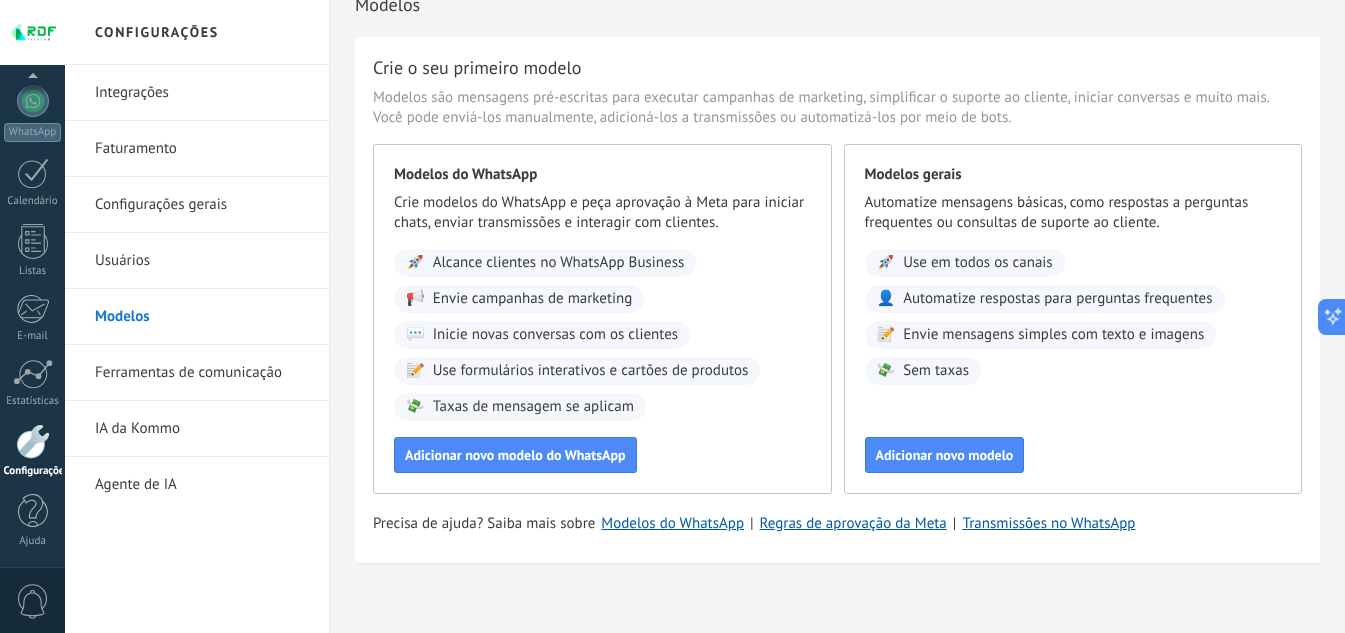 scroll, scrollTop: 42, scrollLeft: 0, axis: vertical 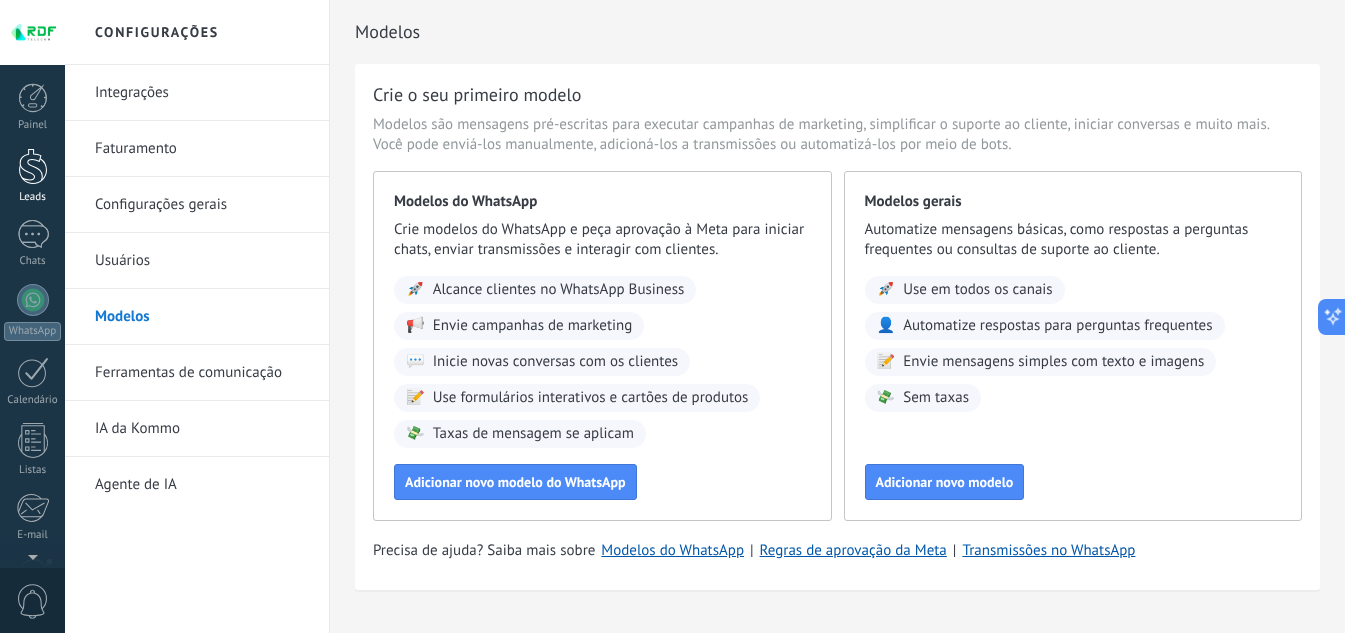 click at bounding box center (33, 166) 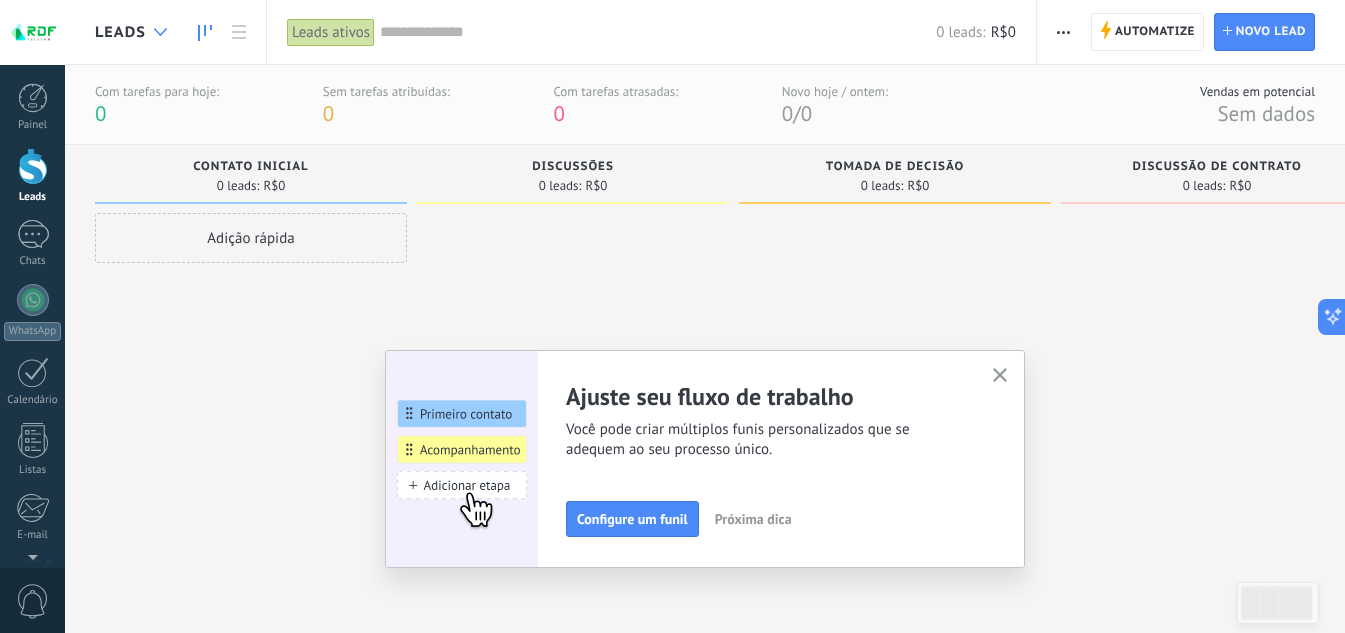 click at bounding box center (160, 32) 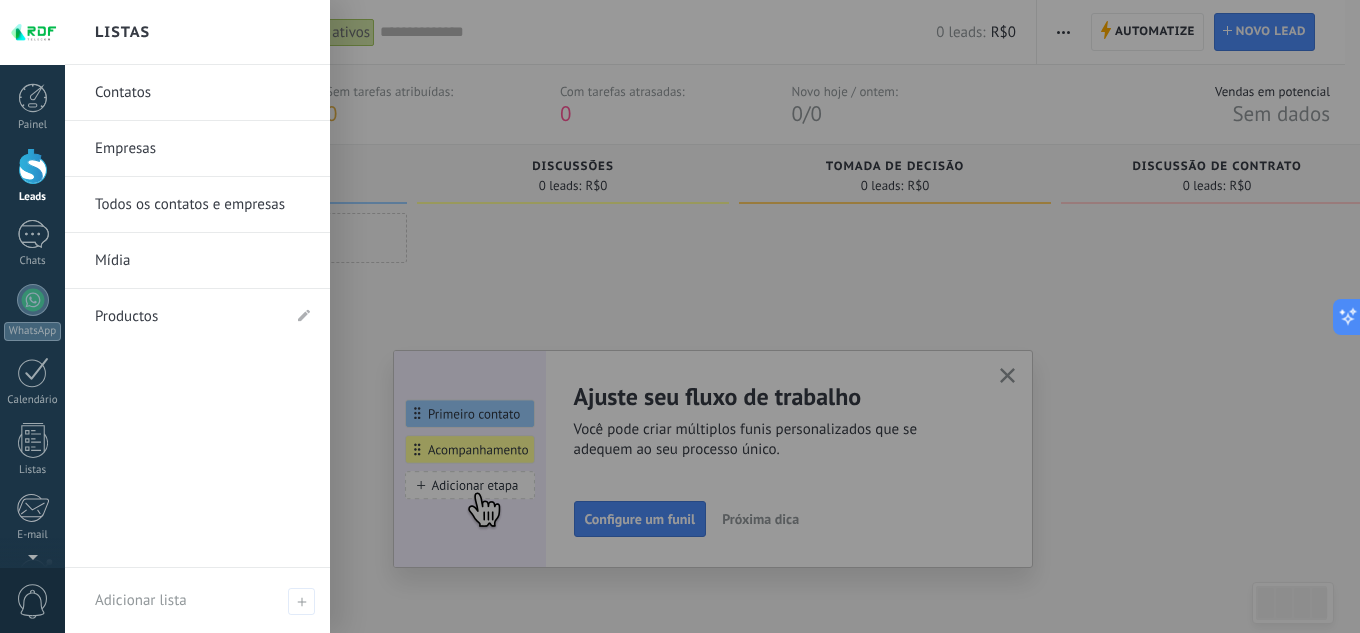 click at bounding box center (745, 316) 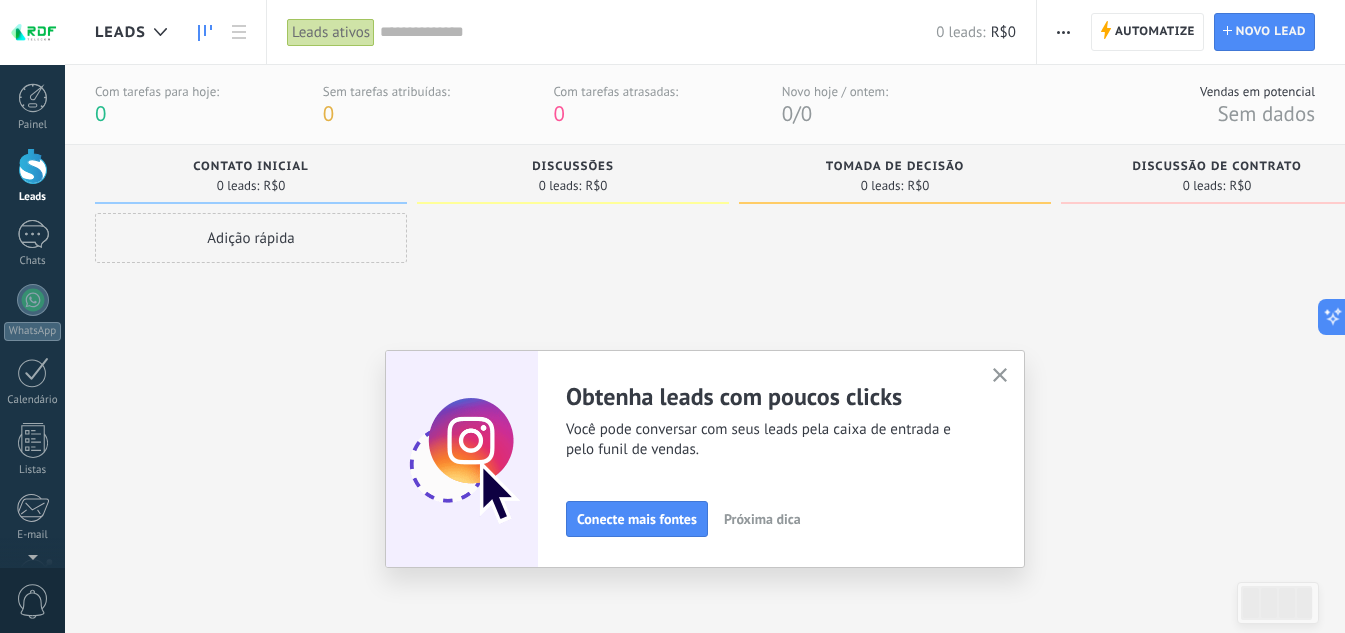 click on "Adição rápida" at bounding box center (251, 399) 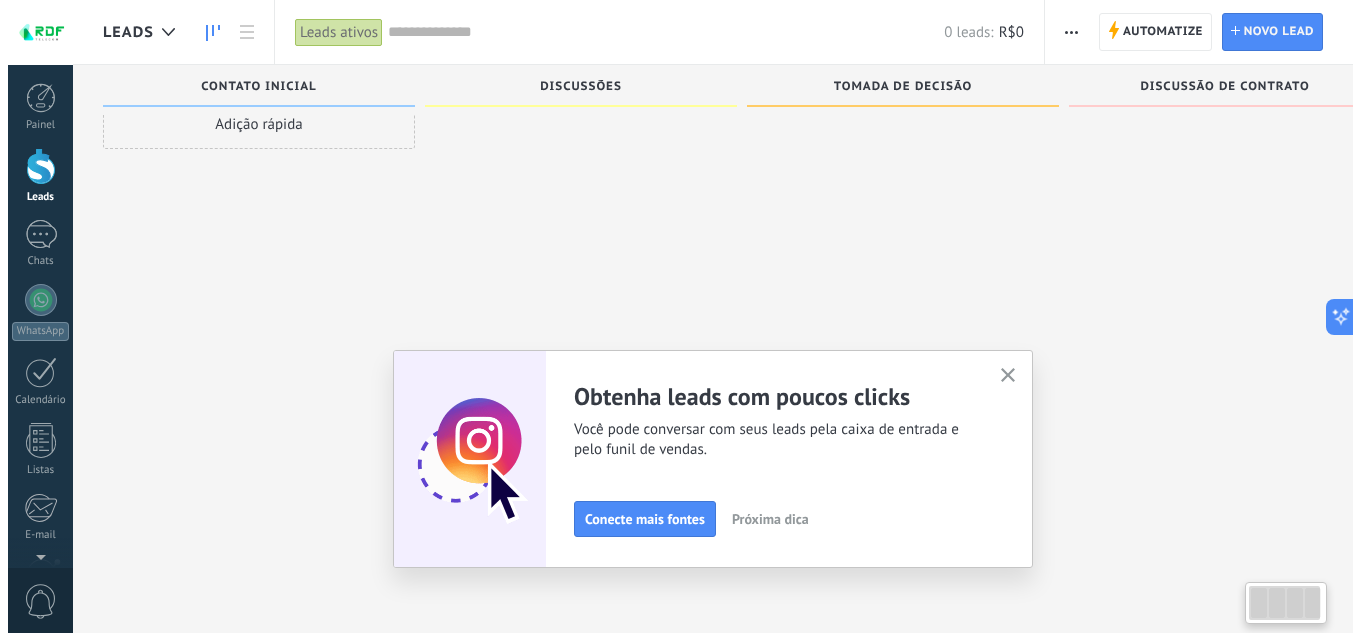 scroll, scrollTop: 19, scrollLeft: 0, axis: vertical 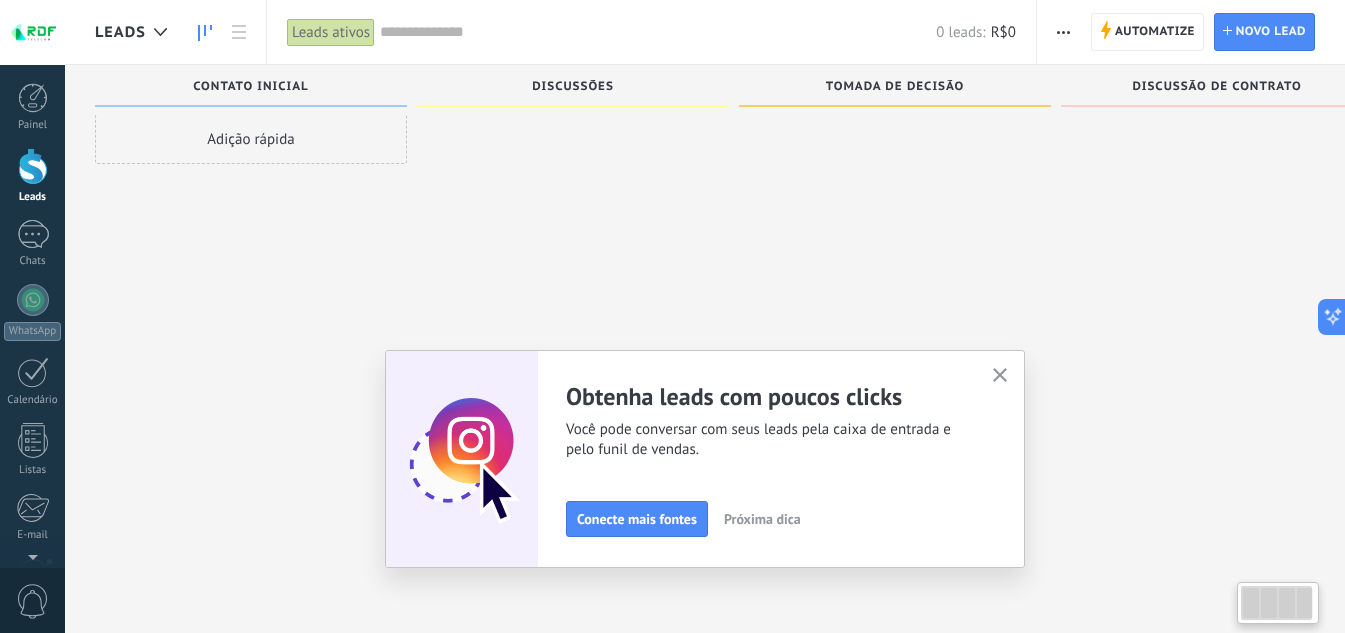 click on "Próxima dica" at bounding box center [762, 519] 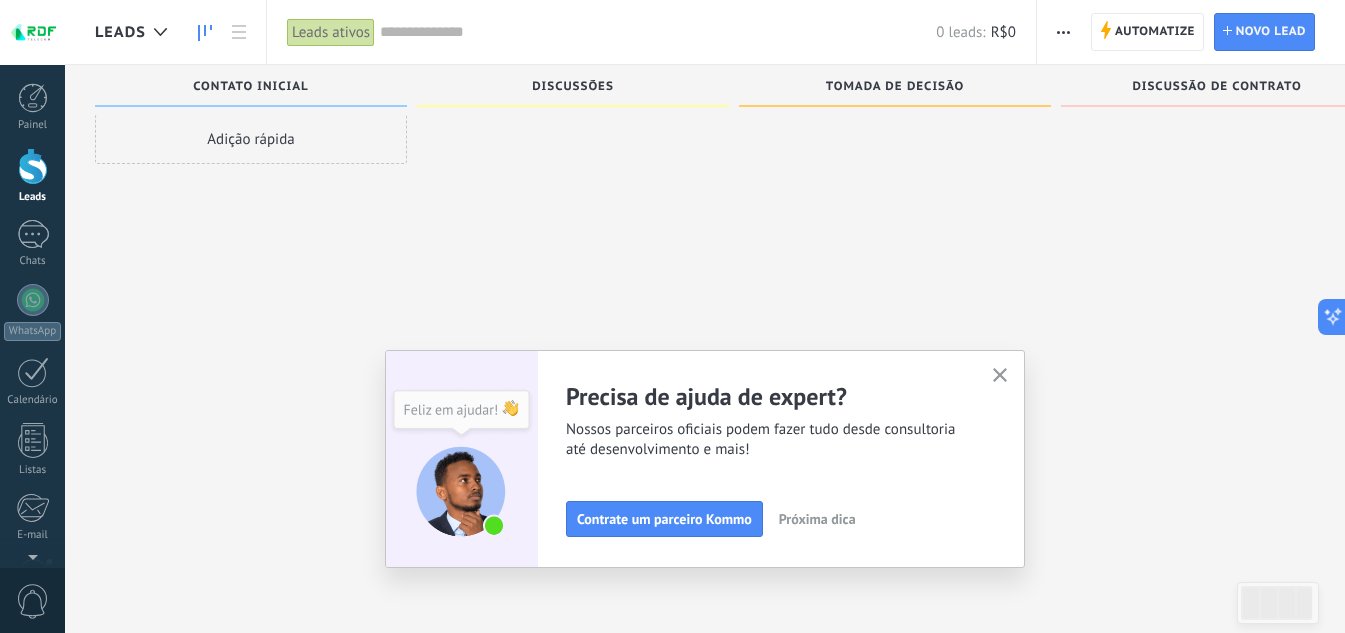 click on "Próxima dica" at bounding box center [817, 519] 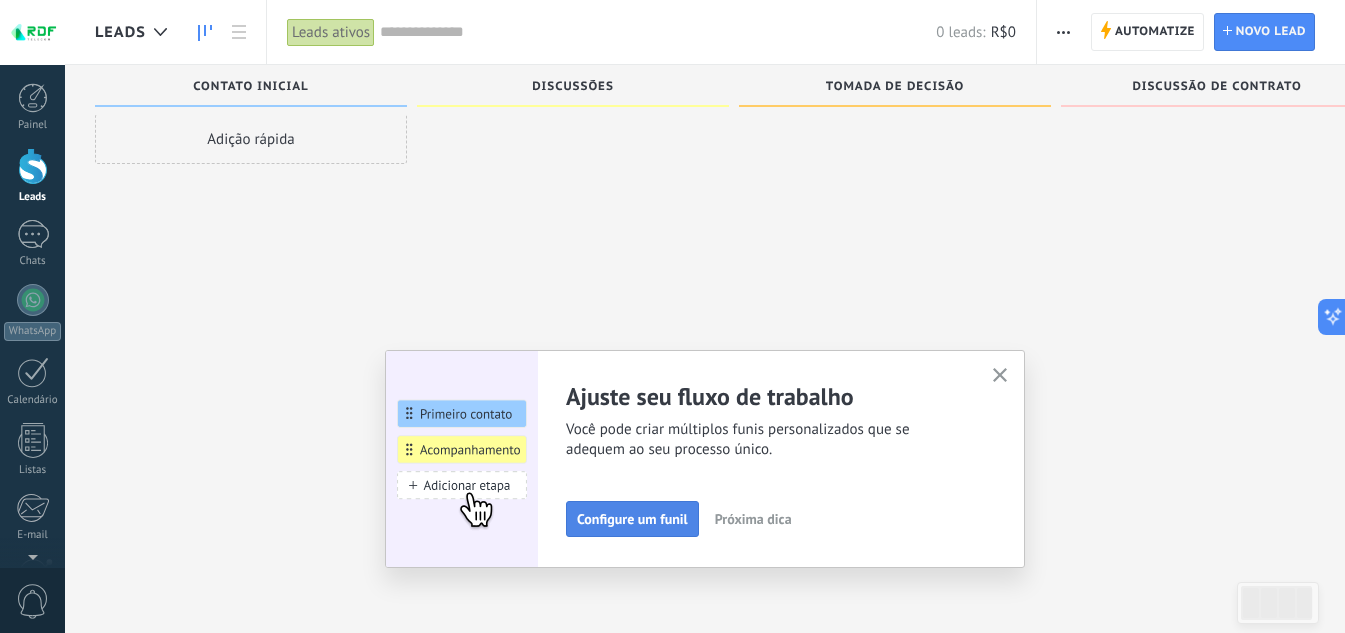 click on "Configure um funil" at bounding box center (632, 519) 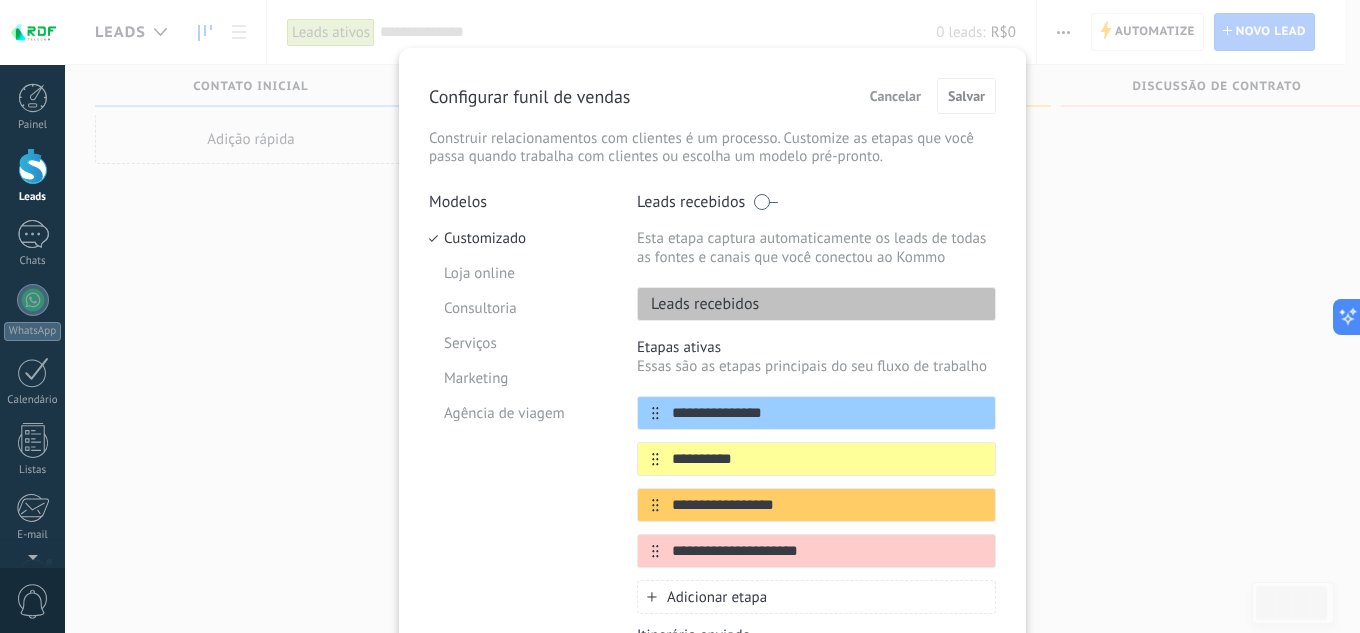scroll, scrollTop: 0, scrollLeft: 0, axis: both 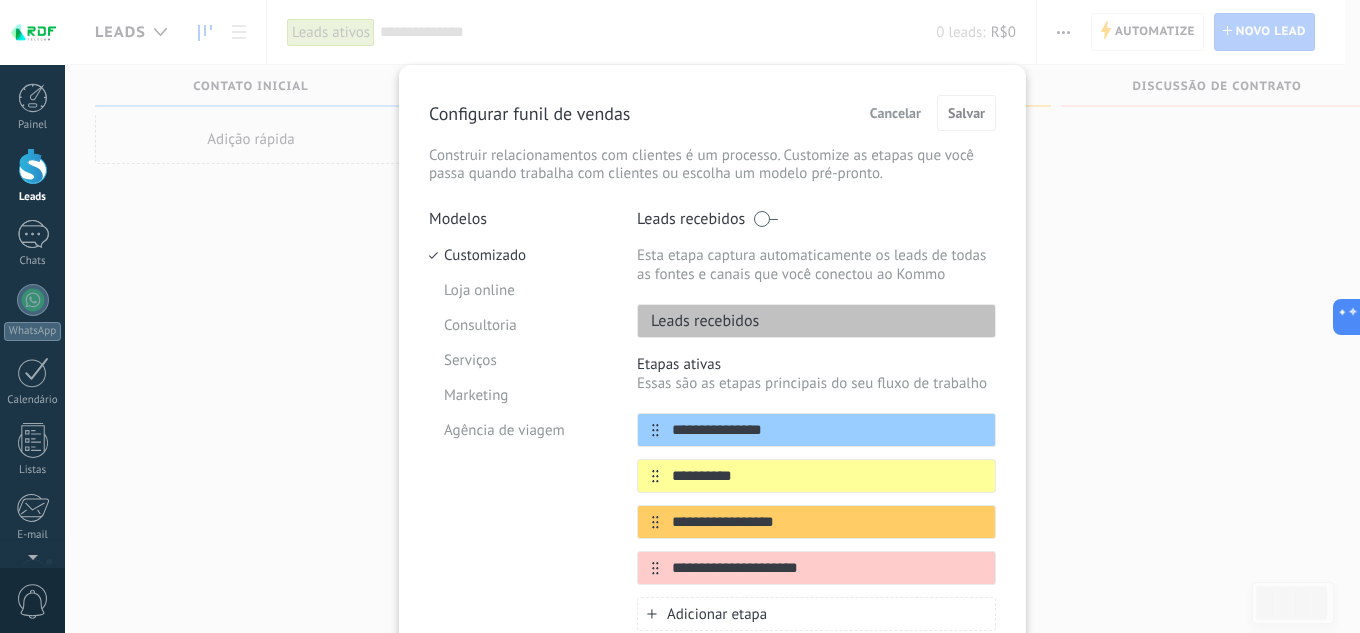 click on "Leads recebidos" at bounding box center [816, 321] 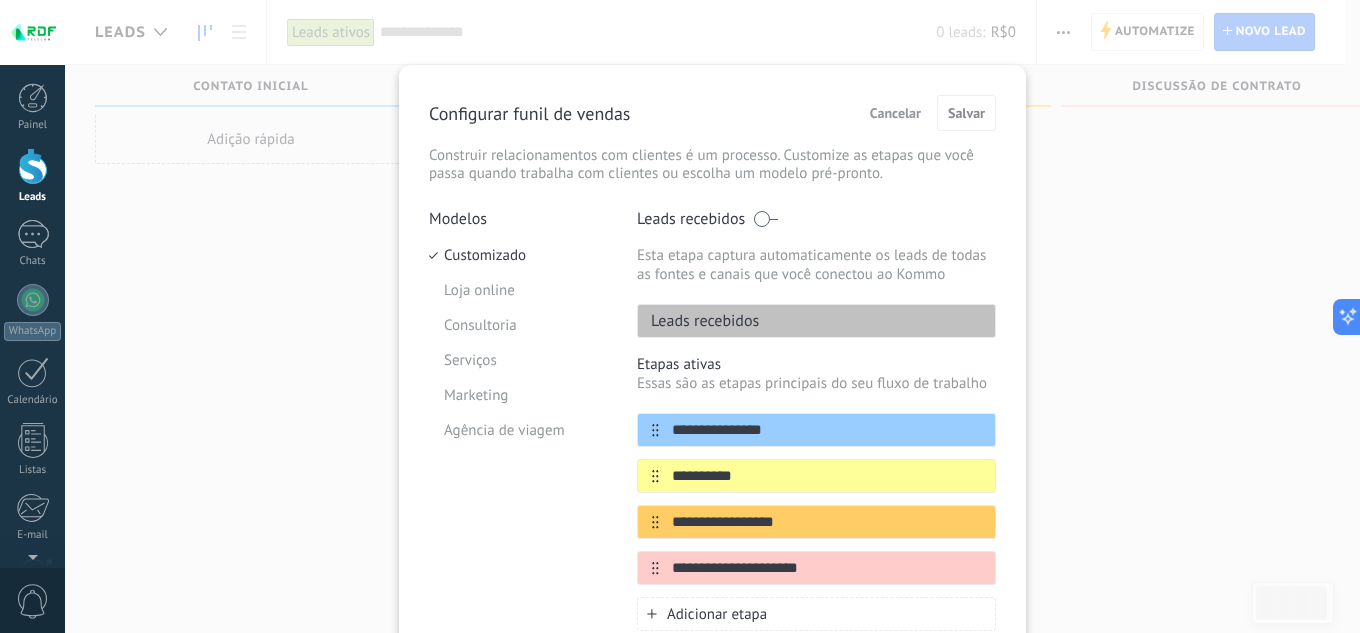 click on "Leads recebidos" at bounding box center [698, 321] 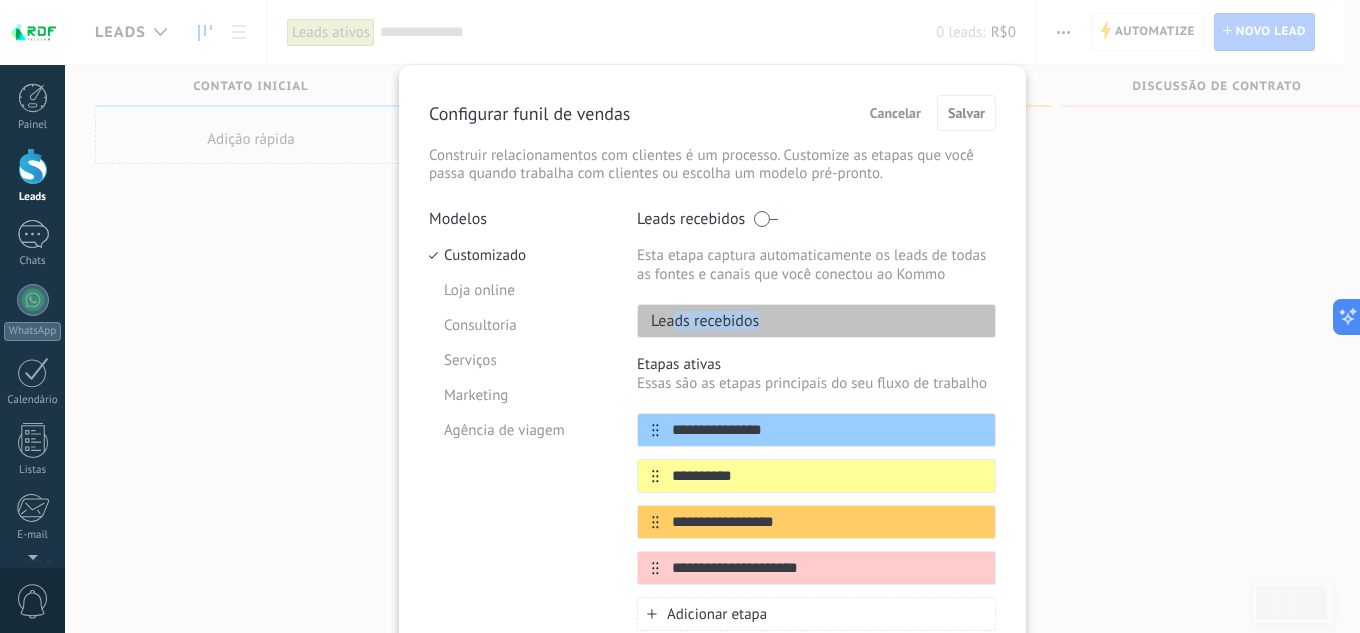 drag, startPoint x: 772, startPoint y: 316, endPoint x: 673, endPoint y: 316, distance: 99 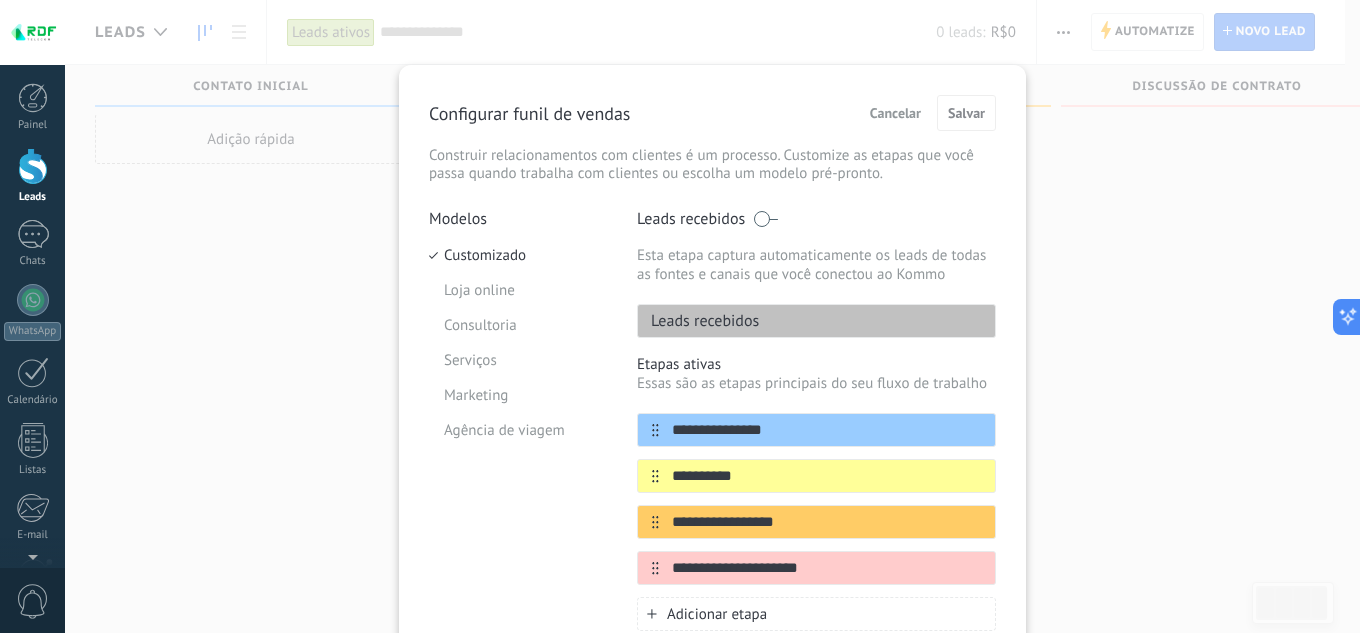 scroll, scrollTop: 100, scrollLeft: 0, axis: vertical 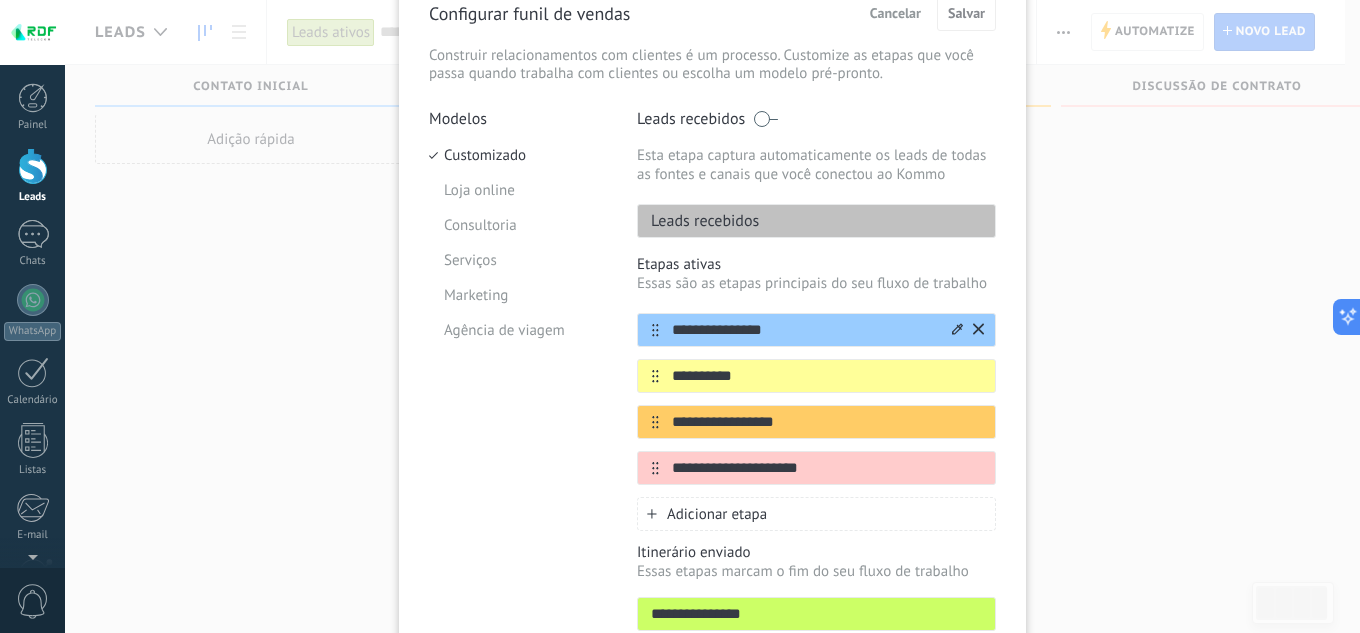 drag, startPoint x: 738, startPoint y: 334, endPoint x: 783, endPoint y: 332, distance: 45.044422 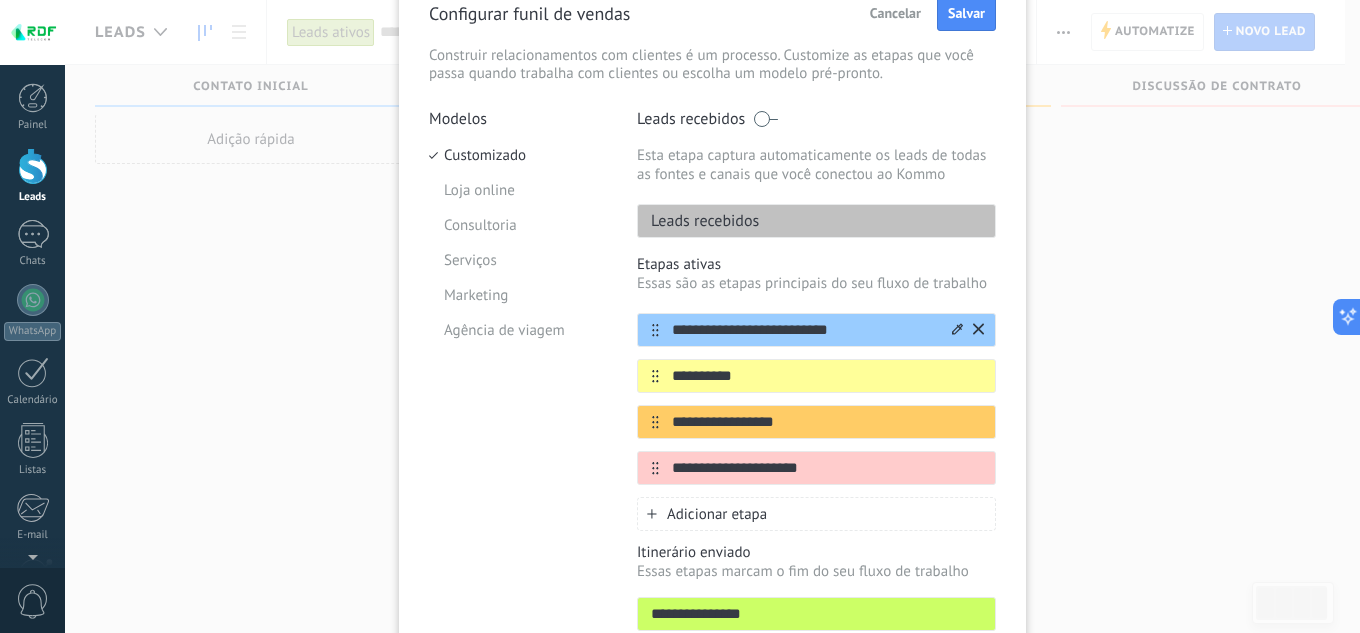 type on "**********" 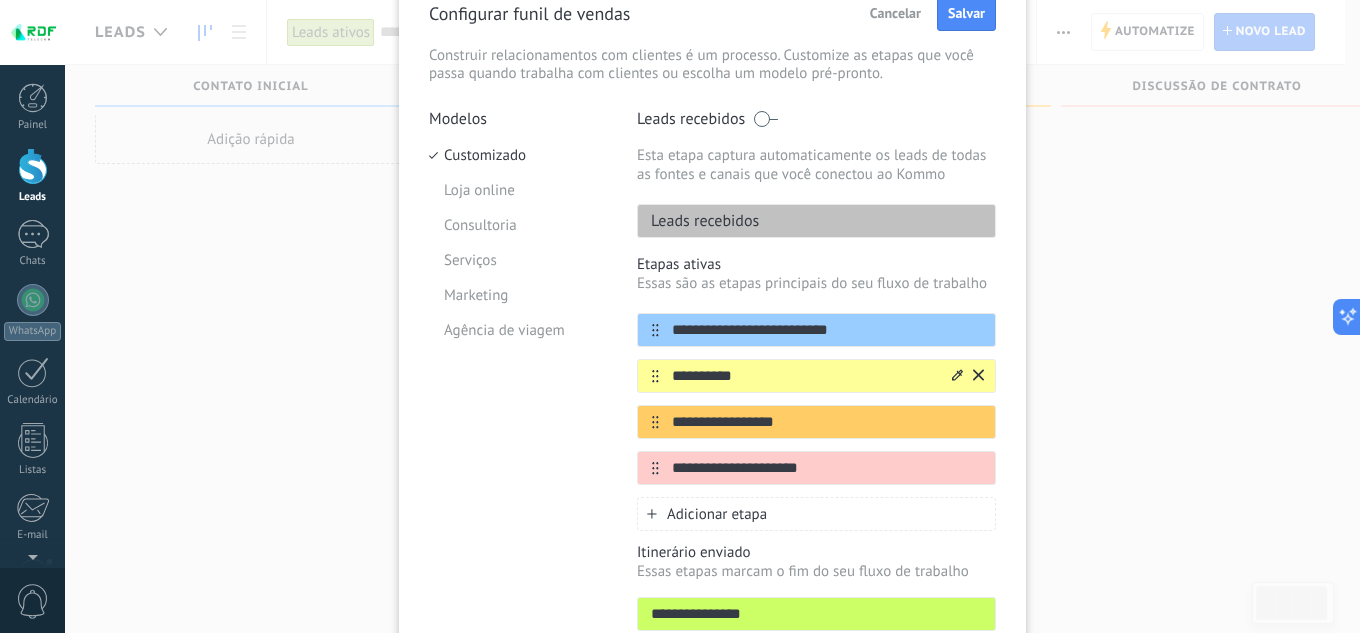 click on "**********" at bounding box center (804, 376) 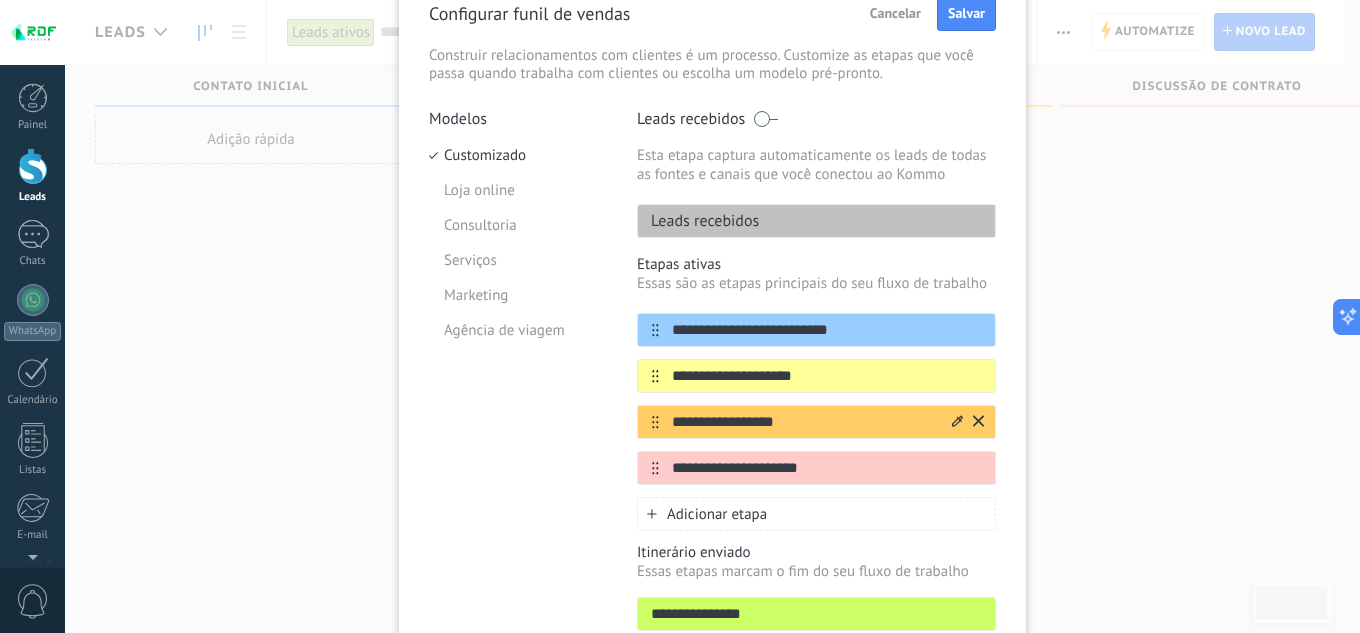 type on "**********" 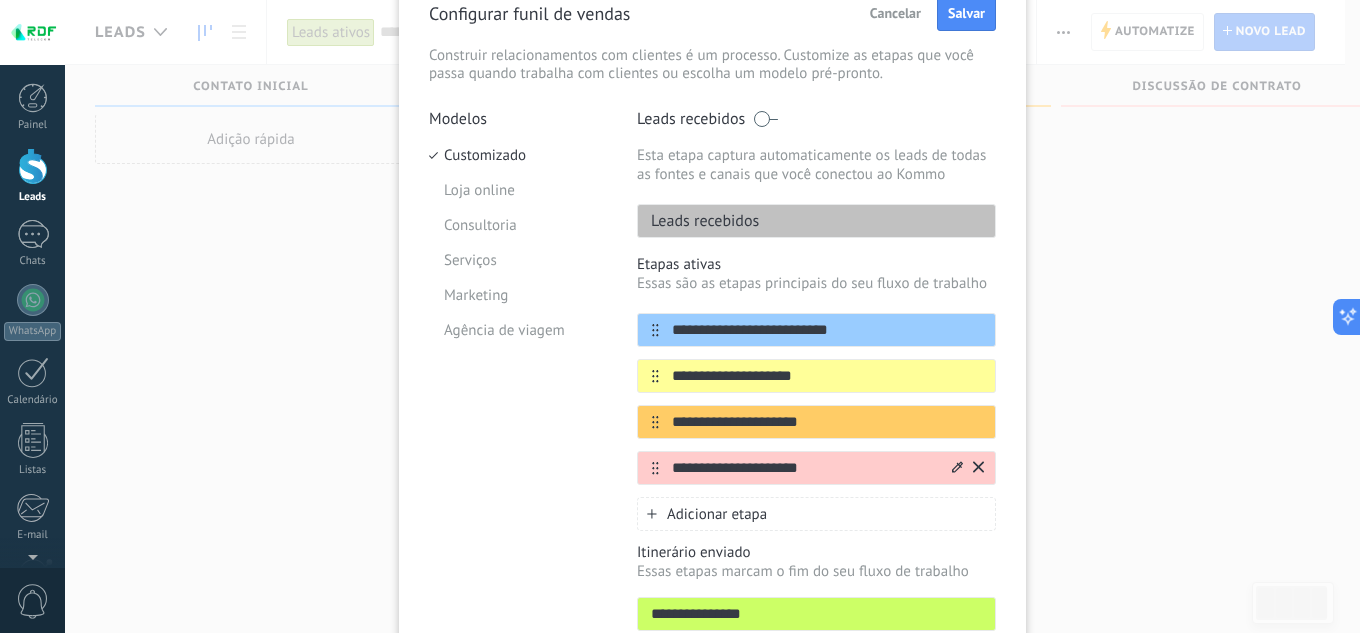 type on "**********" 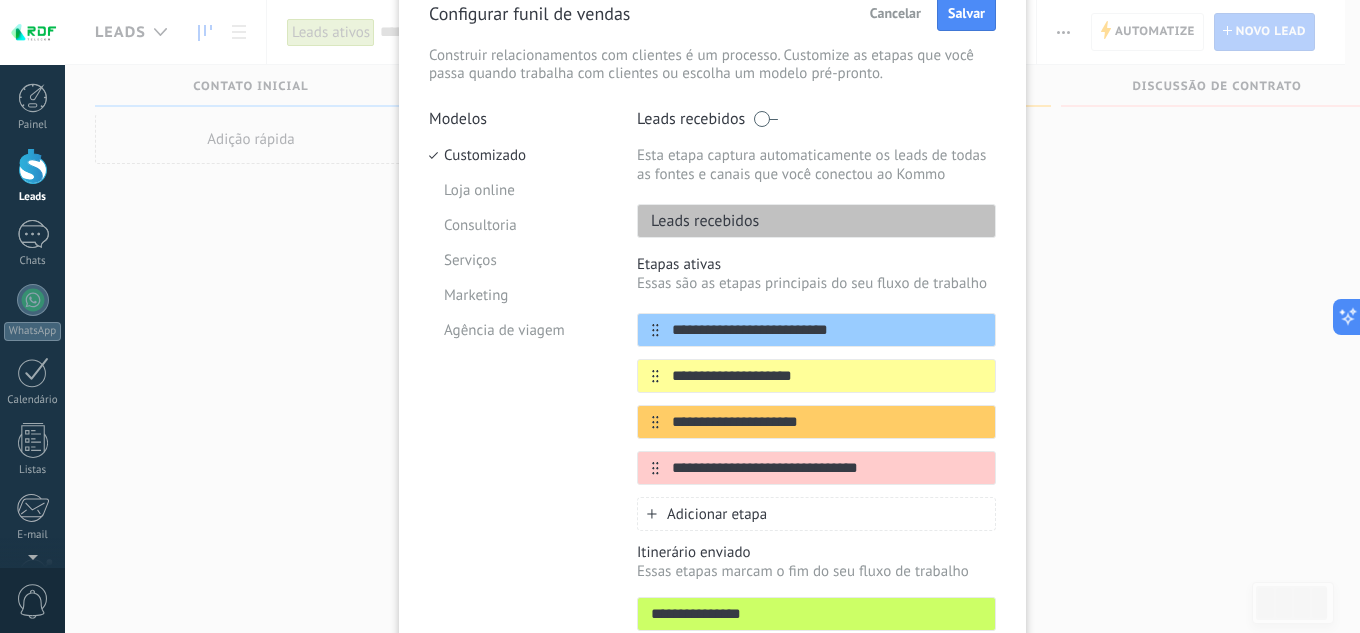 type on "**********" 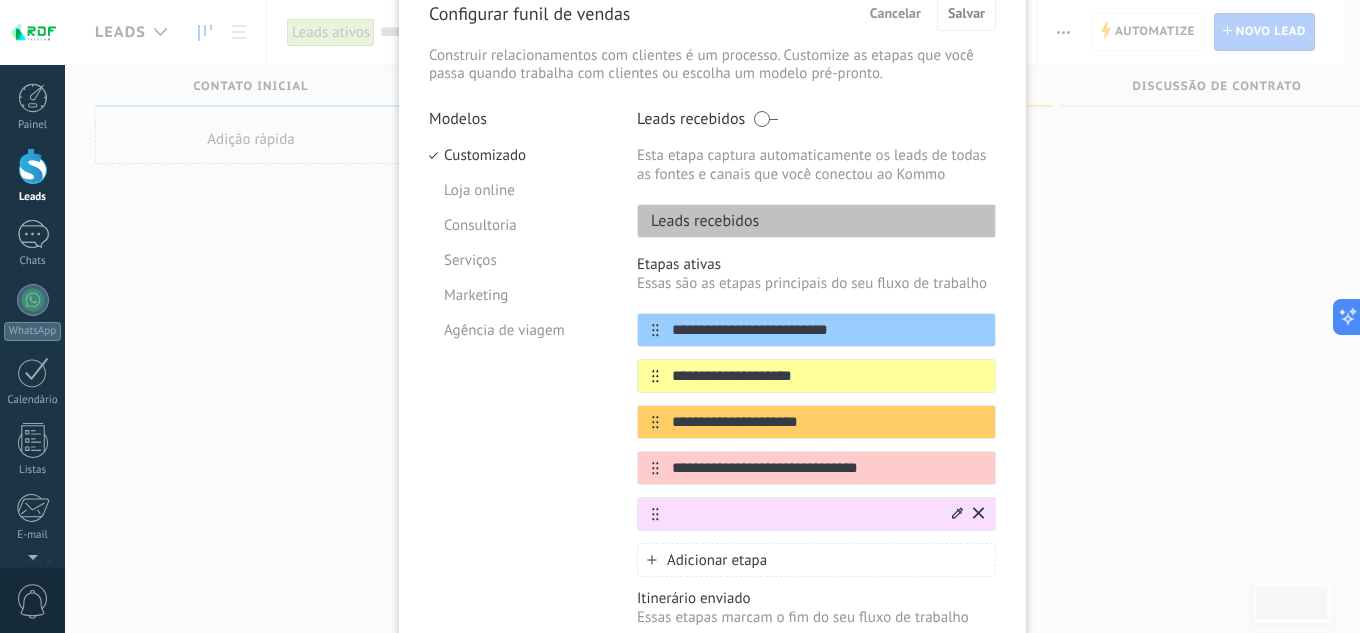click at bounding box center [804, 514] 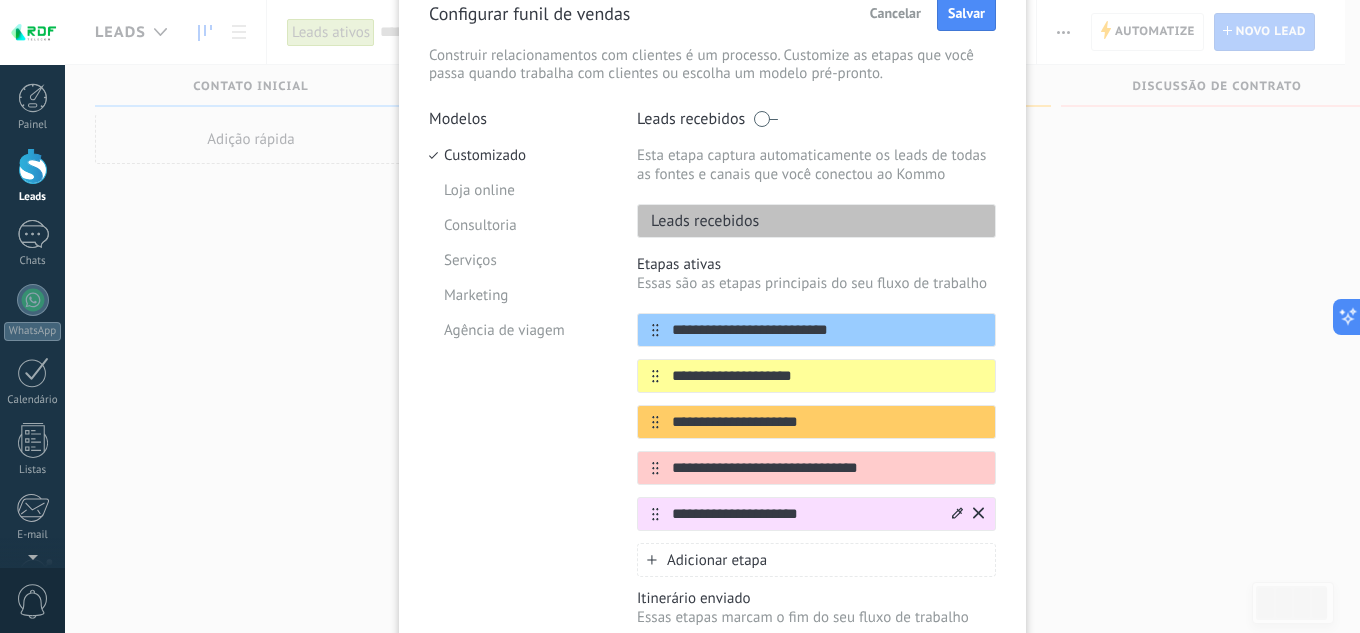 type on "**********" 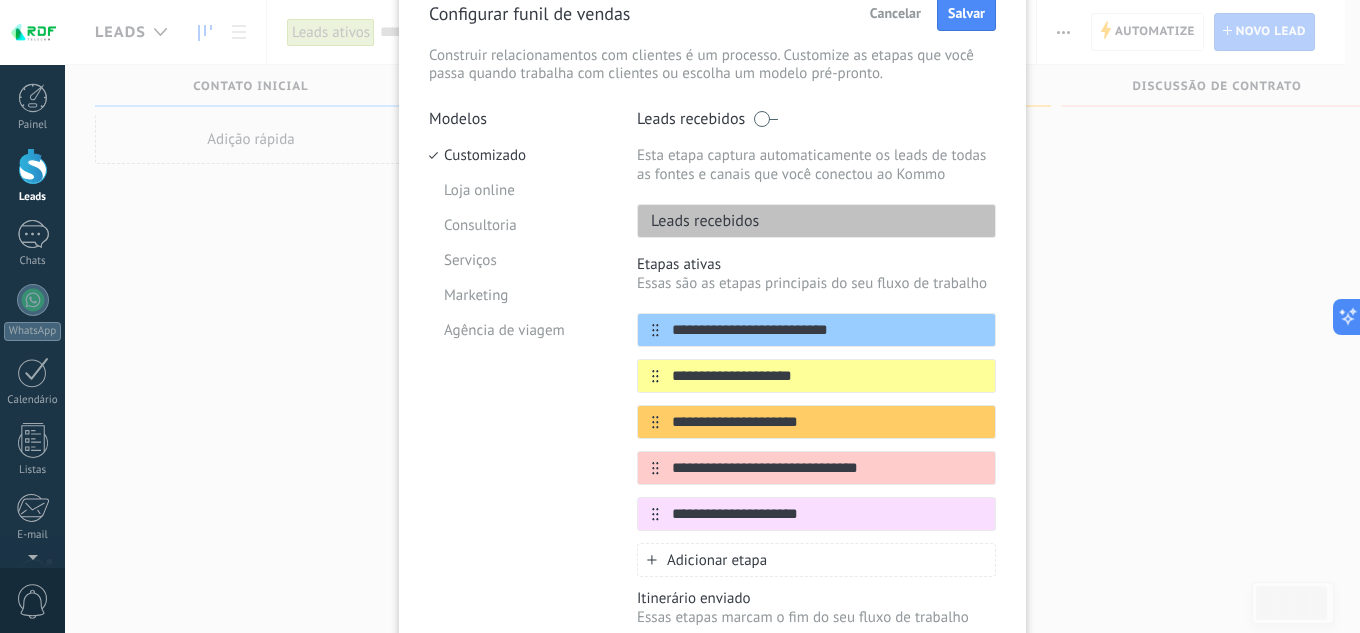 click on "Adicionar etapa" at bounding box center (717, 560) 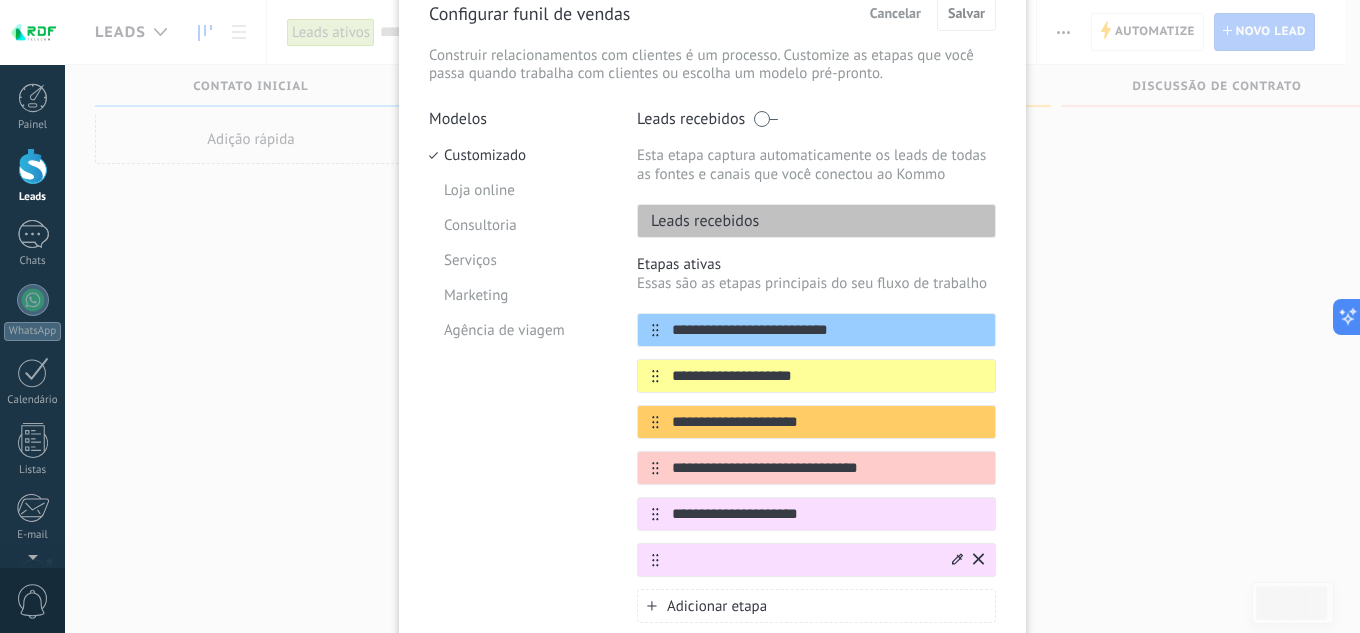 click at bounding box center (804, 560) 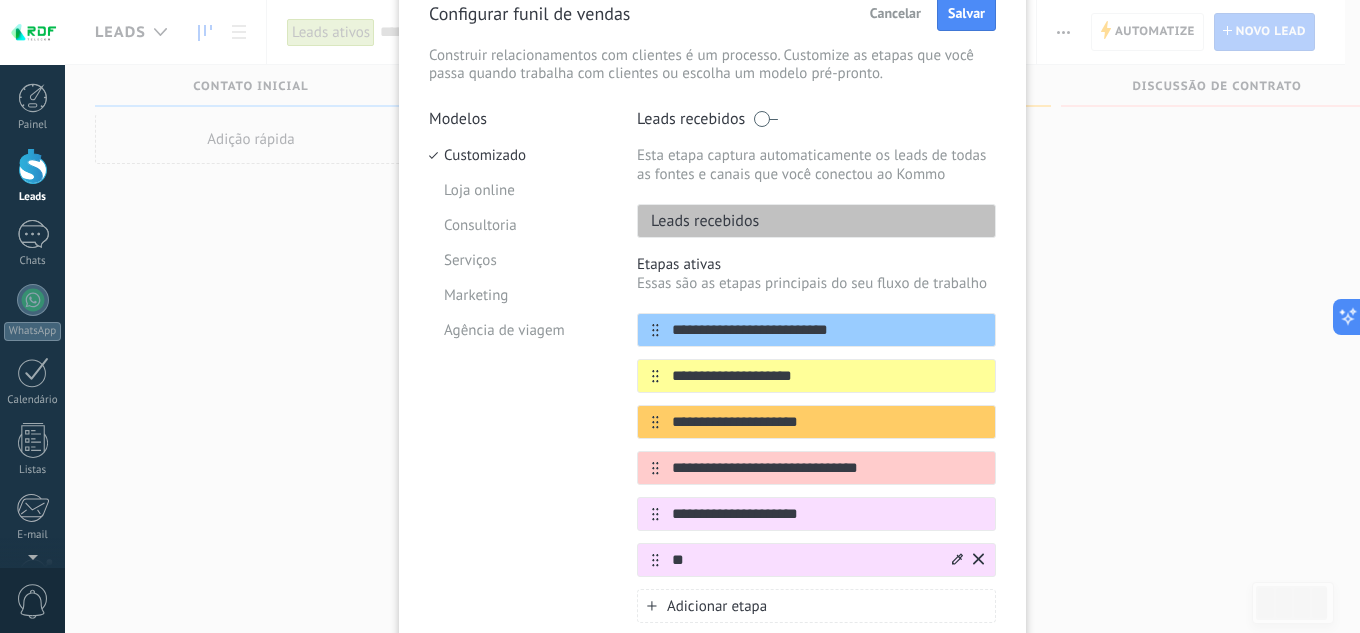 type on "*" 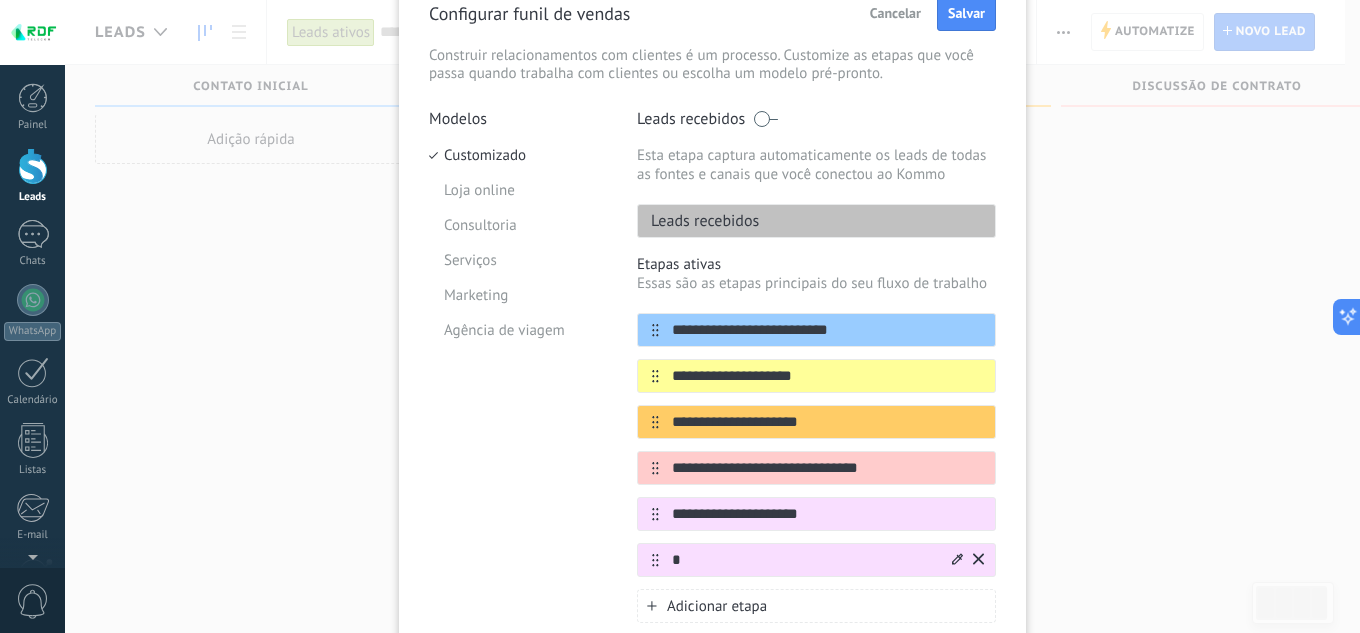 type 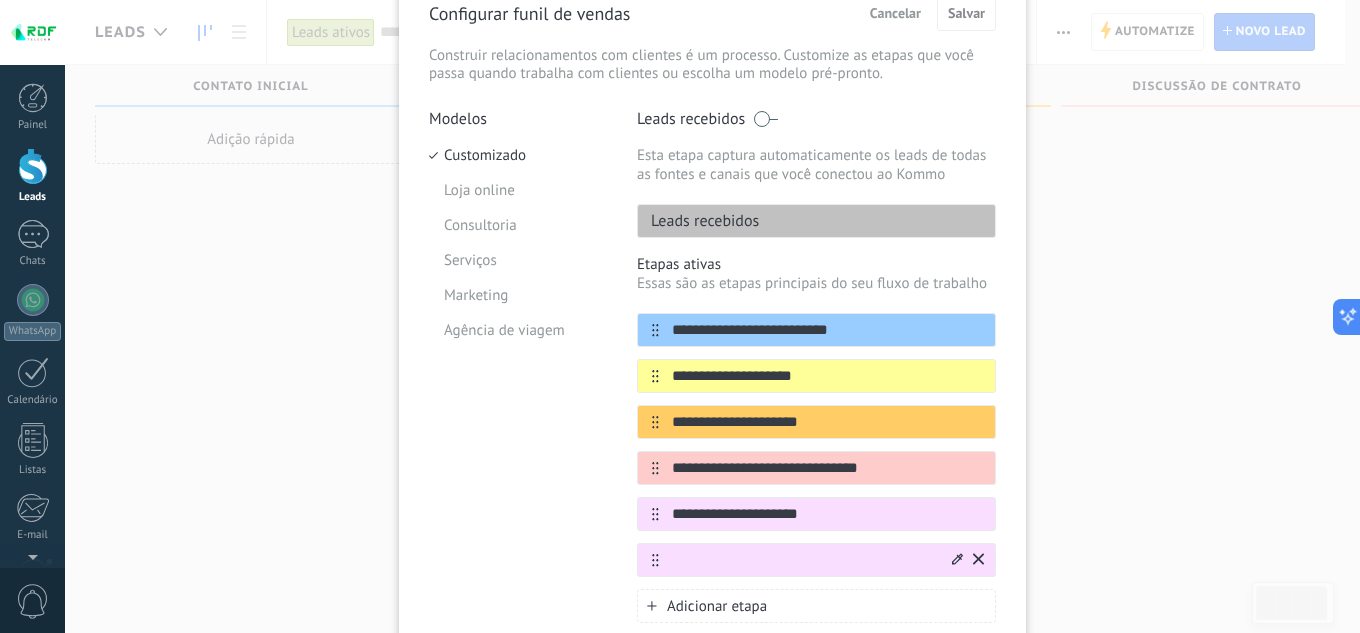 click 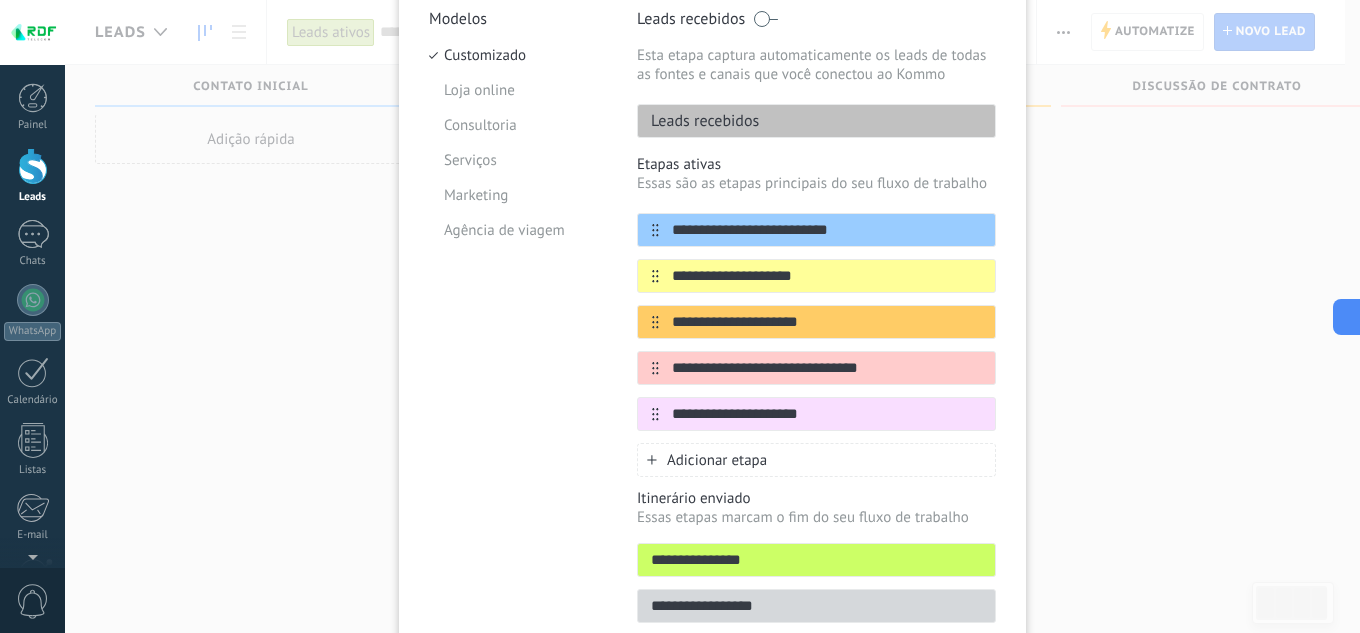 scroll, scrollTop: 297, scrollLeft: 0, axis: vertical 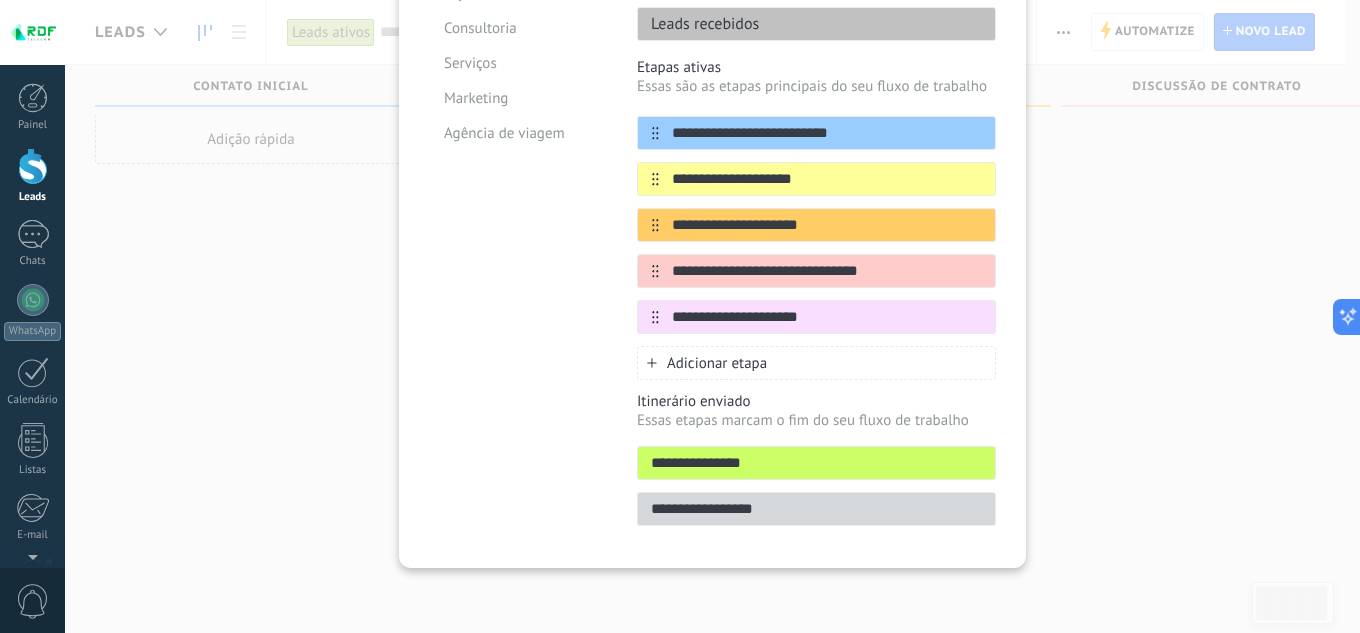 click on "**********" at bounding box center [816, 463] 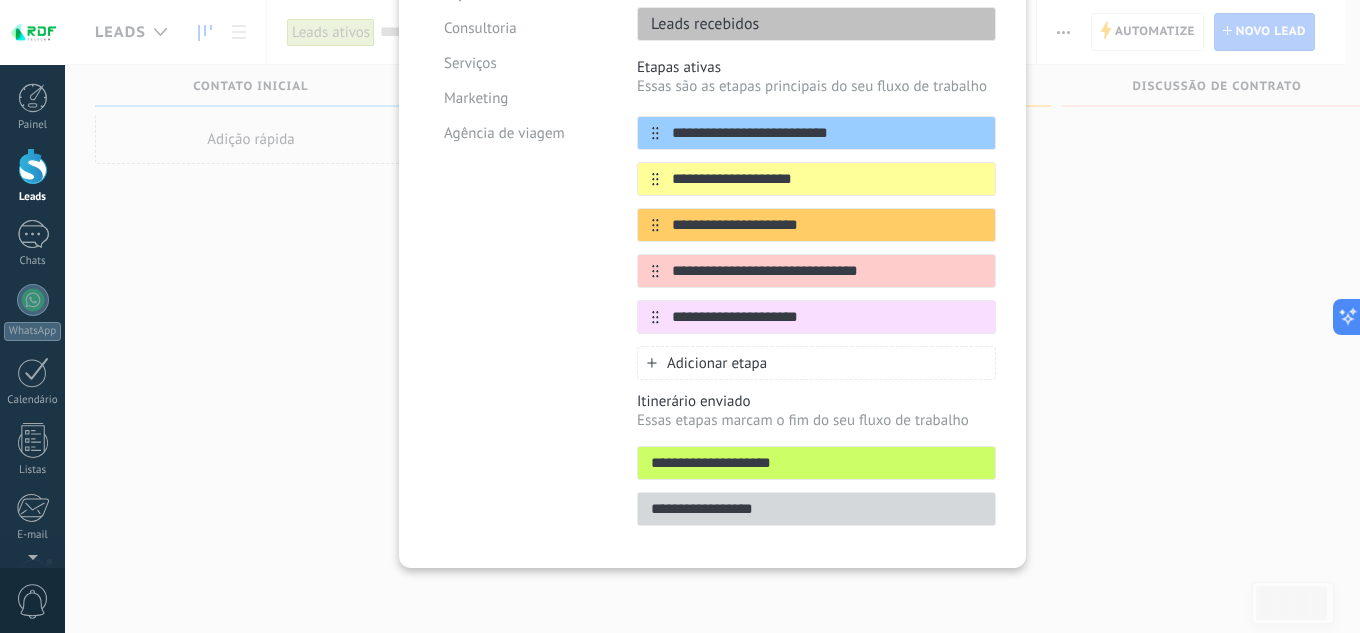 type on "**********" 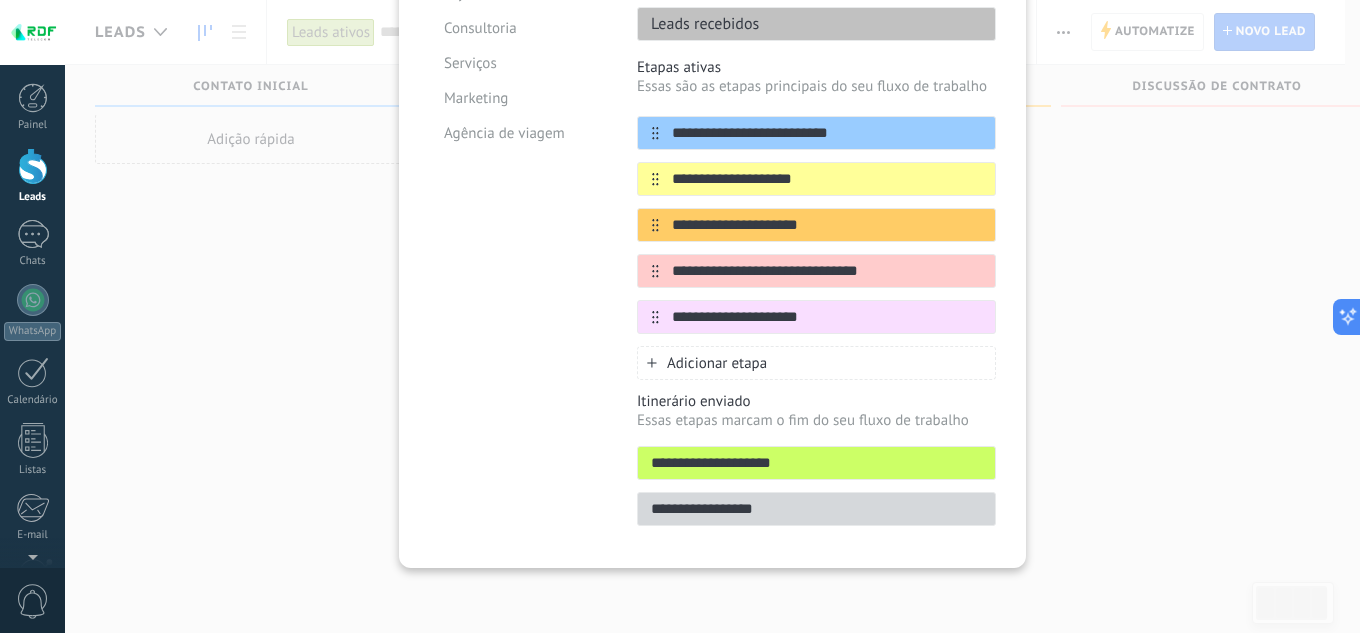 click on "**********" at bounding box center [816, 509] 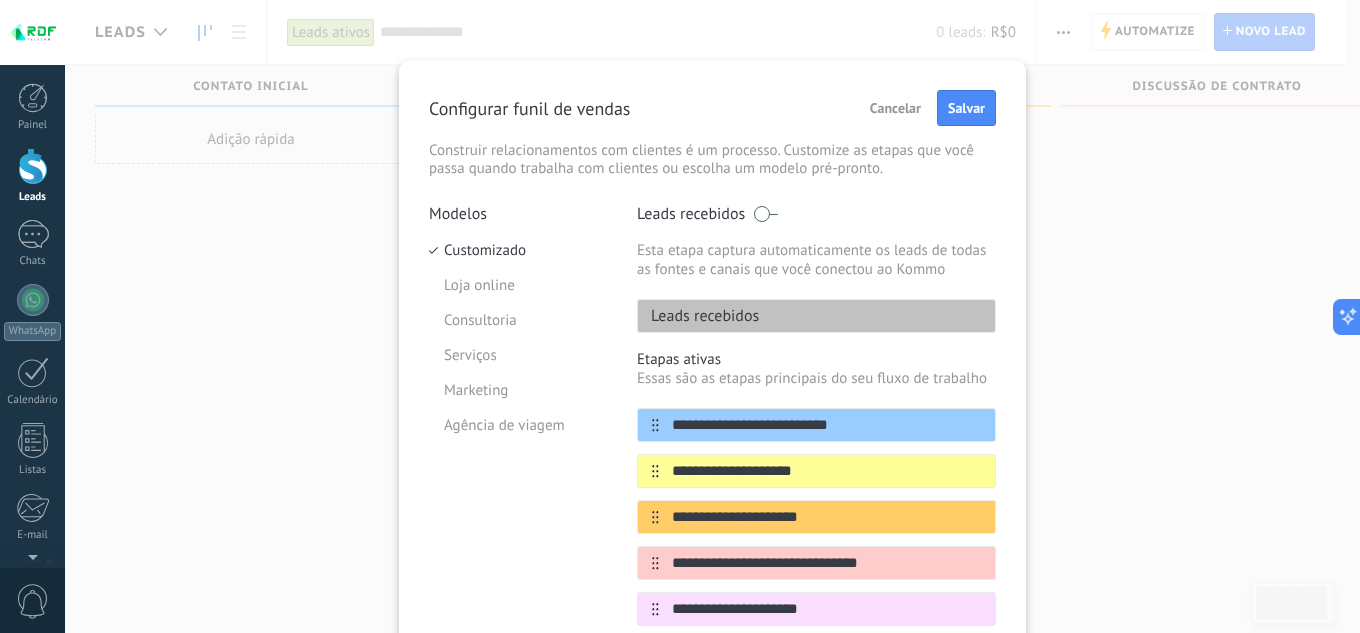 scroll, scrollTop: 0, scrollLeft: 0, axis: both 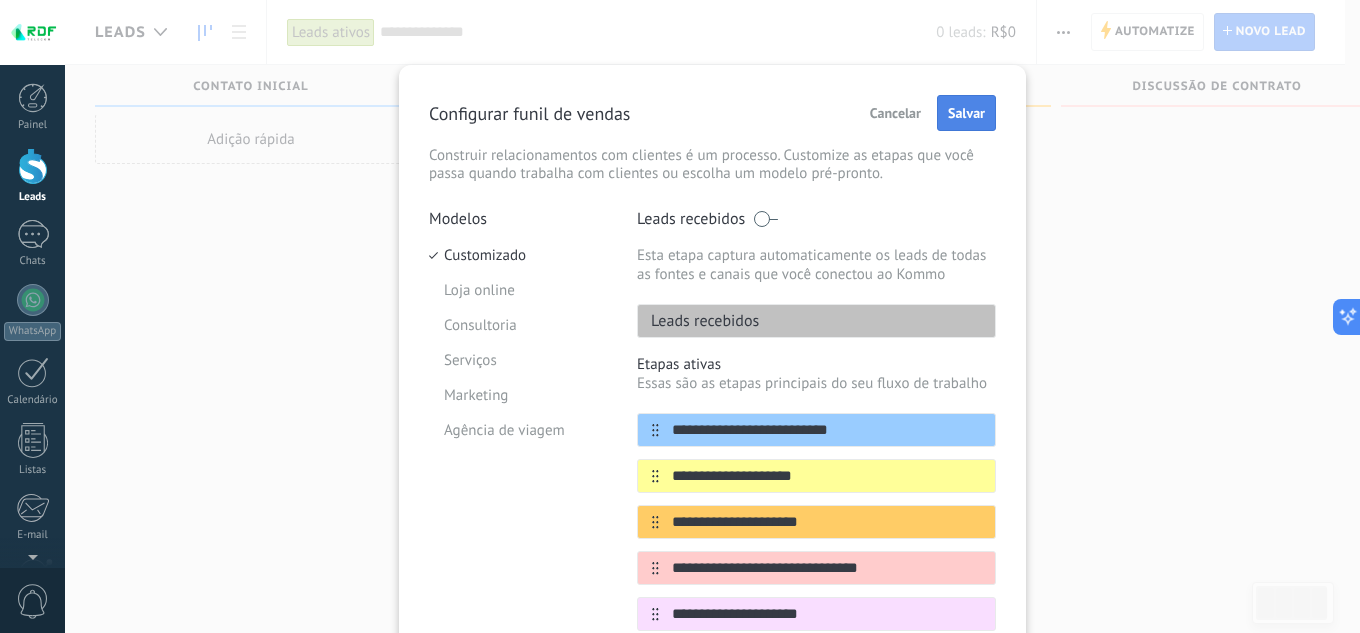 type on "**********" 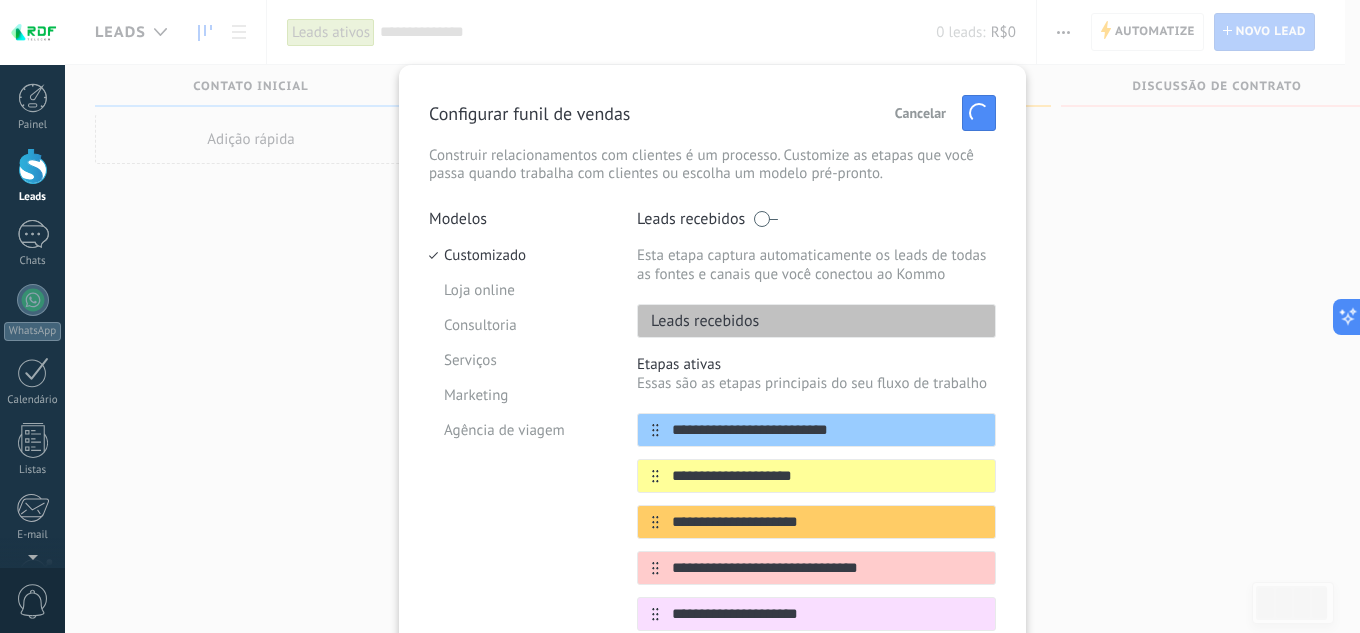 scroll, scrollTop: 196, scrollLeft: 0, axis: vertical 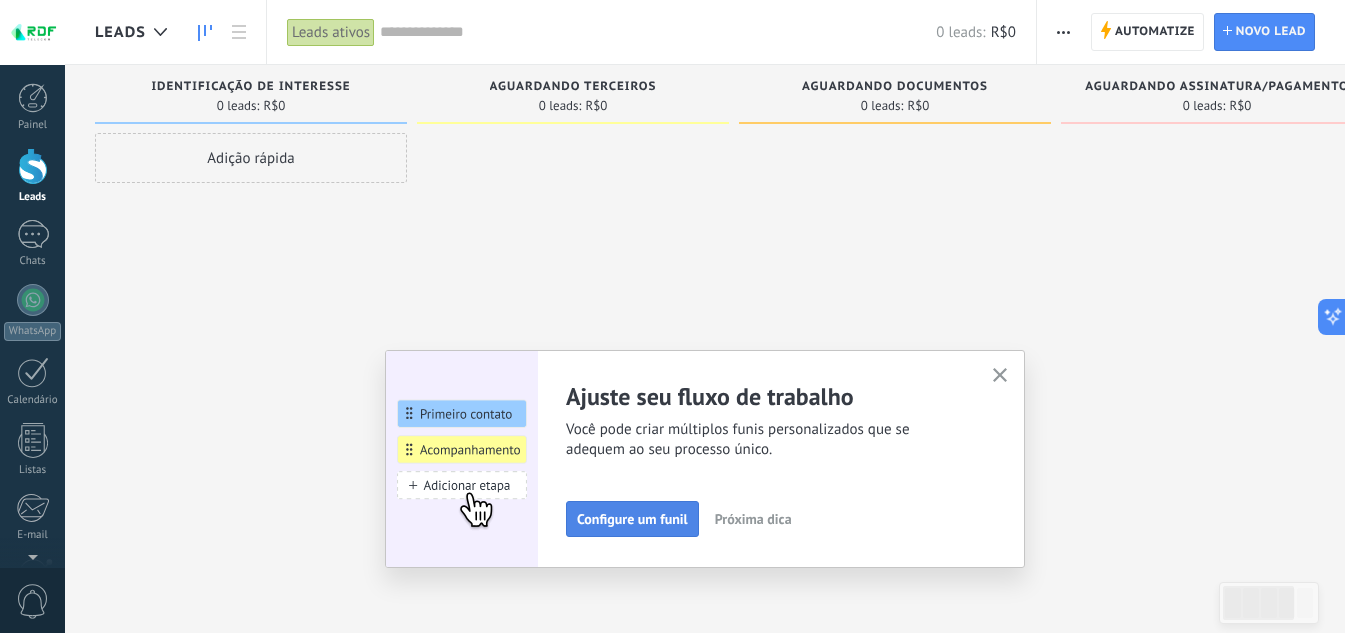 click on "Configure um funil" at bounding box center (632, 519) 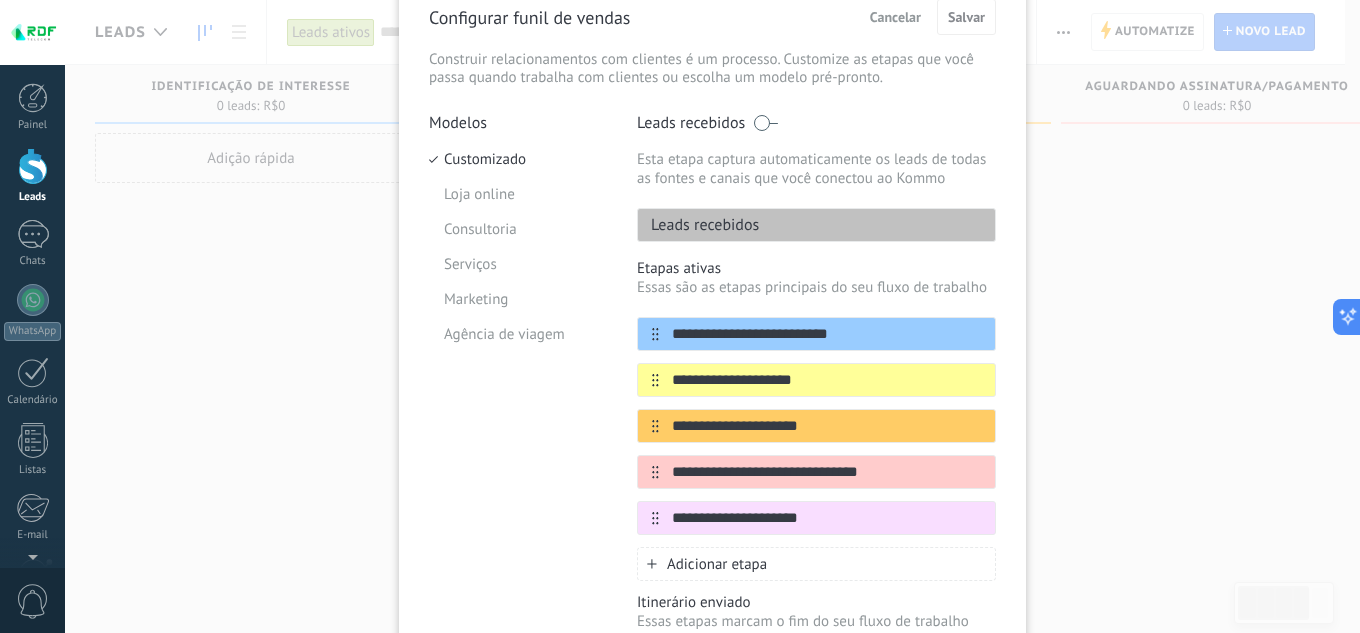 scroll, scrollTop: 0, scrollLeft: 0, axis: both 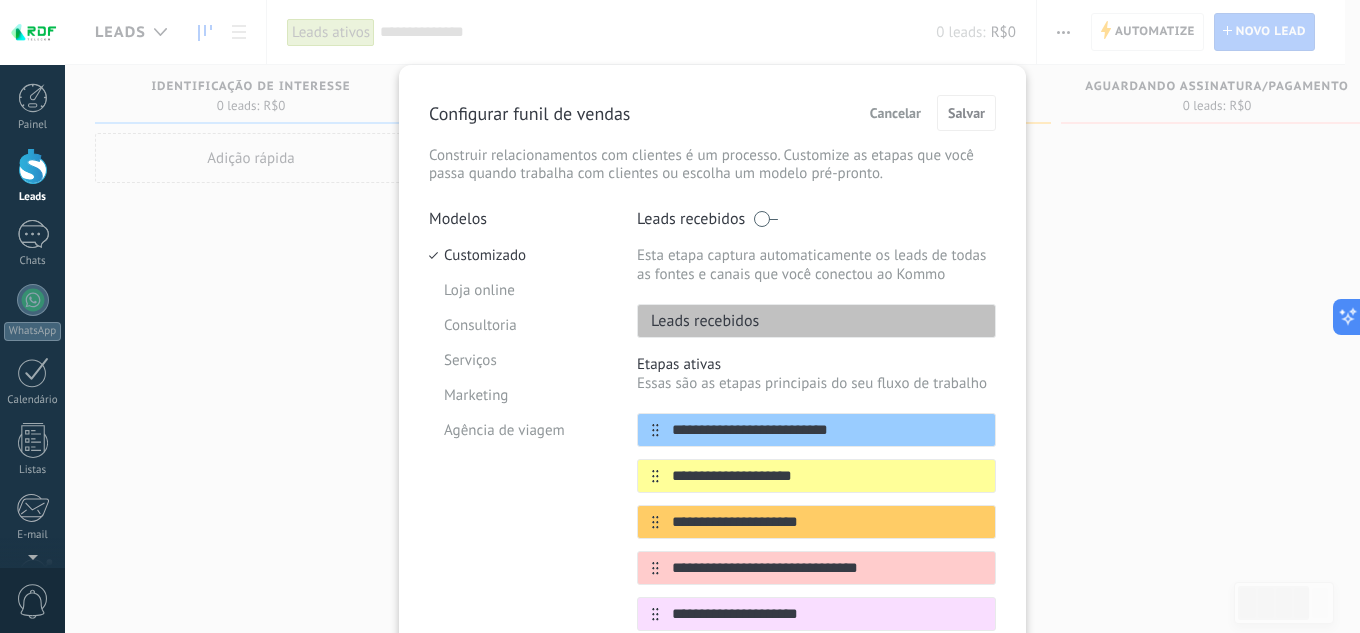 click on "**********" at bounding box center [712, 316] 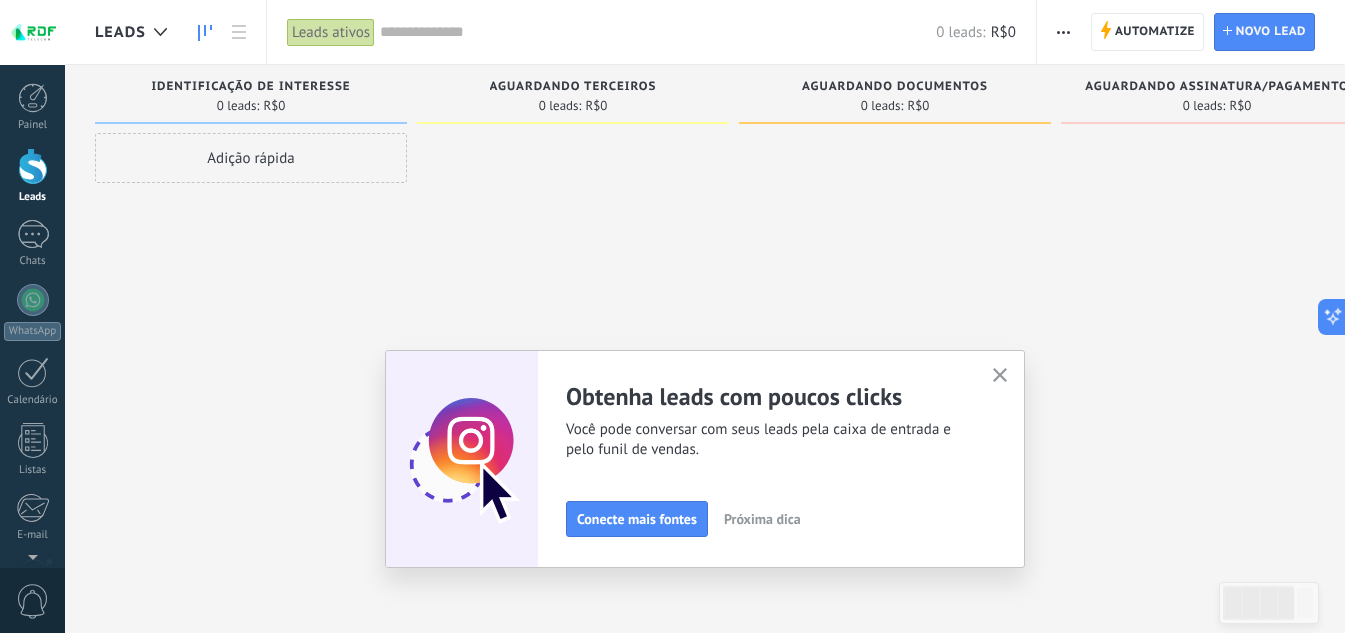 click on "Ajuste seu fluxo de trabalho Você pode criar múltiplos funis personalizados que se adequem ao seu processo único. Configure um funil Próxima dica Obtenha leads com poucos clicks Você pode conversar com seus leads pela caixa de entrada e pelo funil de vendas. Conecte mais fontes Próxima dica Precisa de ajuda de expert? Nossos parceiros oficiais podem fazer tudo desde consultoria até desenvolvimento e mais! Contrate um parceiro Kommo Próxima dica" at bounding box center (705, 459) 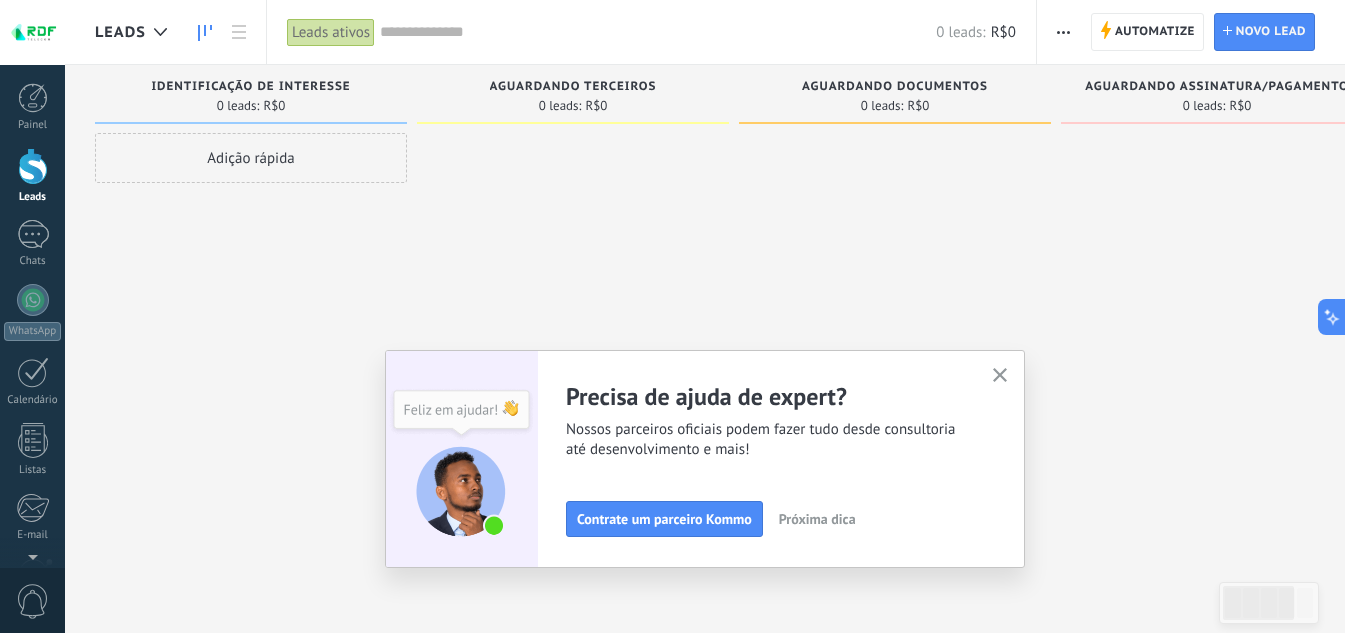 click 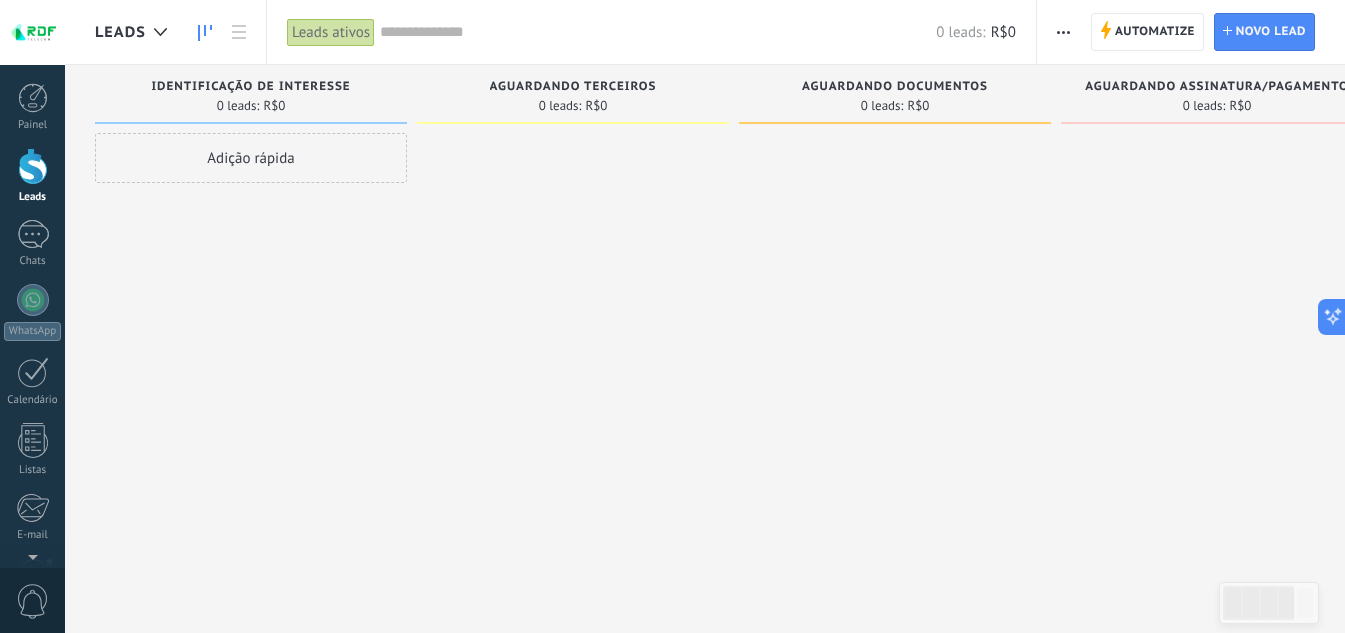 click on "Leads ativos" at bounding box center [331, 32] 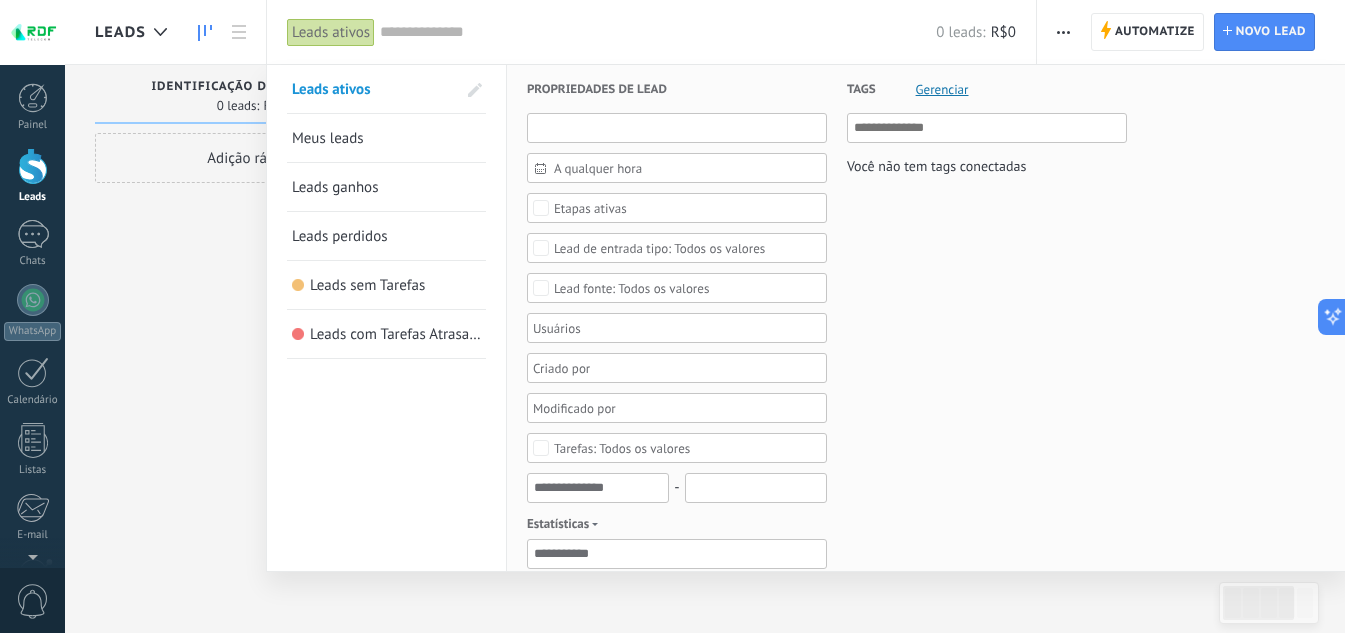 click at bounding box center [677, 128] 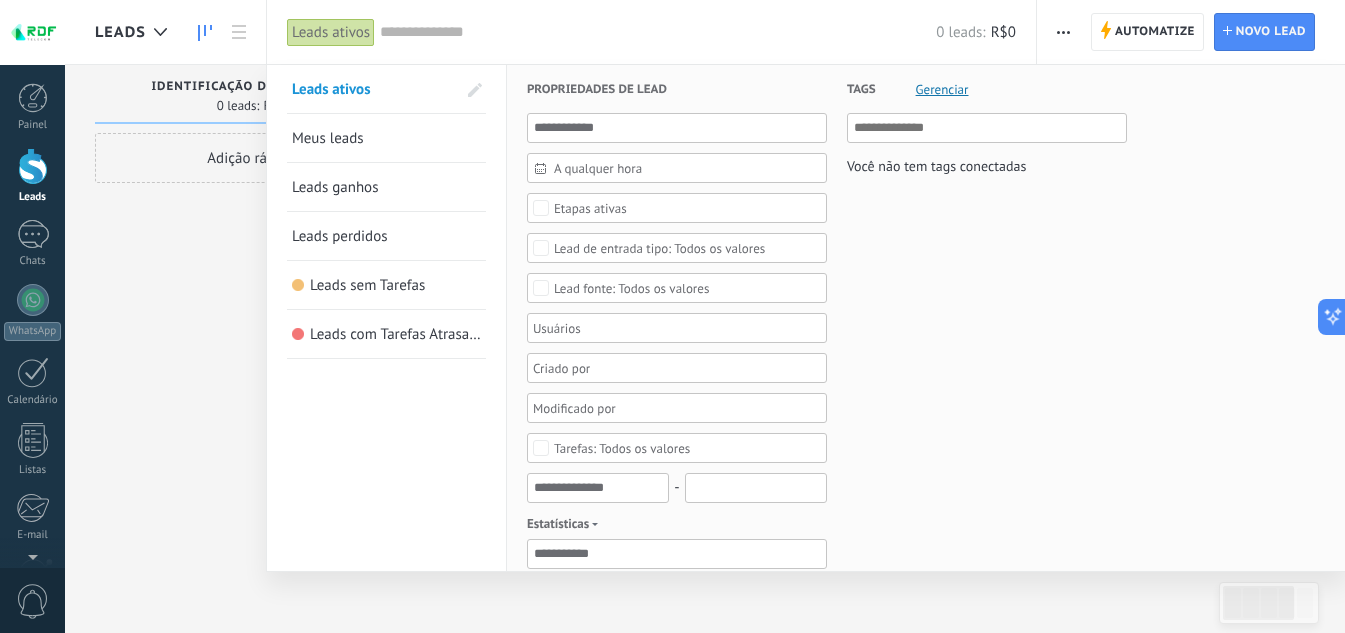 click on "Meus leads" at bounding box center (386, 138) 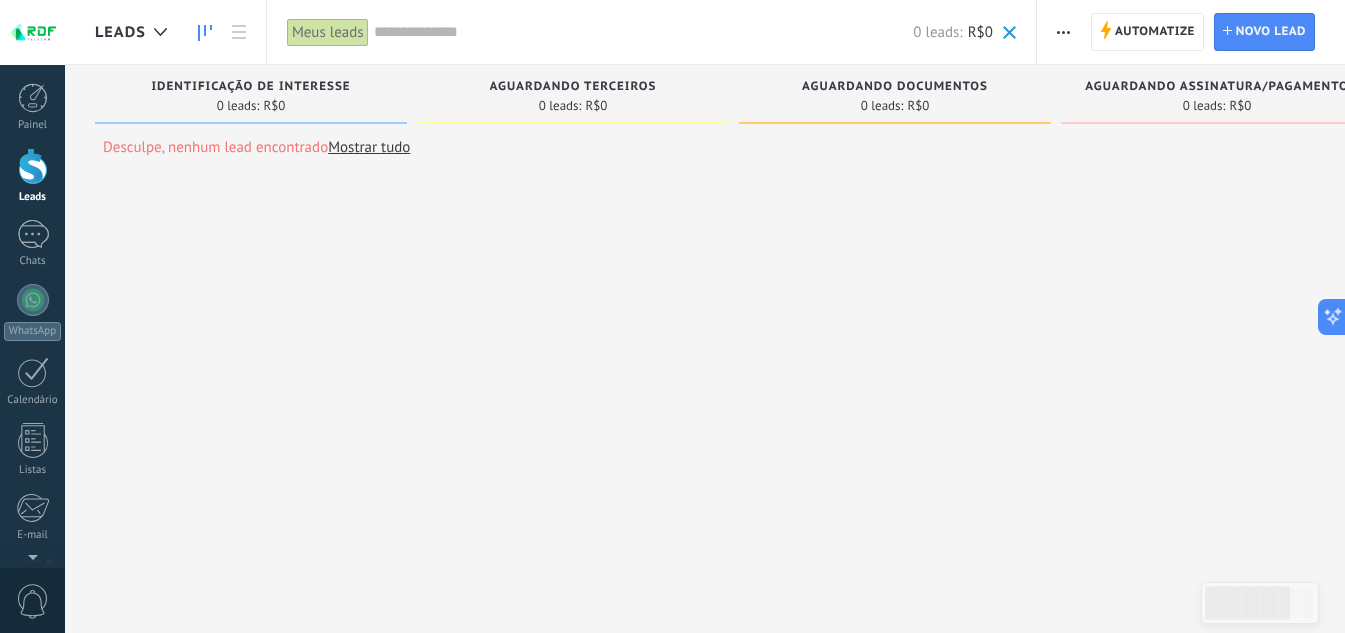 click on "Meus leads" at bounding box center (328, 32) 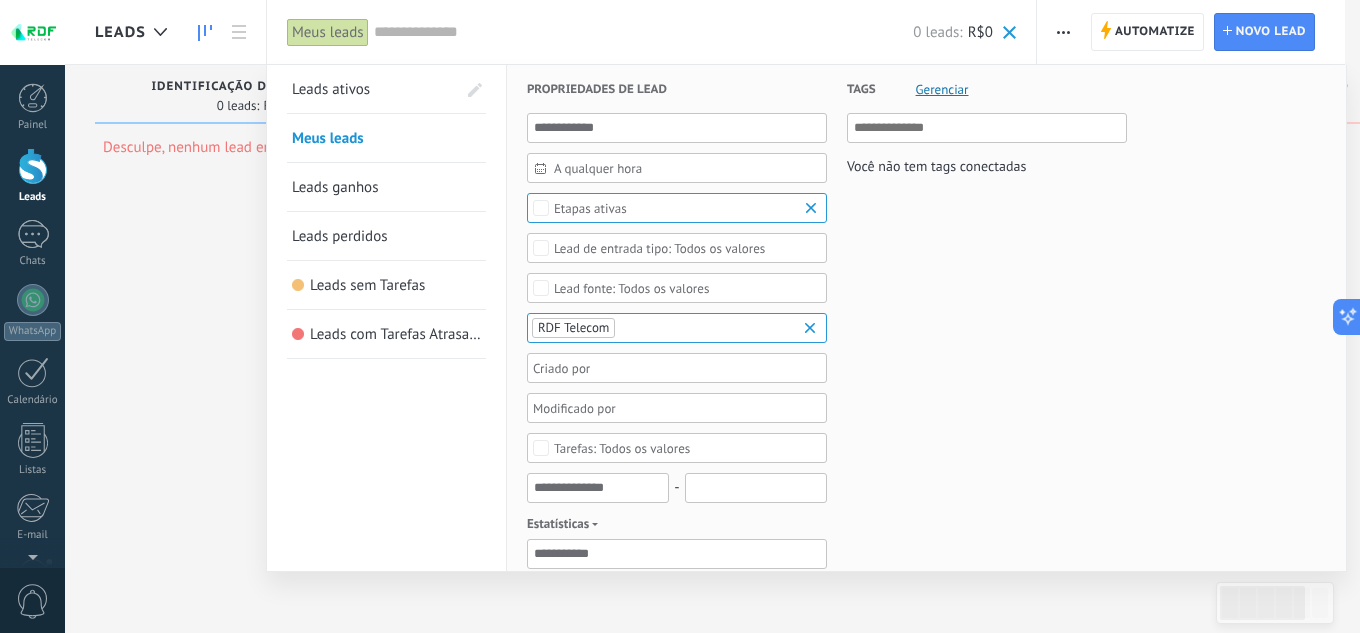 click on "Leads ganhos" at bounding box center [335, 187] 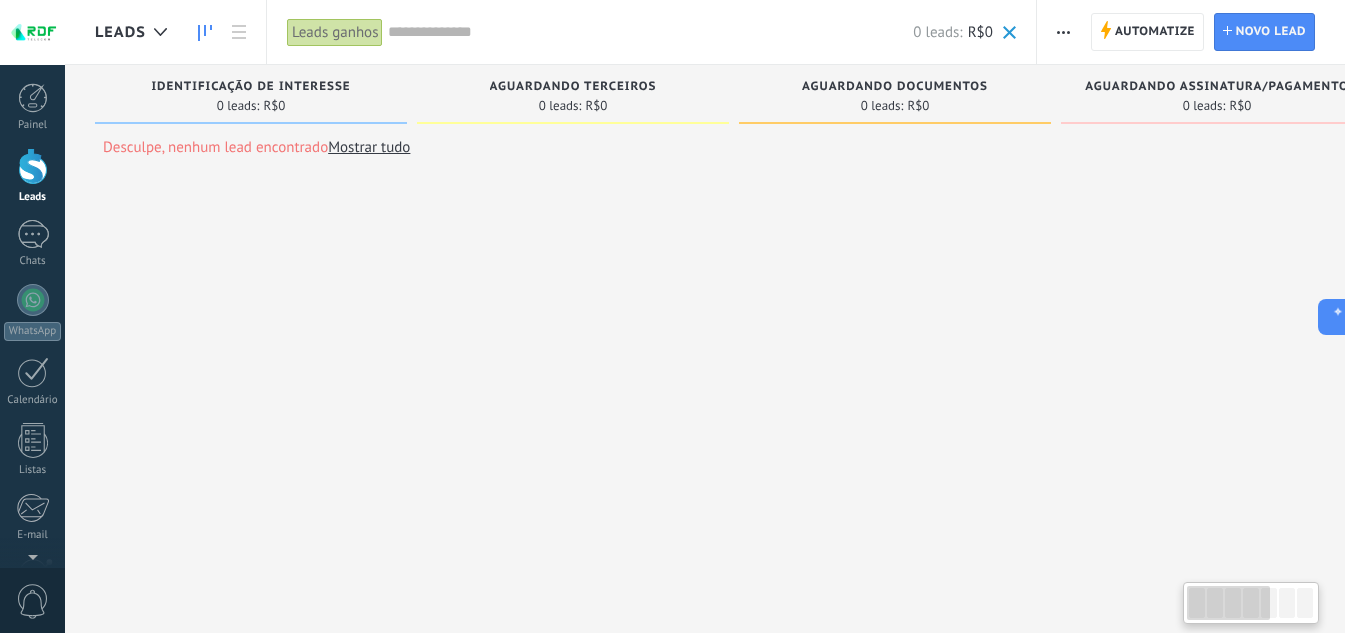 click on "Leads ganhos" at bounding box center [335, 32] 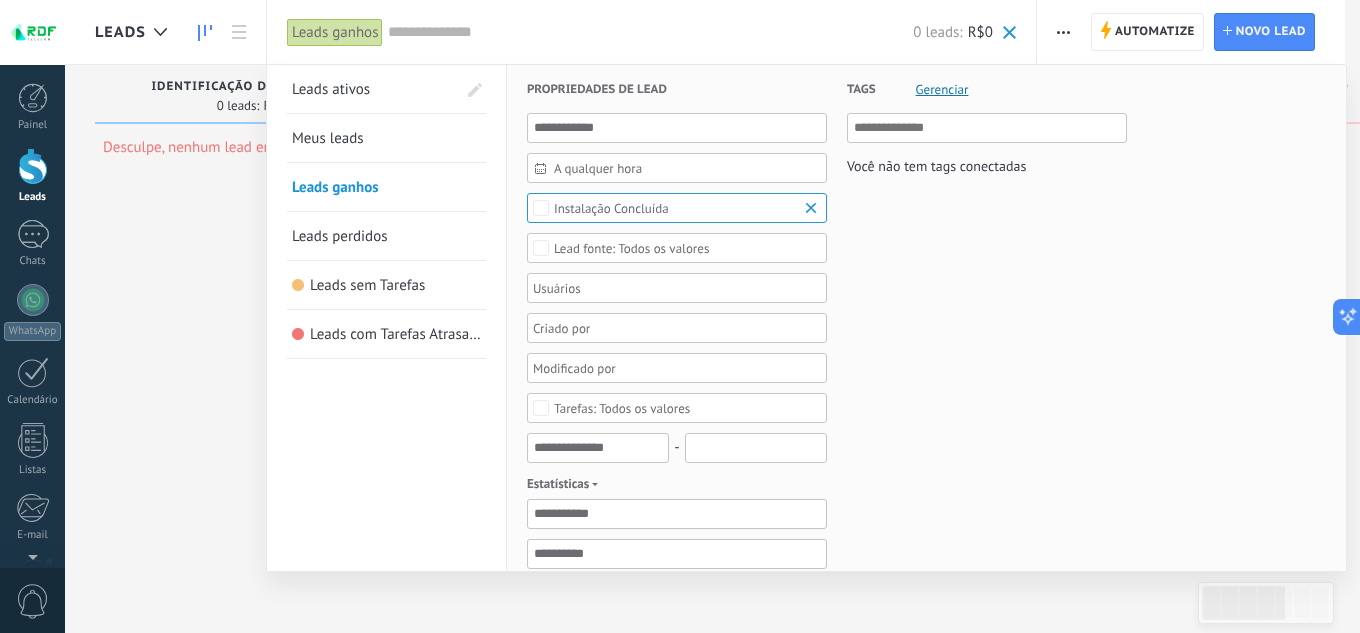 click on "Leads ativos" at bounding box center (331, 89) 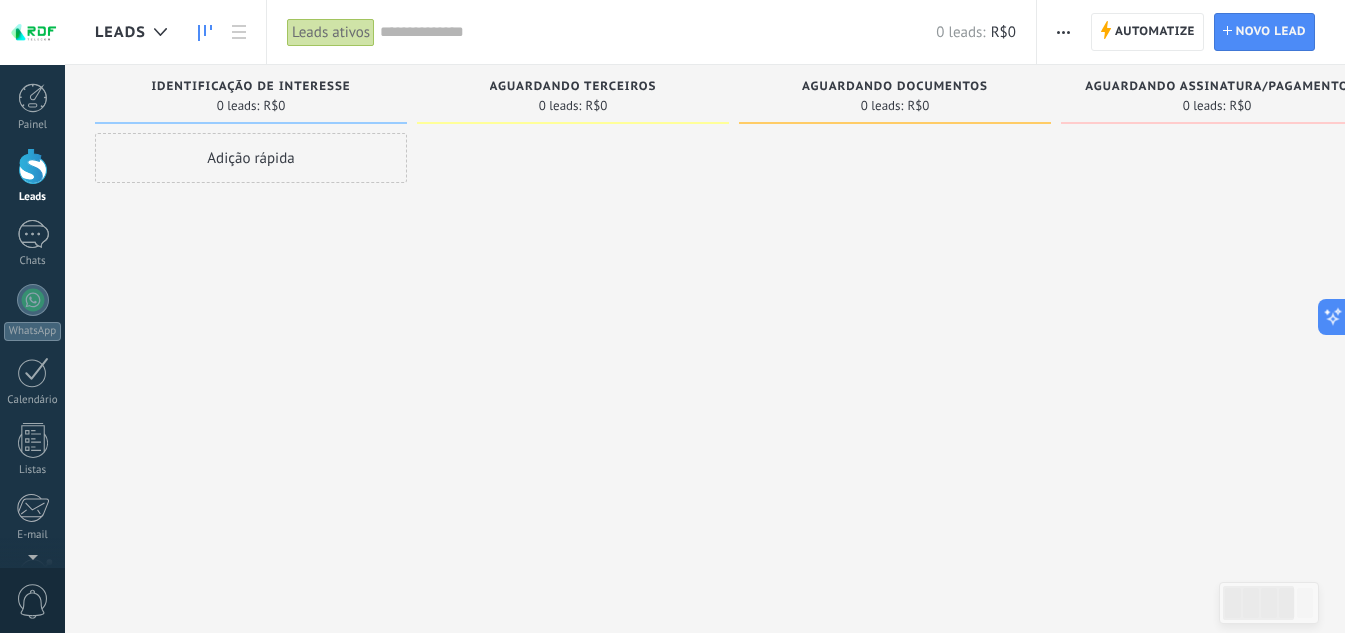 click on "Leads ativos" at bounding box center (331, 32) 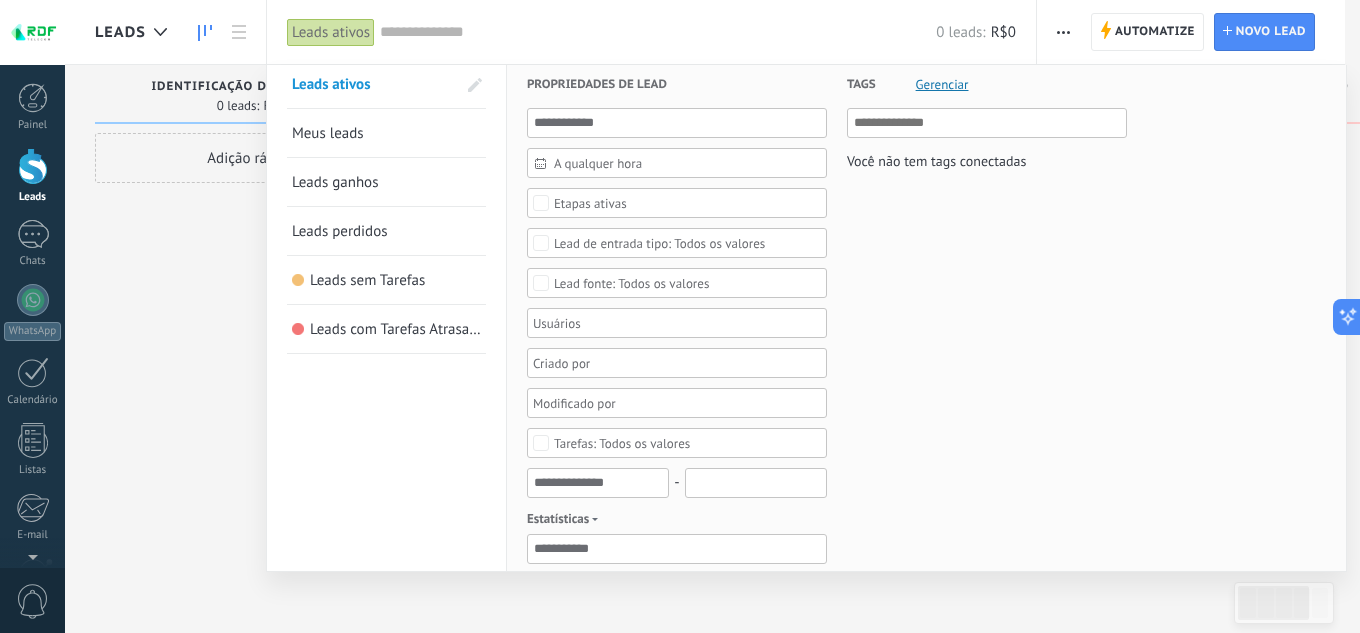scroll, scrollTop: 0, scrollLeft: 0, axis: both 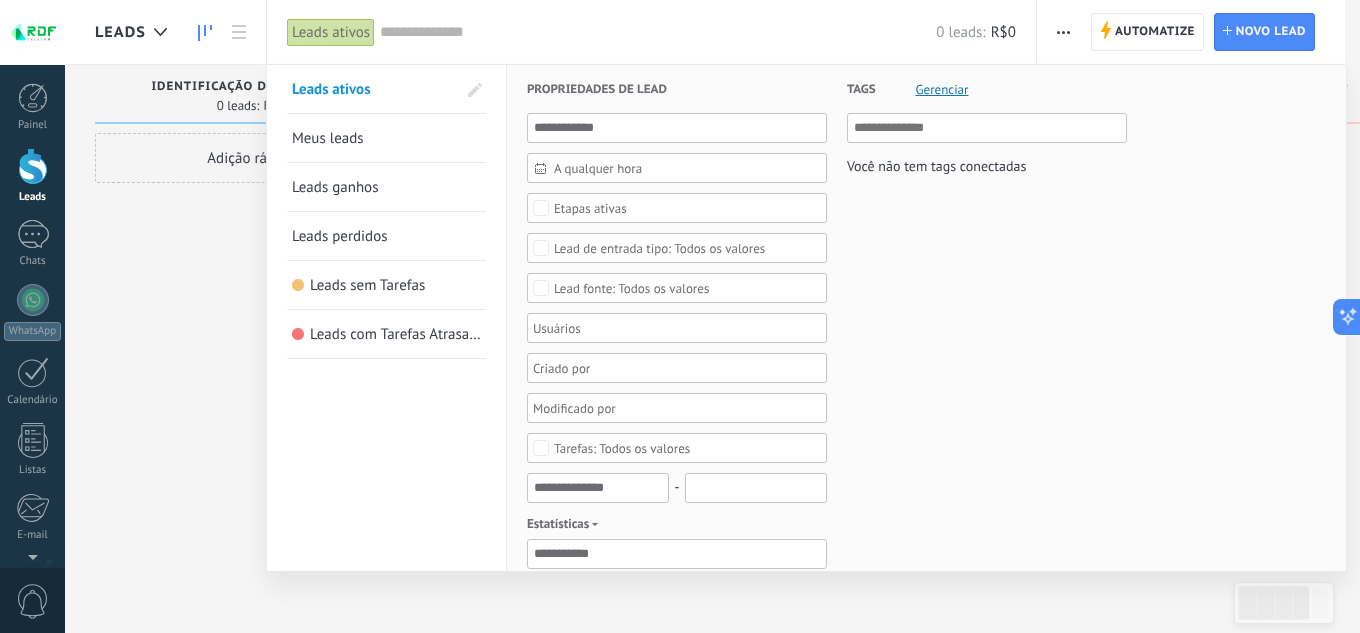 click on "Você não tem tags conectadas" at bounding box center [936, 166] 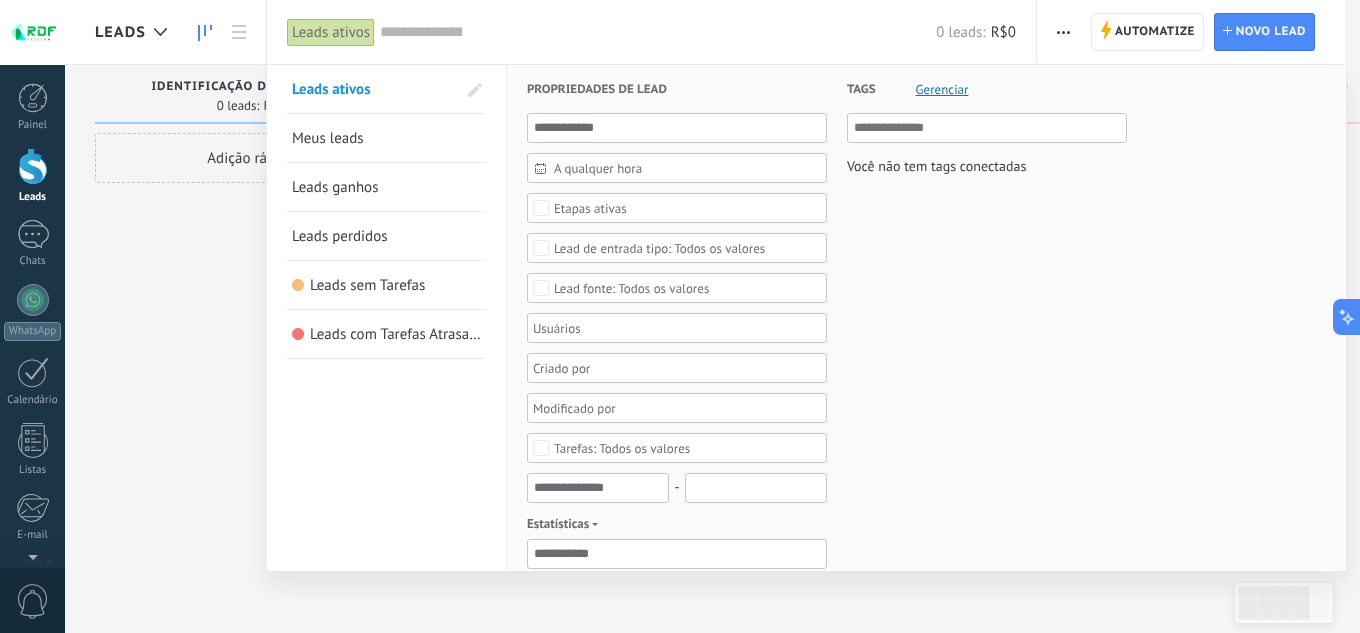 drag, startPoint x: 864, startPoint y: 164, endPoint x: 1065, endPoint y: 164, distance: 201 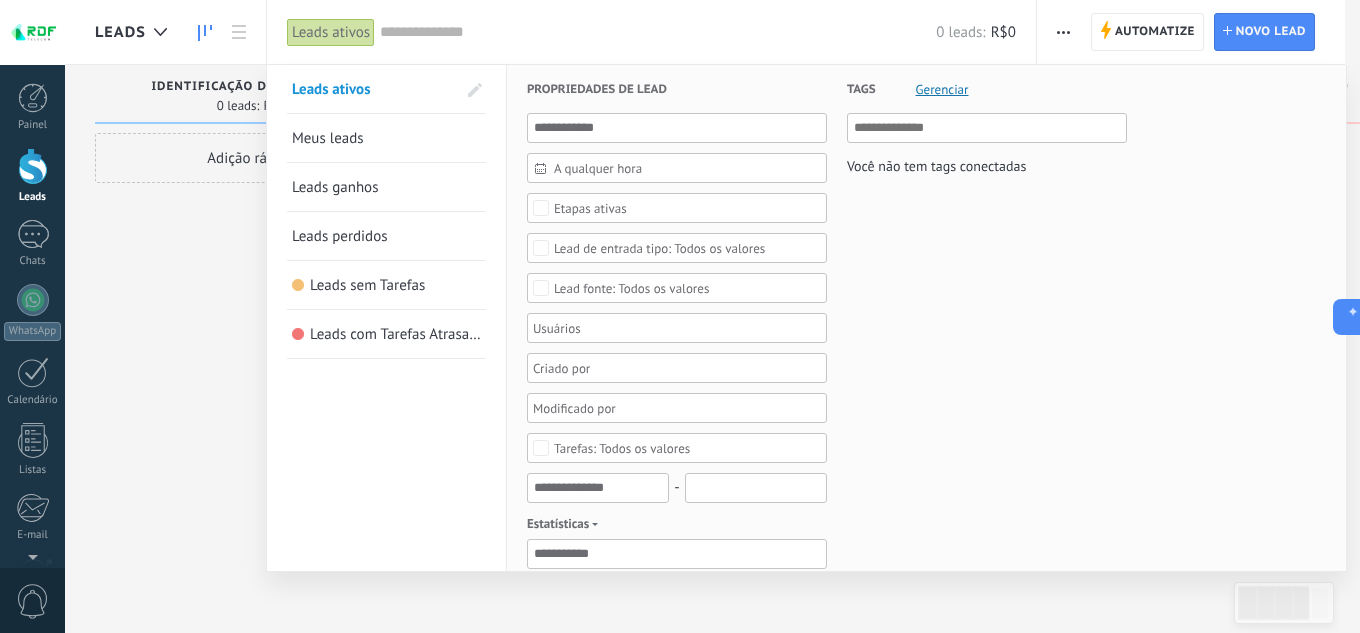 click on "Você não tem tags conectadas" at bounding box center [987, 166] 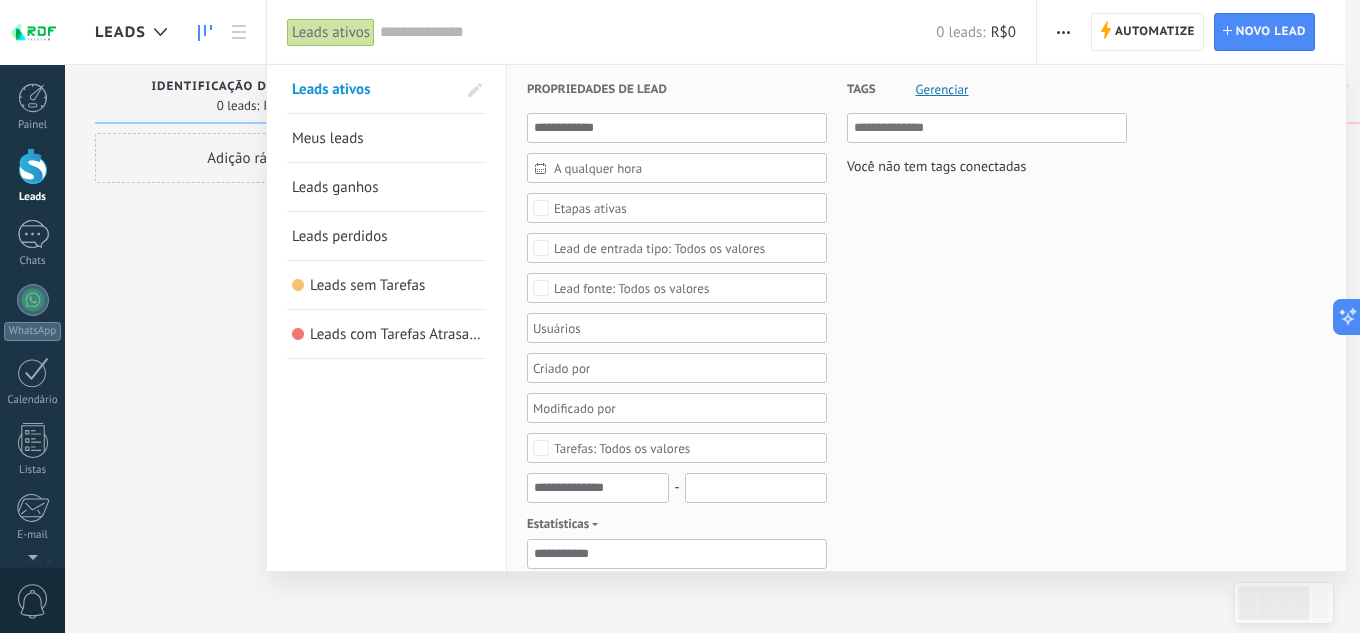 click at bounding box center [680, 316] 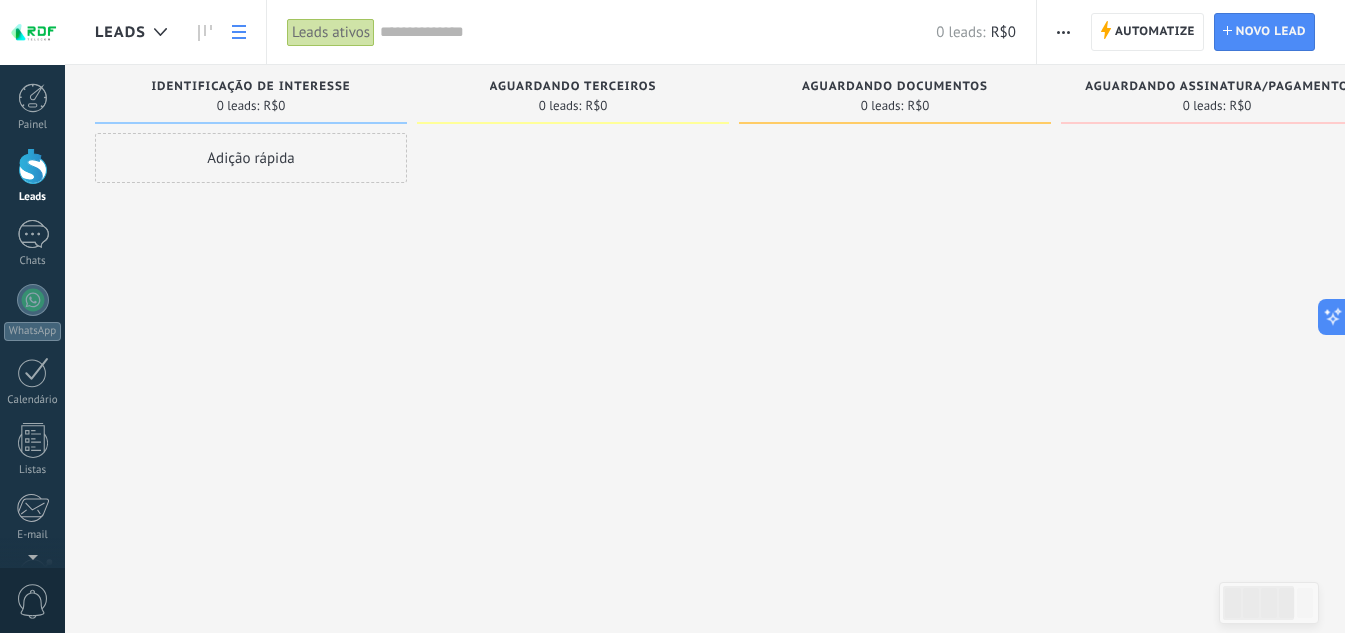 click 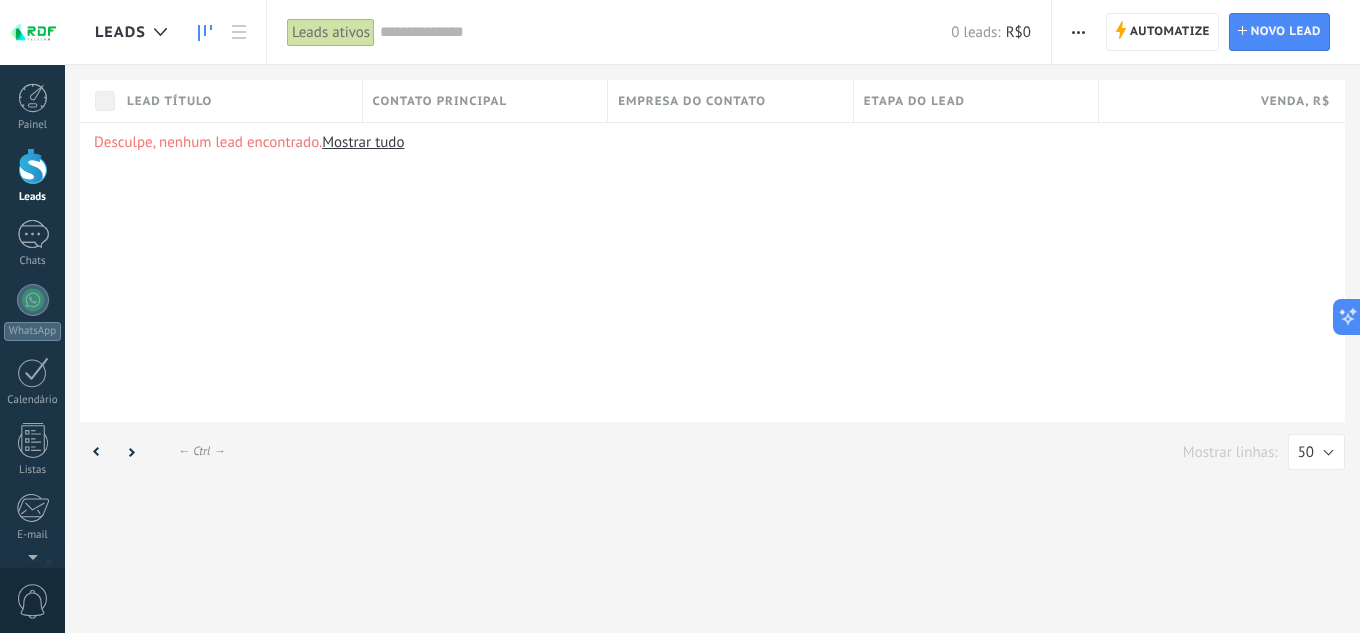 click at bounding box center (205, 32) 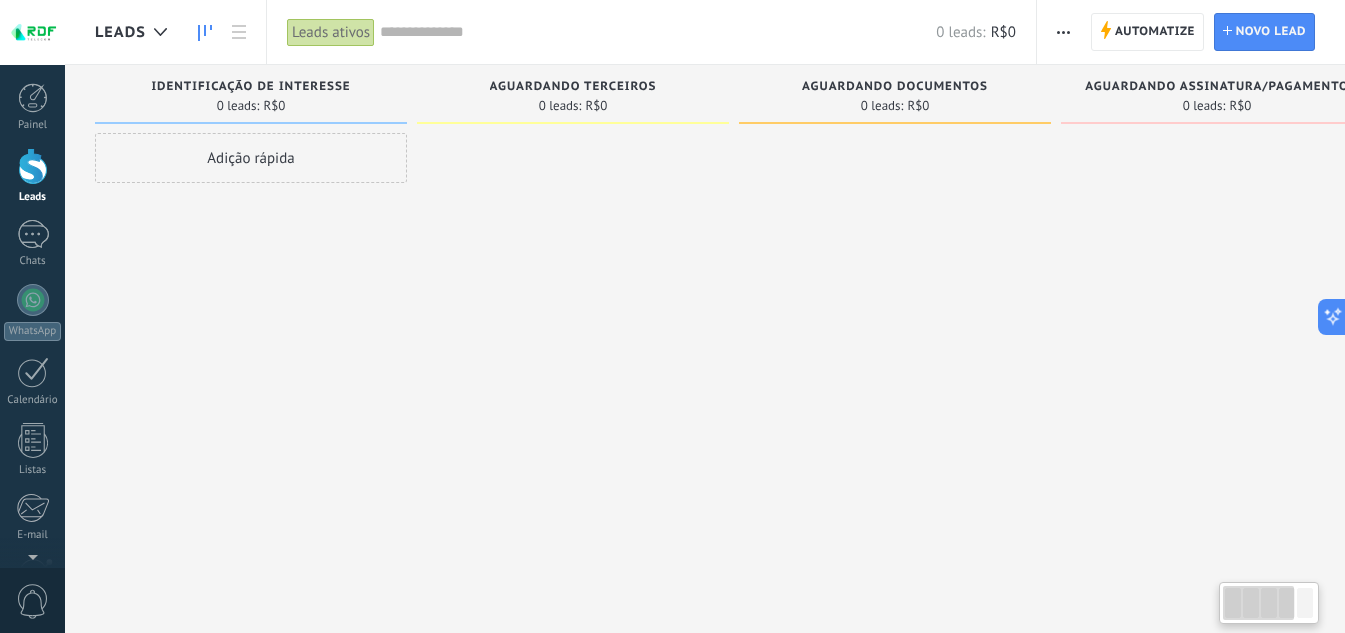click 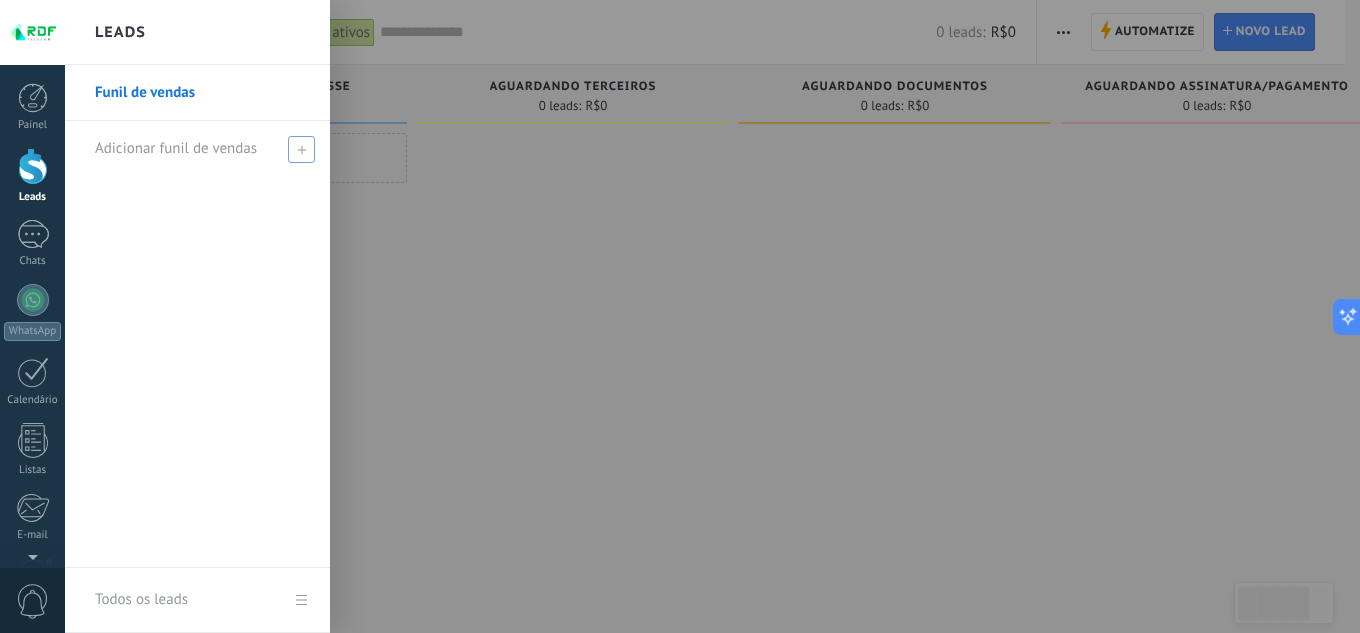 click on "Adicionar funil de vendas" at bounding box center [176, 148] 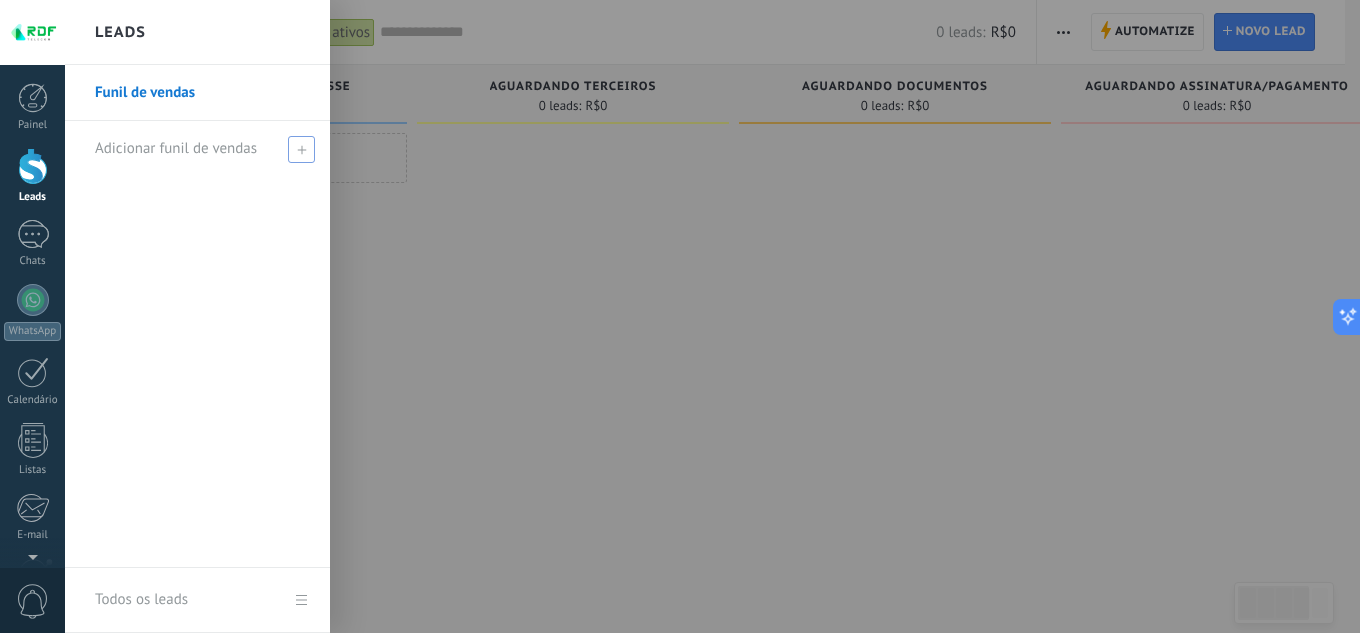 click at bounding box center [301, 149] 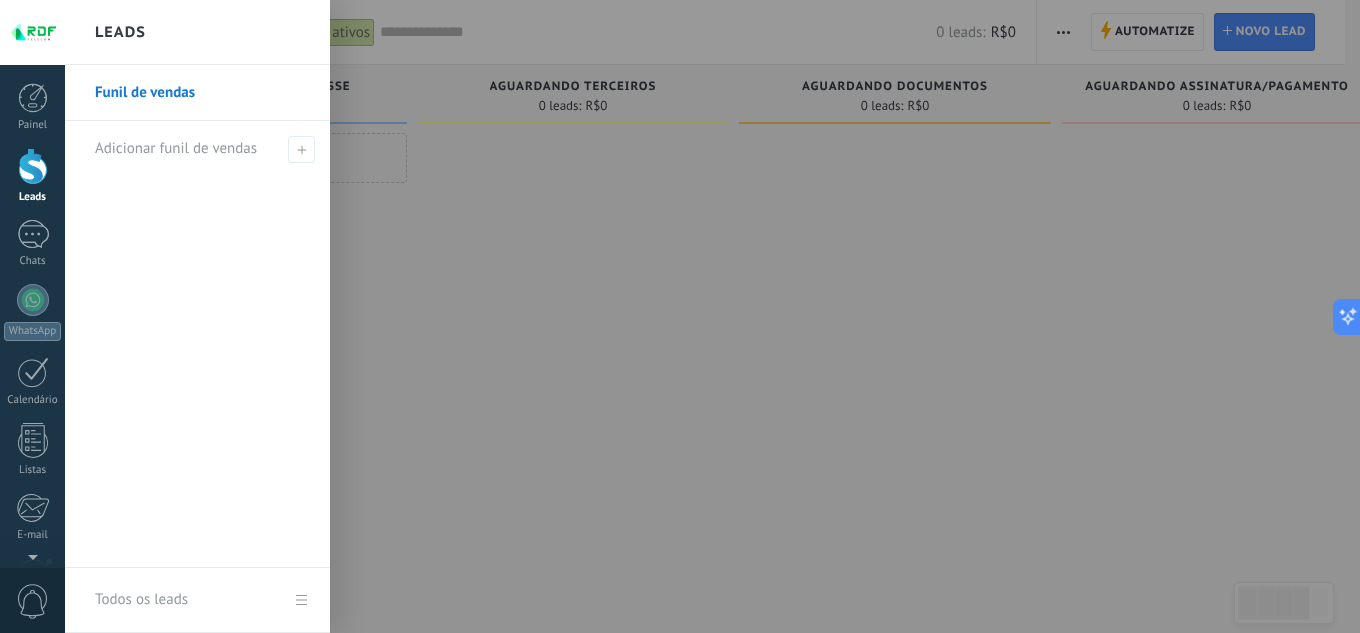 click on "Funil de vendas Adicionar funil de vendas" at bounding box center [197, 316] 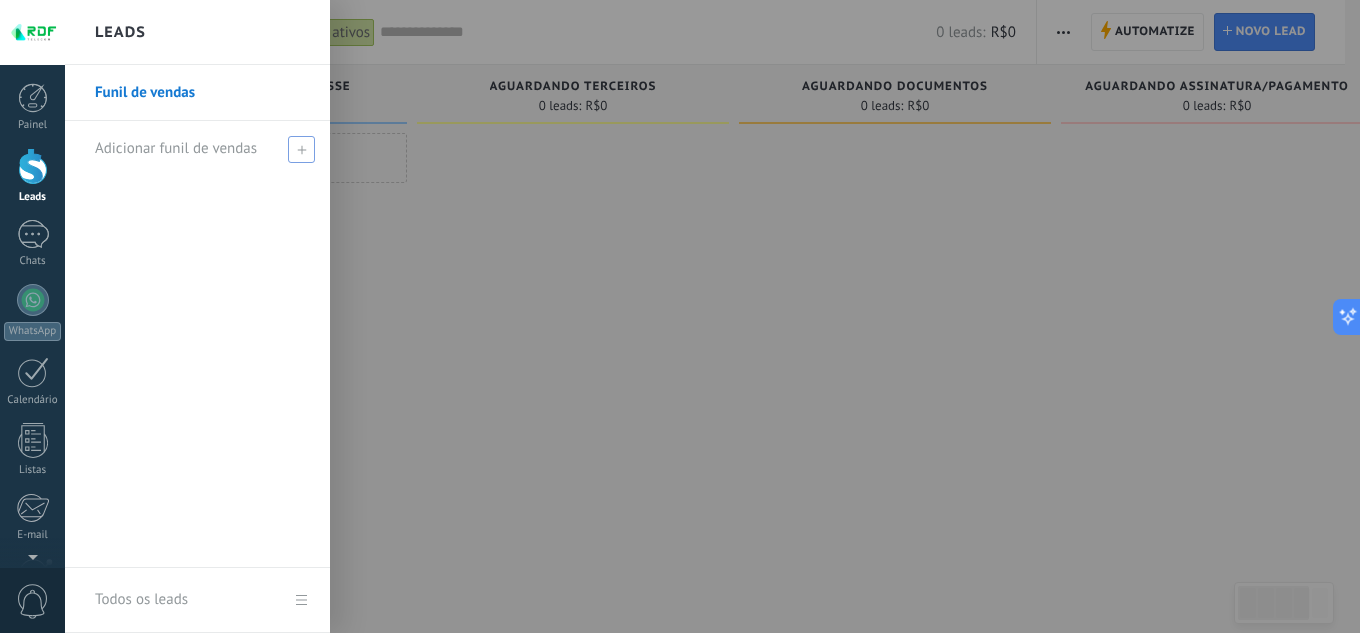 click 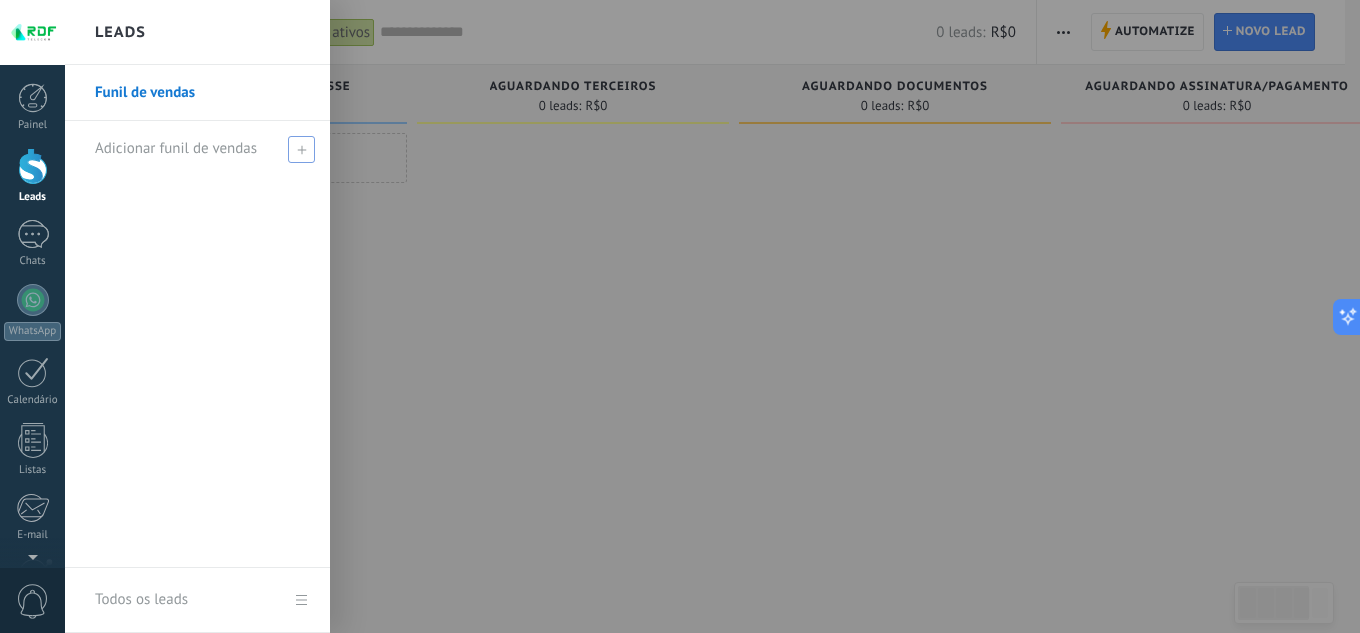 click 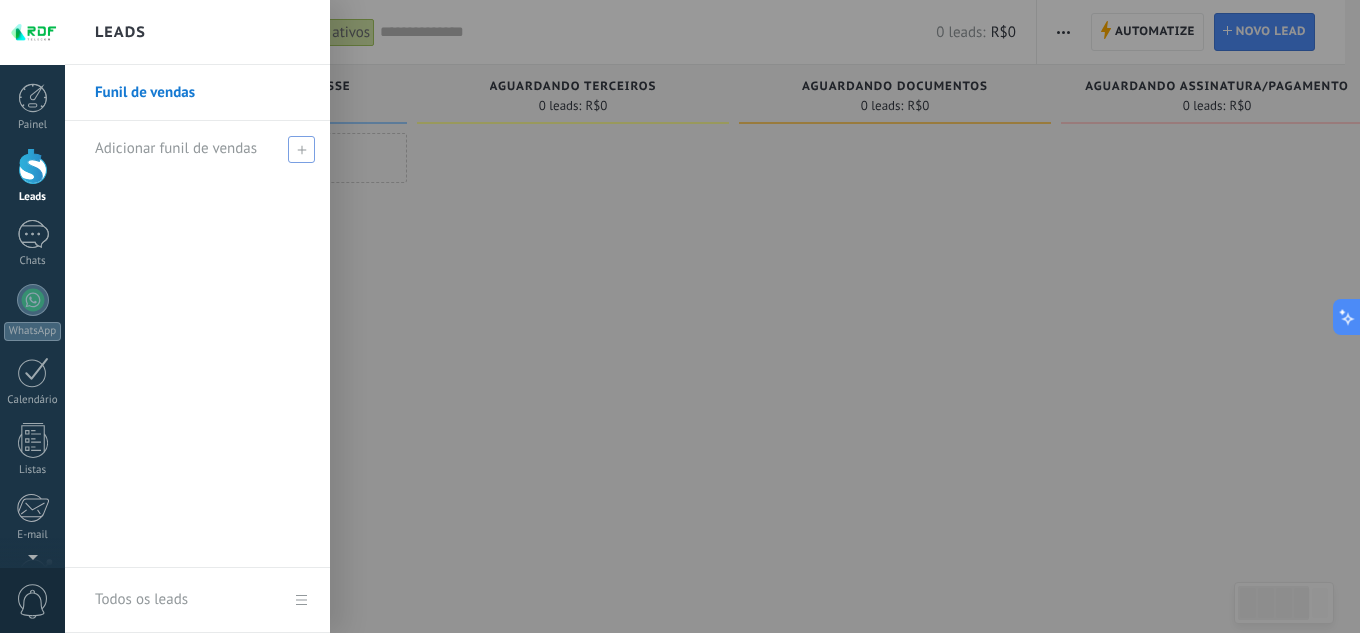 click on "Adicionar funil de vendas" at bounding box center (176, 148) 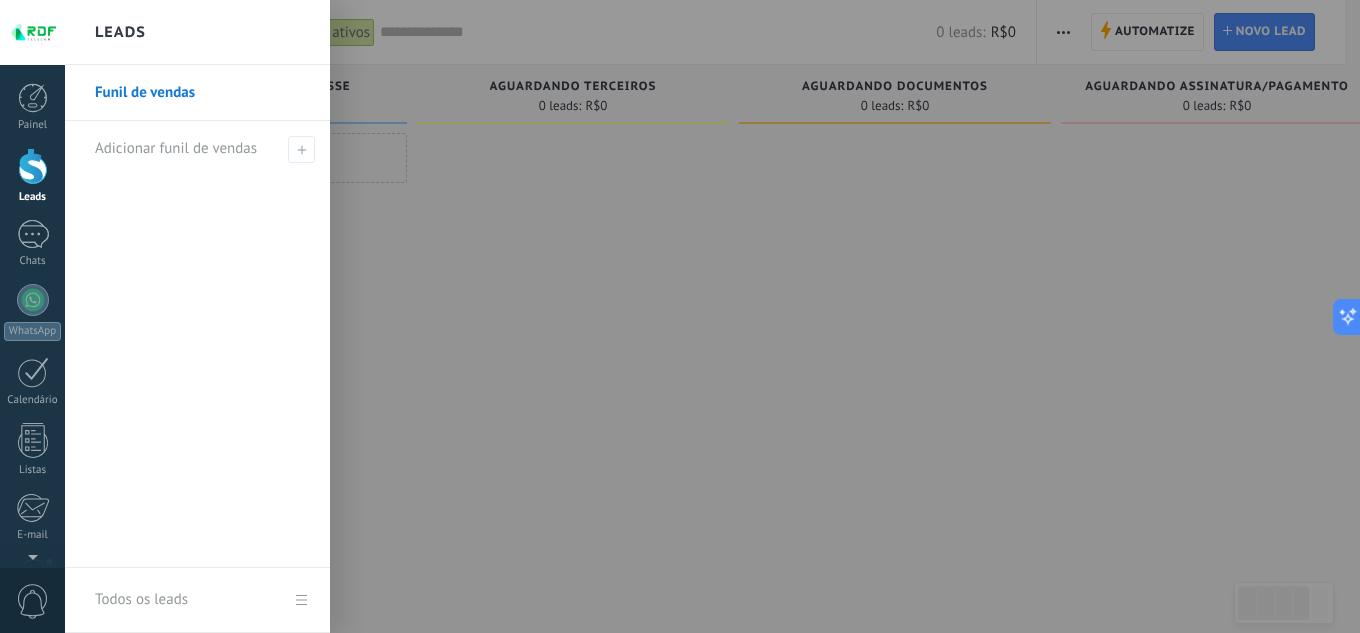 click on "Funil de vendas" at bounding box center [202, 93] 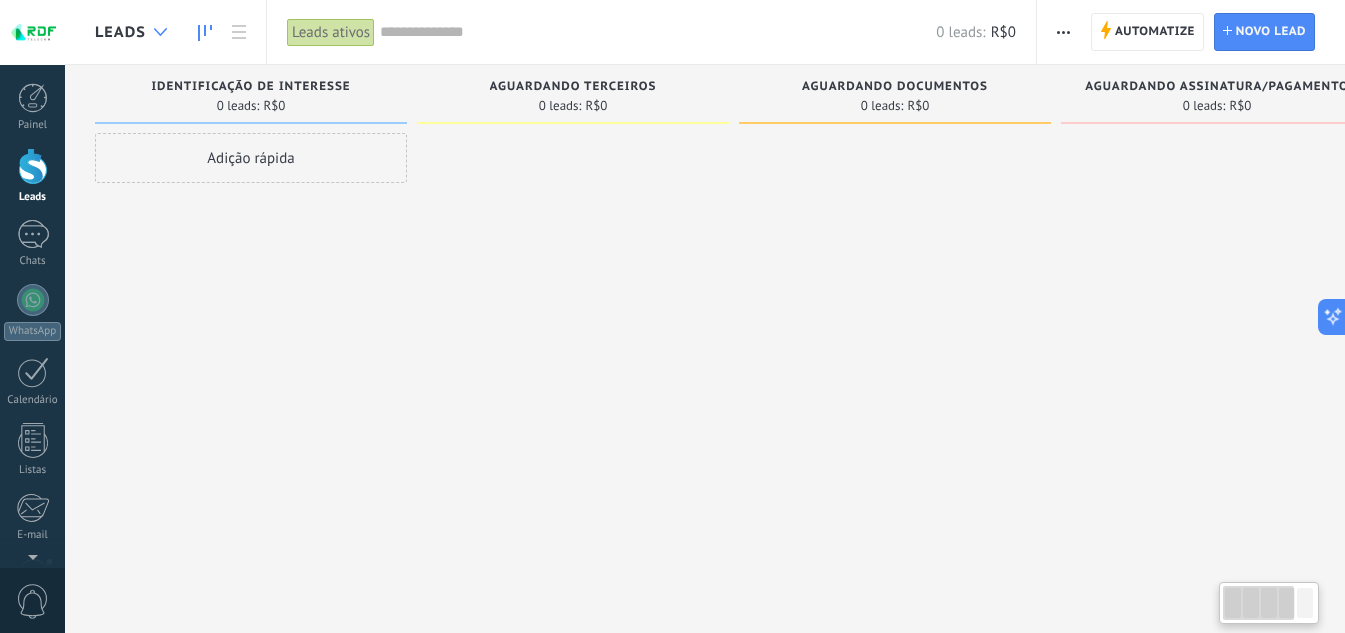 click at bounding box center (160, 32) 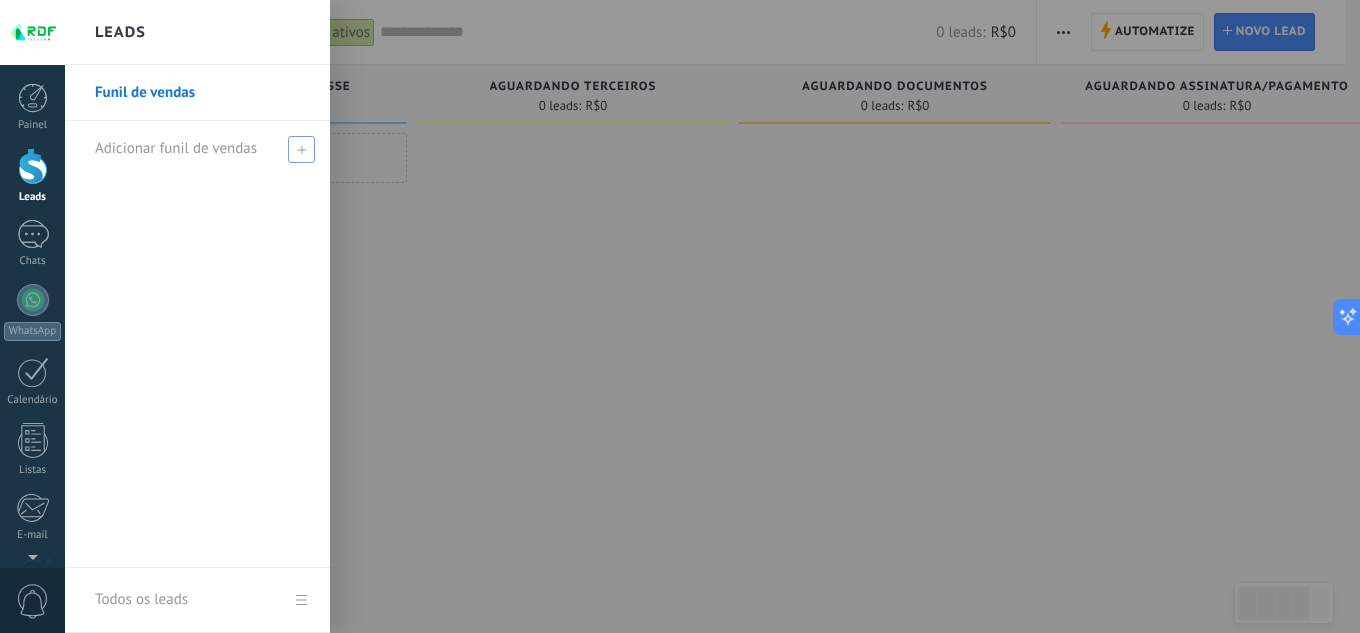 click at bounding box center [301, 149] 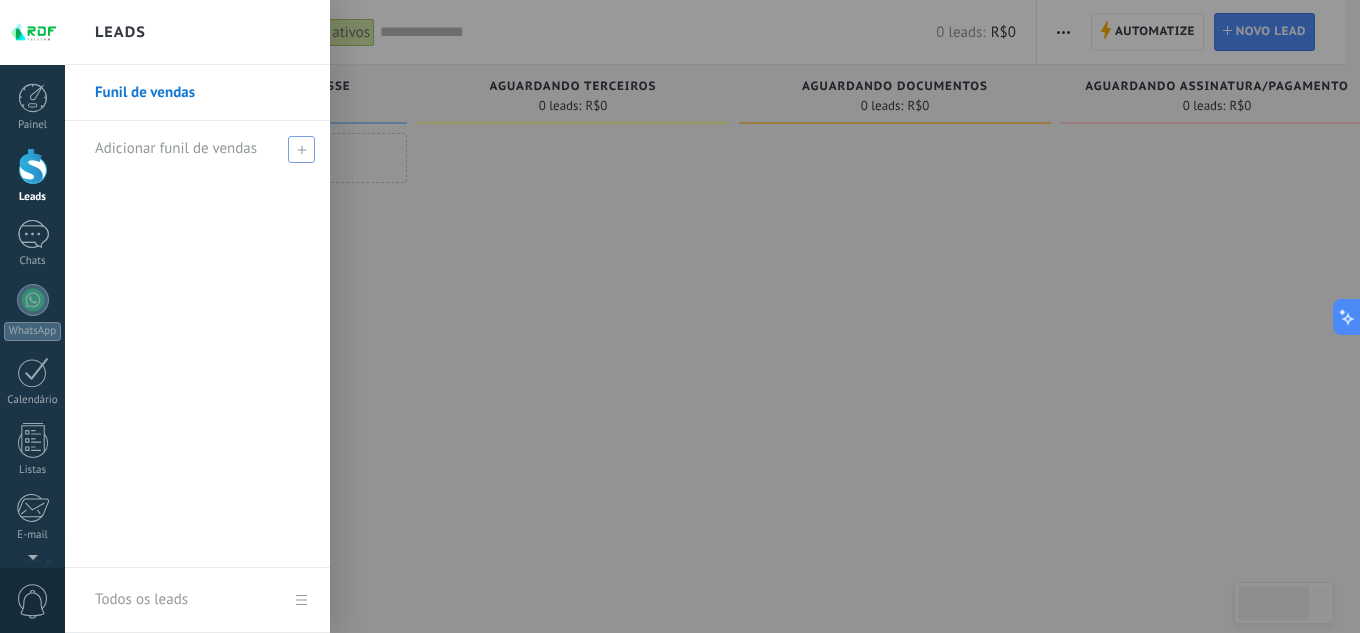 click on "Adicionar funil de vendas" at bounding box center (176, 148) 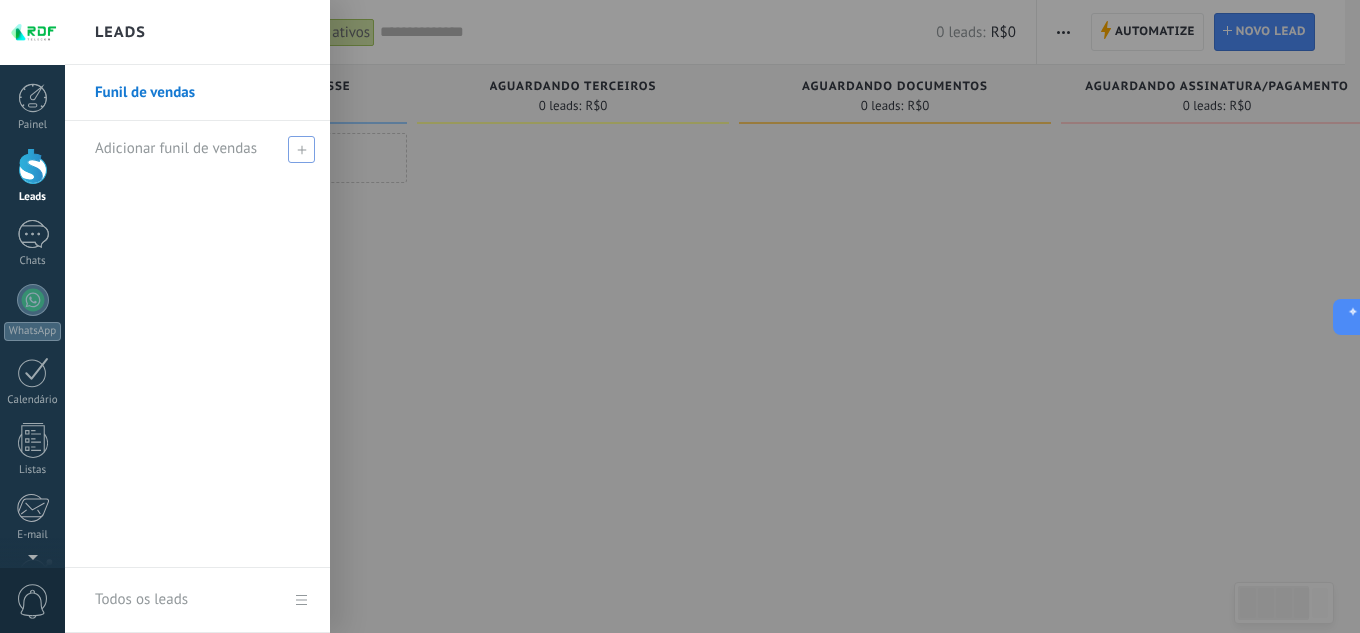 click on "Adicionar funil de vendas" at bounding box center [176, 148] 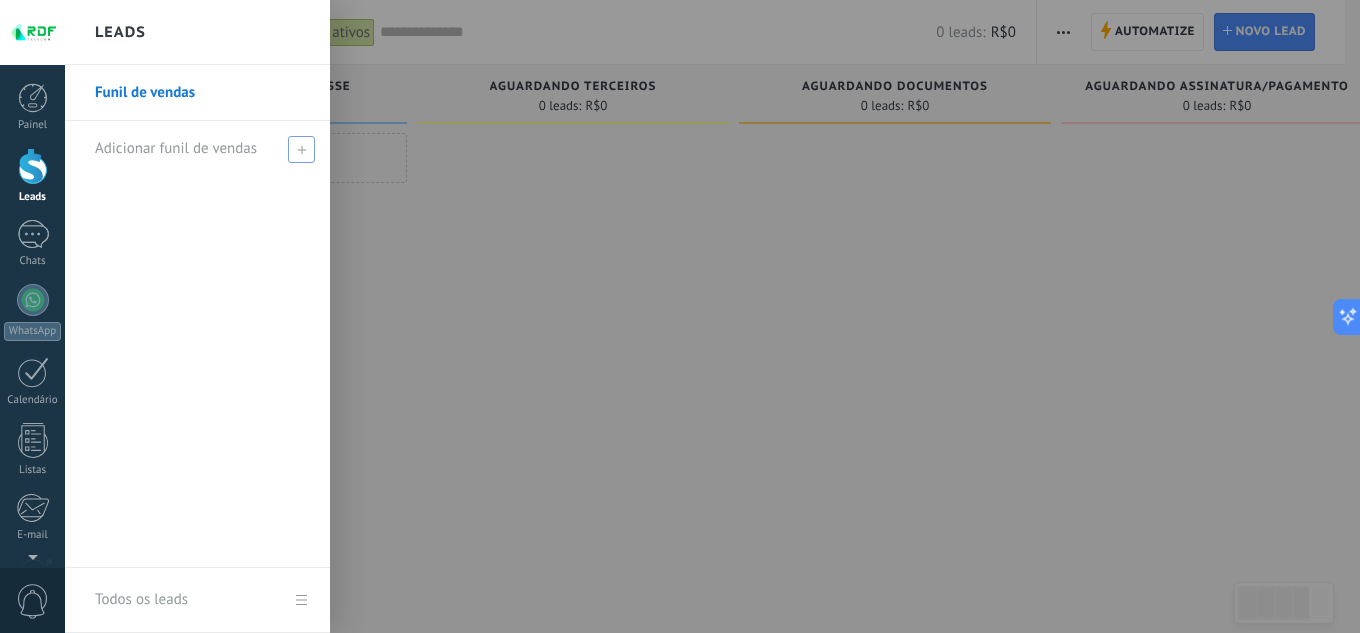 click 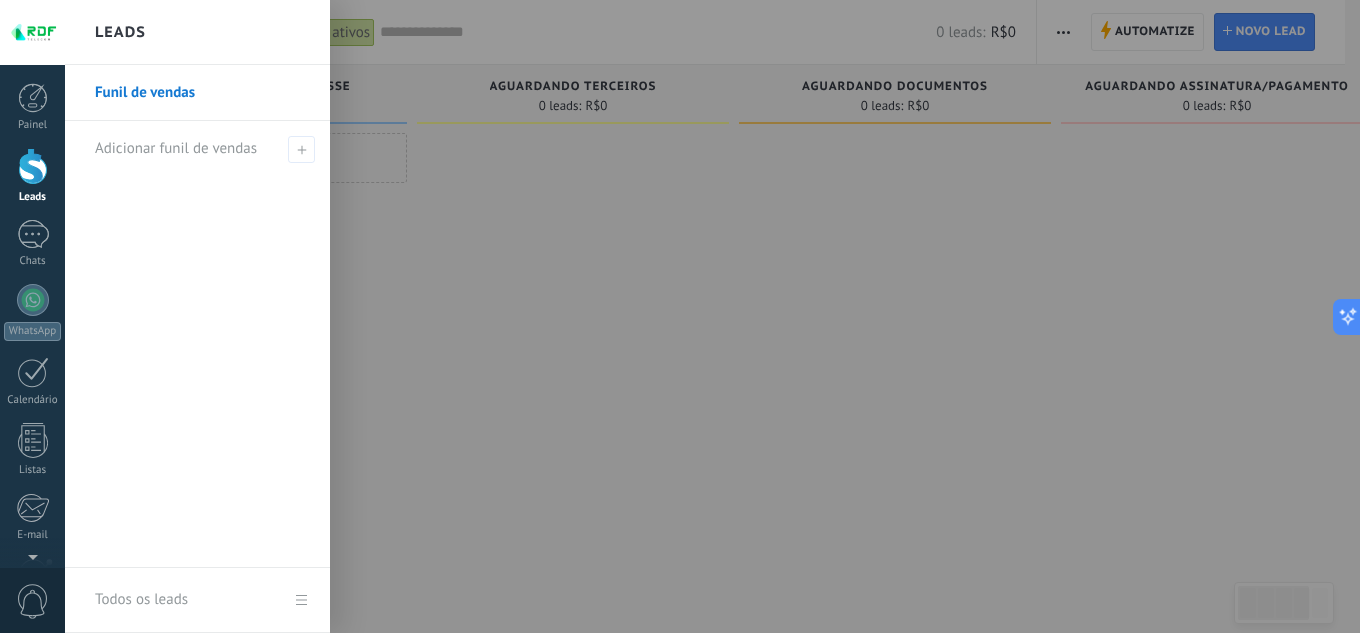 click on "Todos os leads" at bounding box center [197, 600] 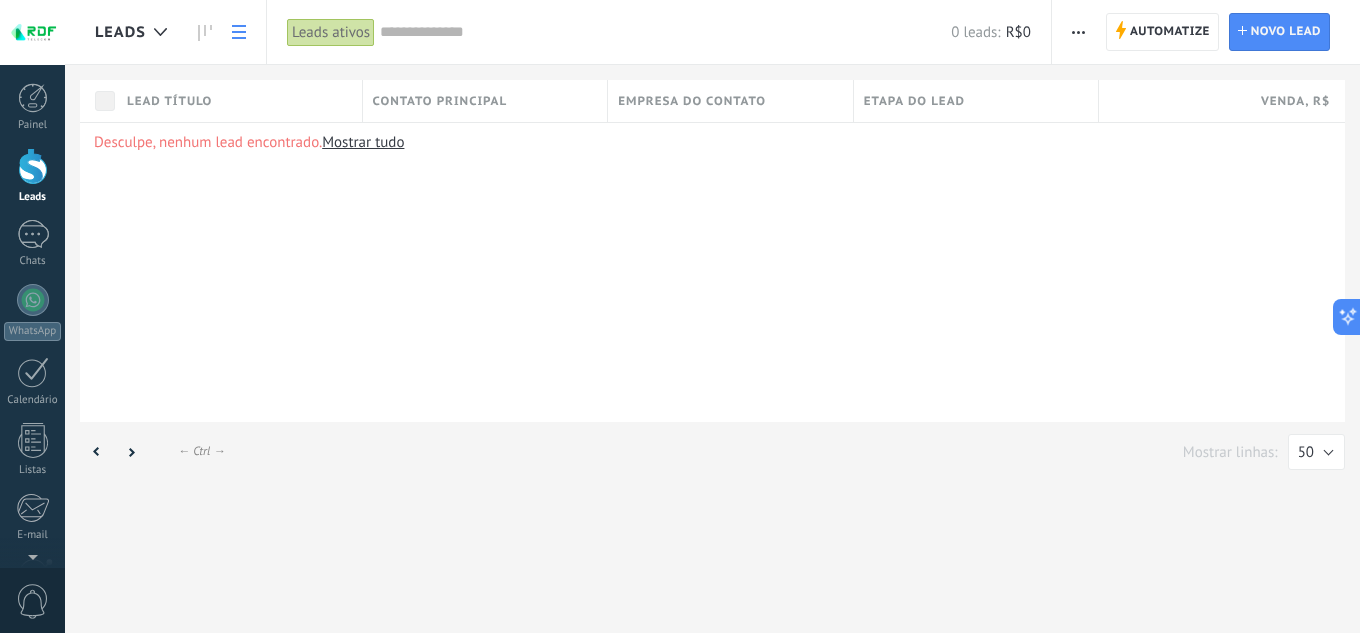 click on "Desculpe, nenhum lead encontrado.  Mostrar tudo" at bounding box center [712, 272] 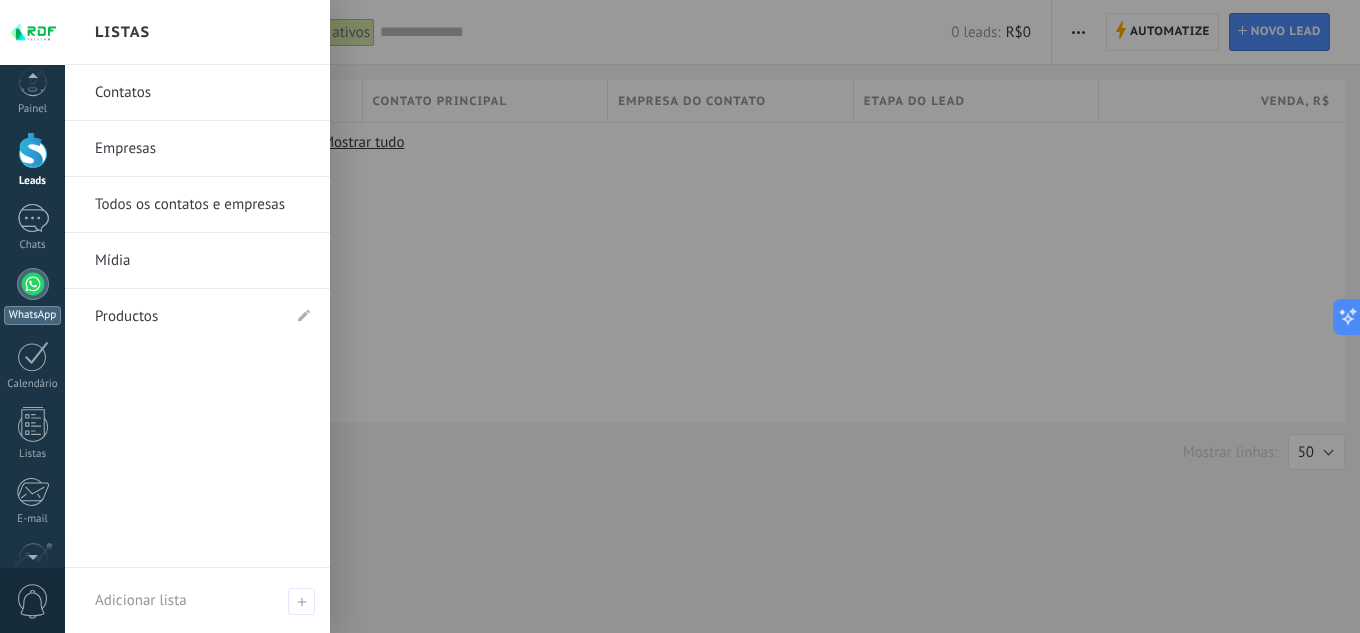 scroll, scrollTop: 0, scrollLeft: 0, axis: both 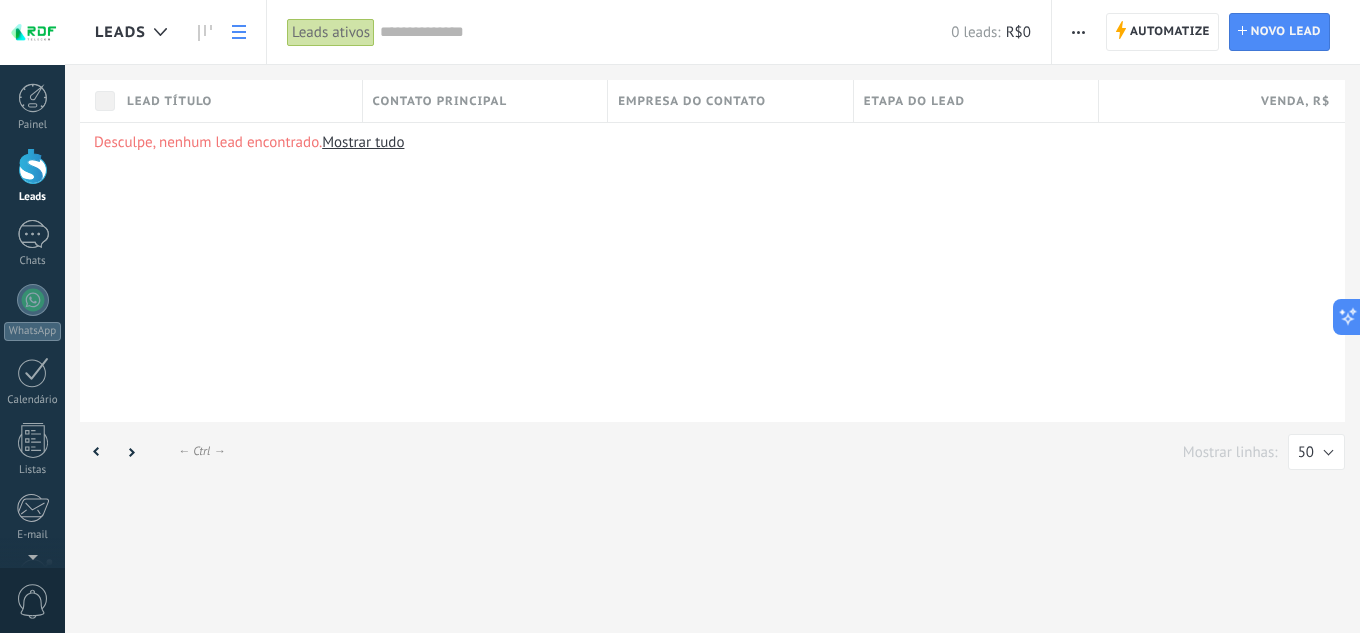 click at bounding box center (33, 166) 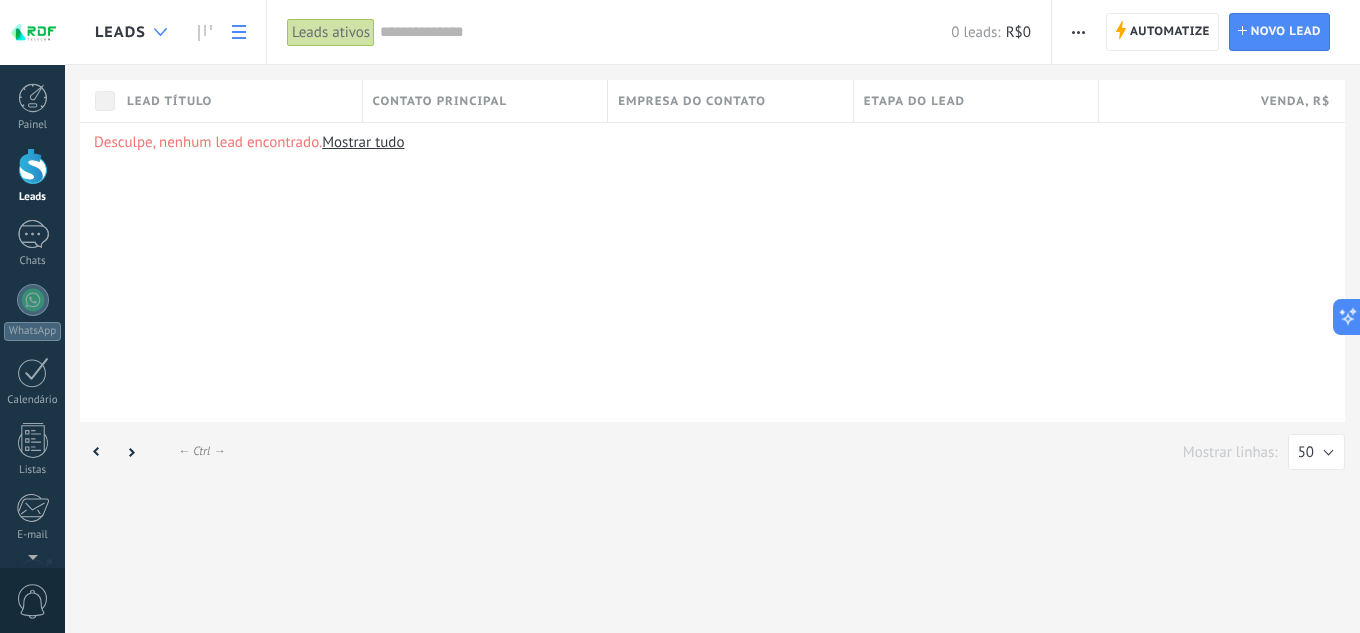 click at bounding box center (160, 32) 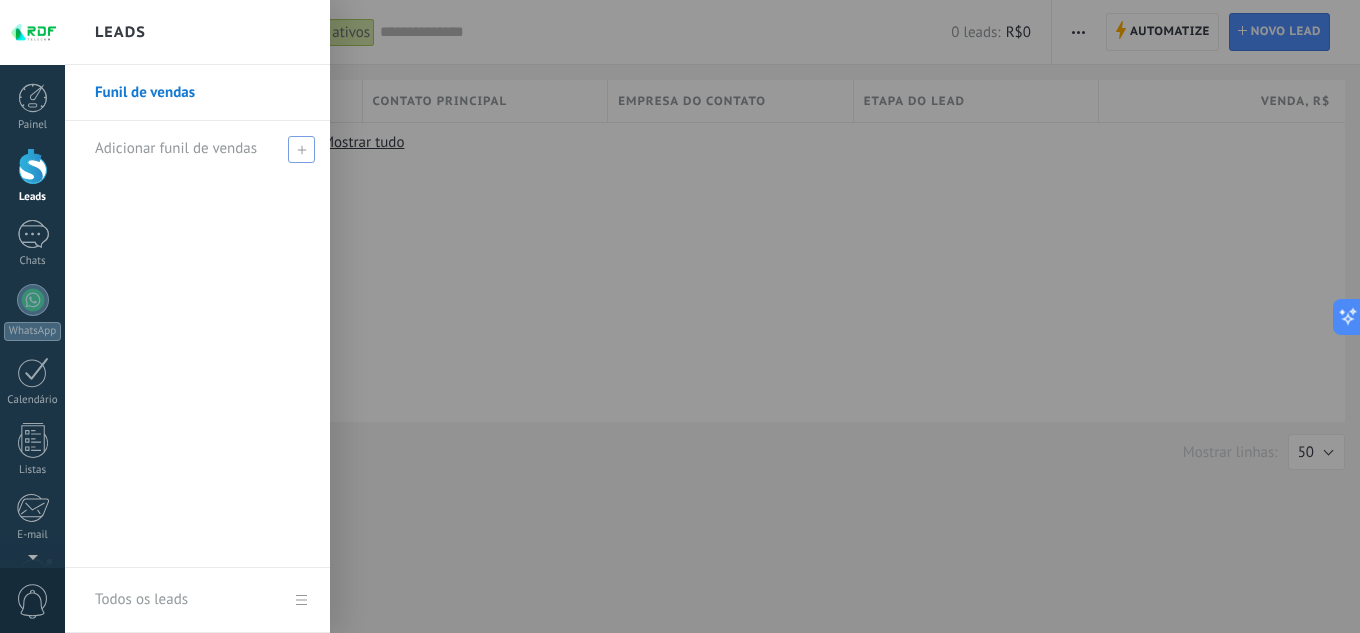click at bounding box center (301, 149) 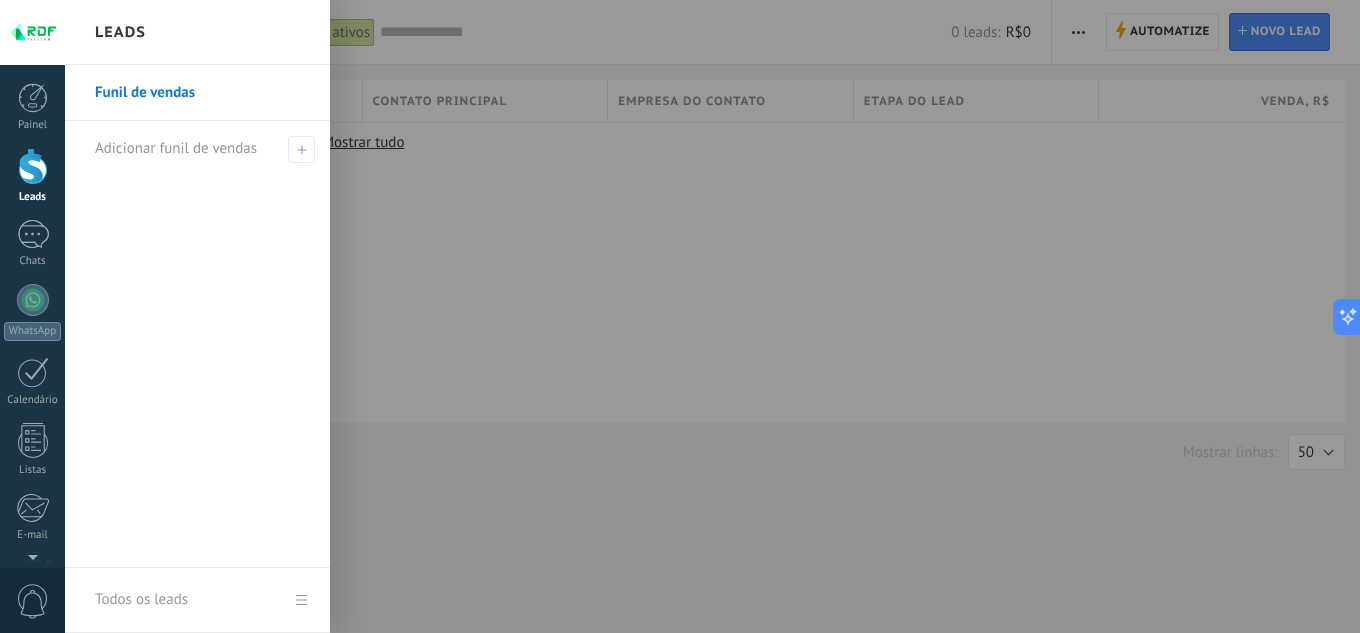click on "Funil de vendas" at bounding box center [202, 93] 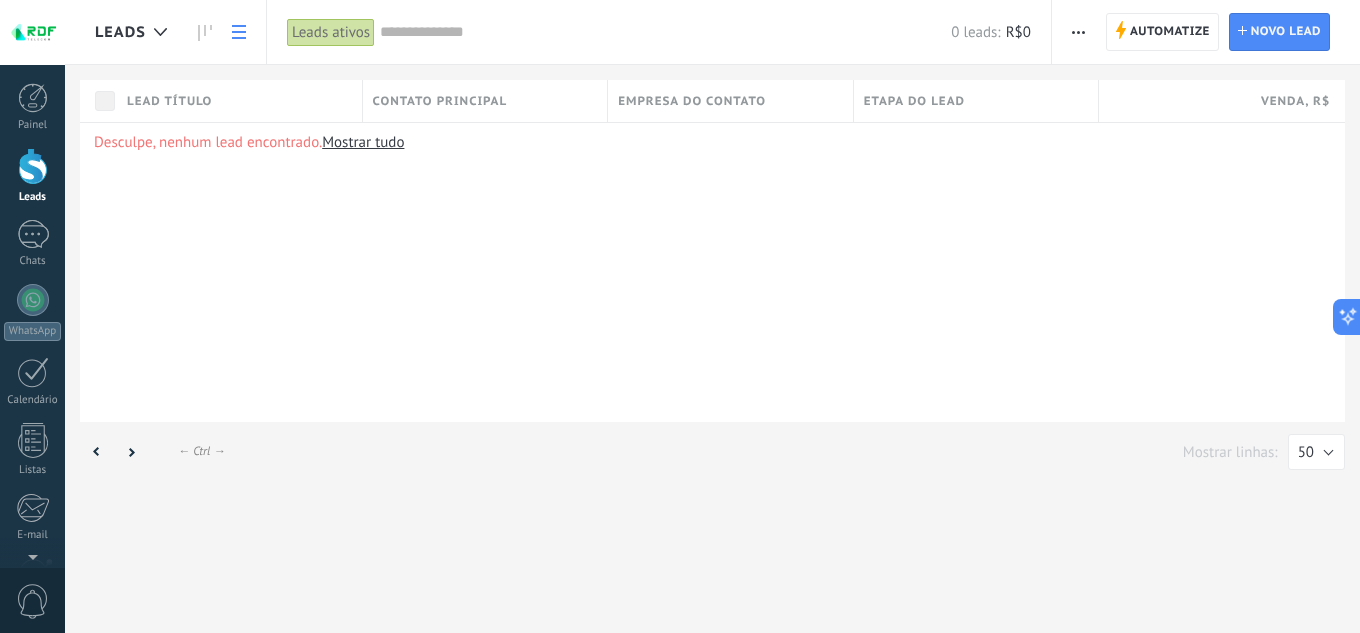 click on "Desculpe, nenhum lead encontrado.  Mostrar tudo" at bounding box center [712, 272] 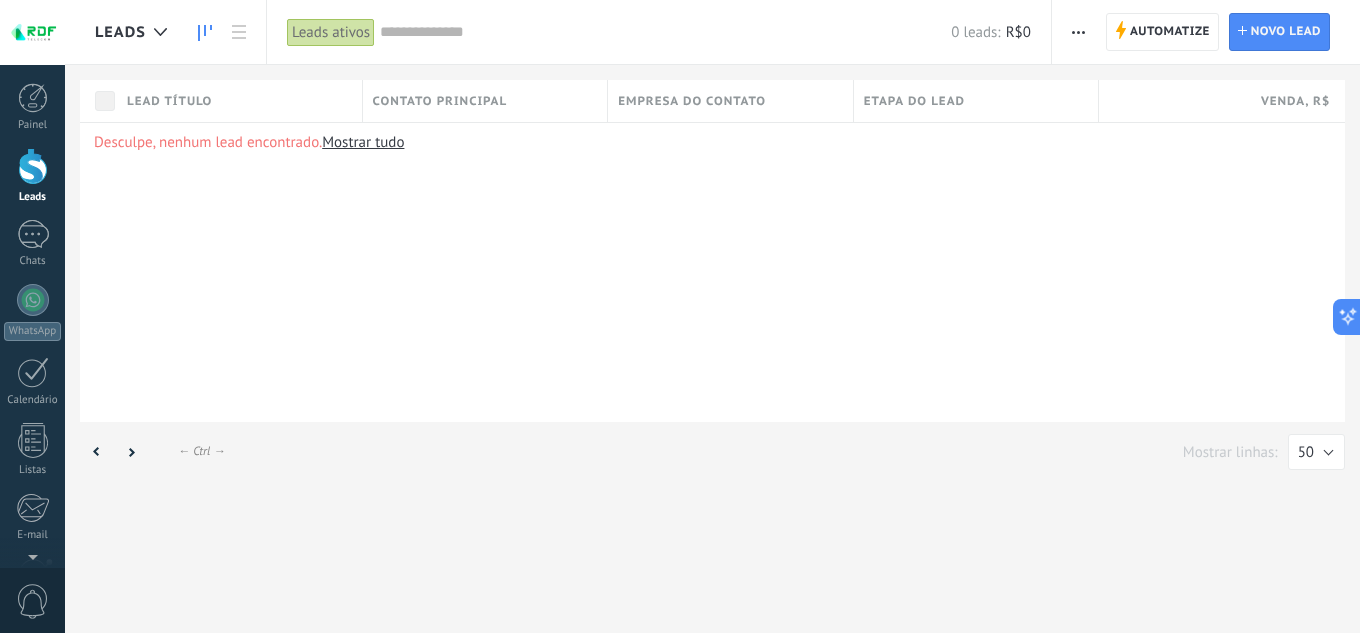 click 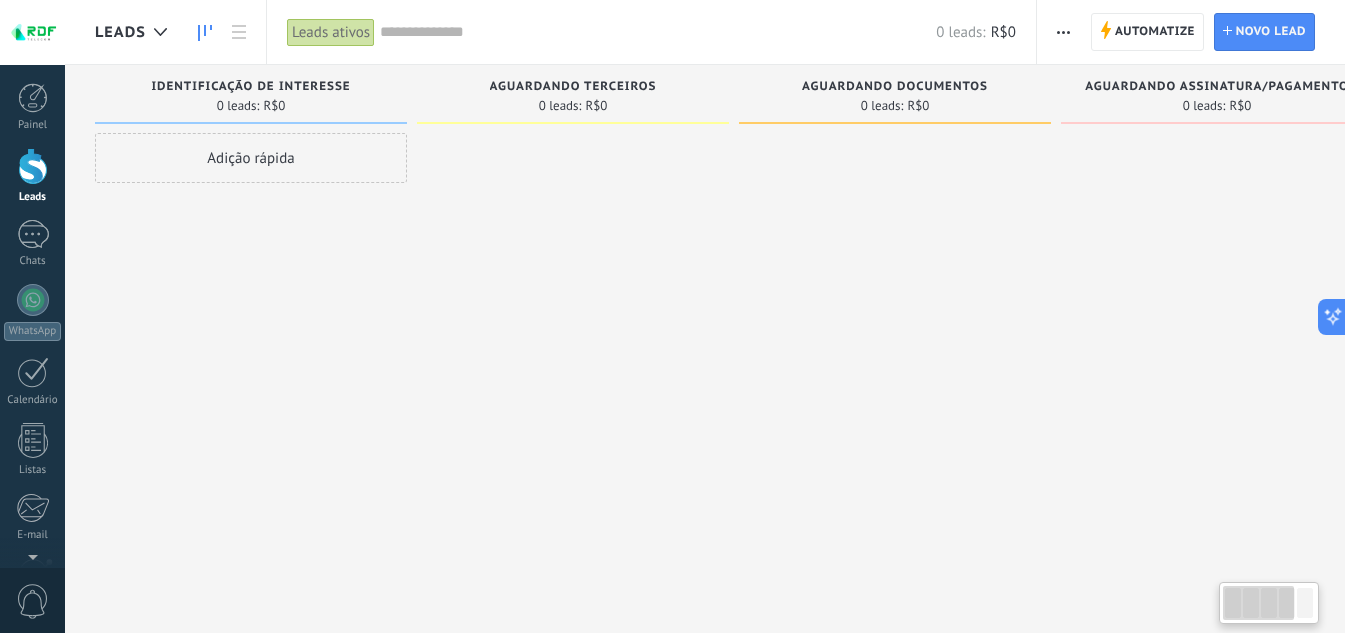click 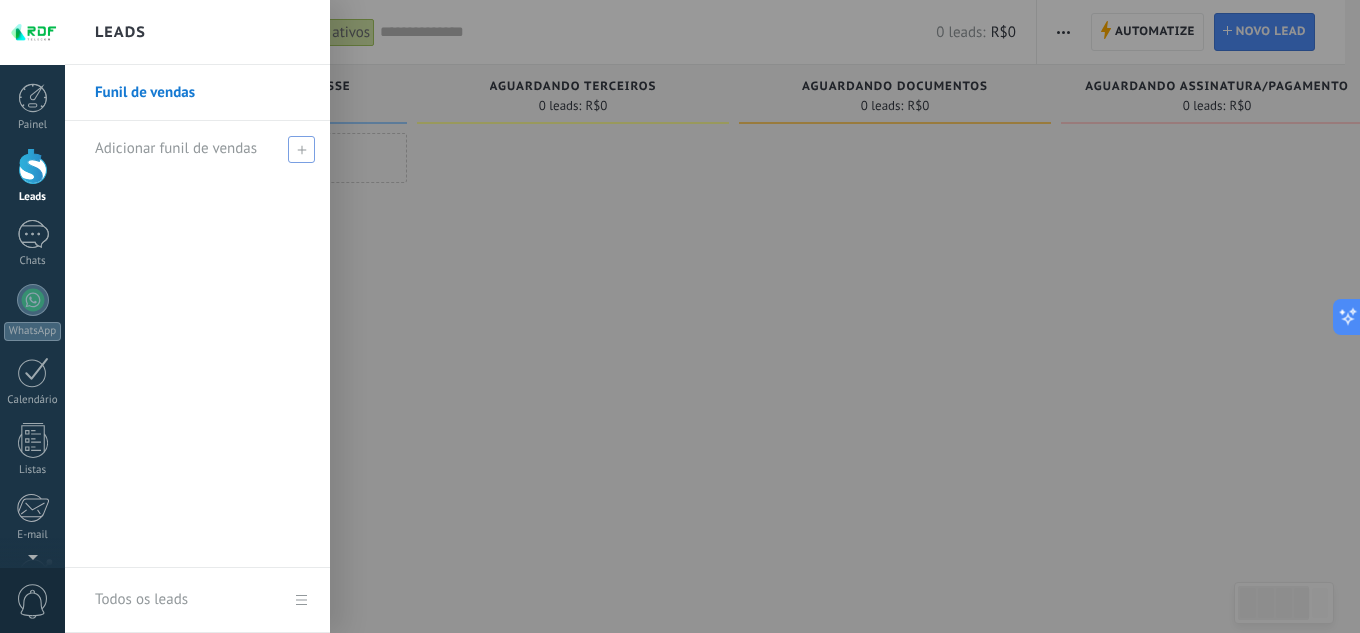 click at bounding box center (301, 149) 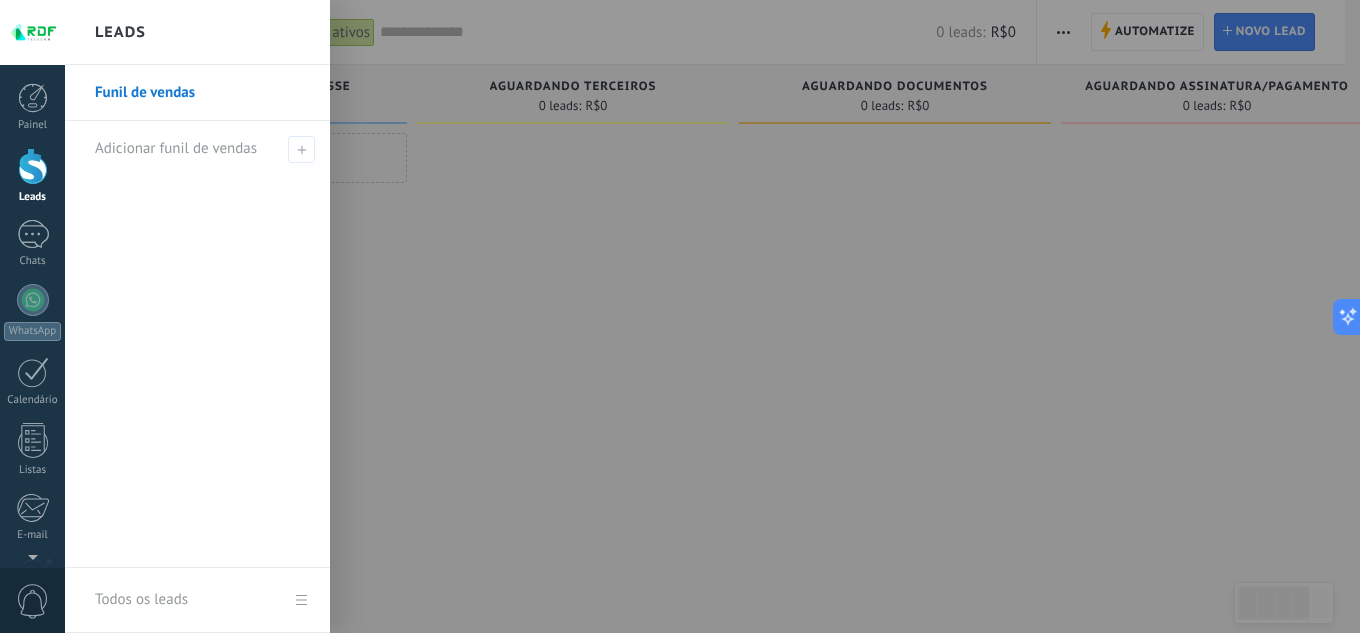 drag, startPoint x: 299, startPoint y: 155, endPoint x: 438, endPoint y: 170, distance: 139.807 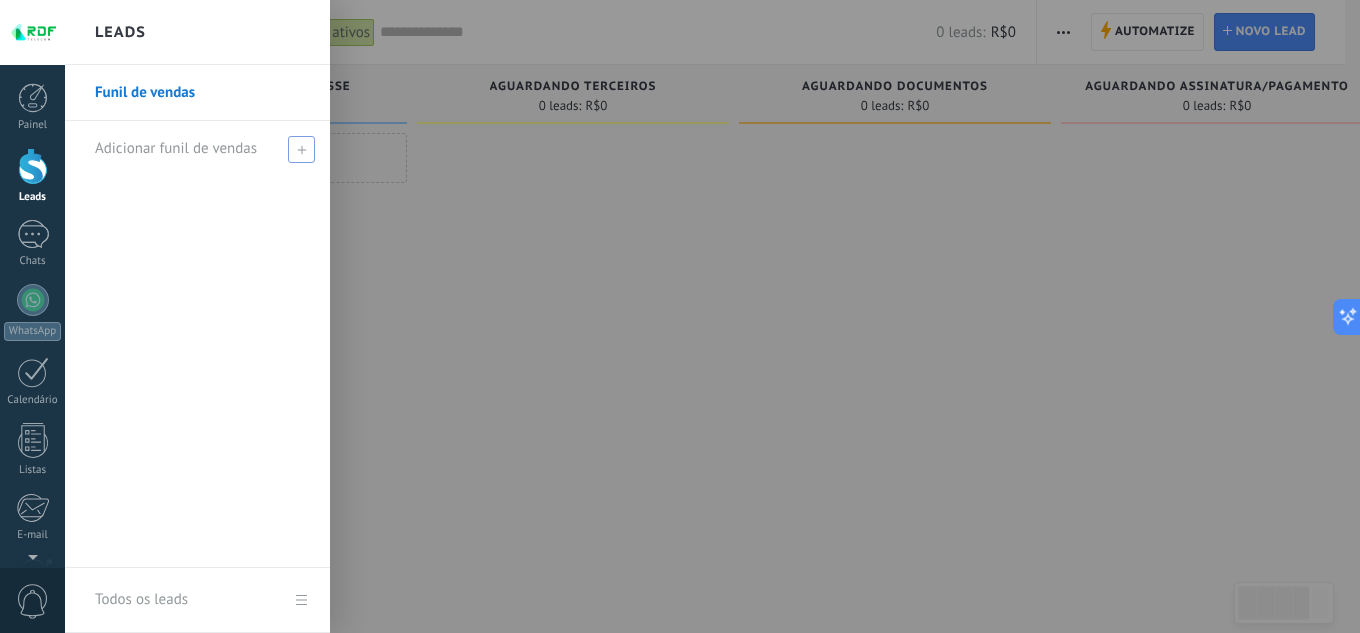 click on "Adicionar funil de vendas" at bounding box center [202, 148] 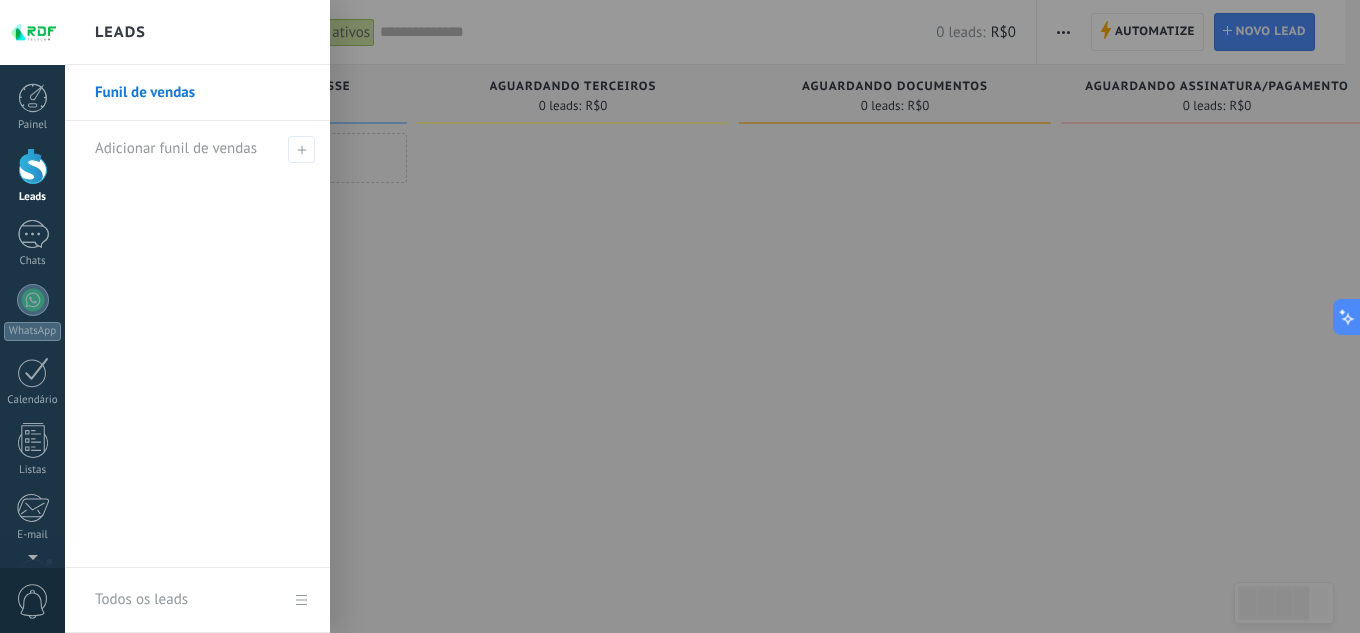 drag, startPoint x: 153, startPoint y: 141, endPoint x: 212, endPoint y: 99, distance: 72.42237 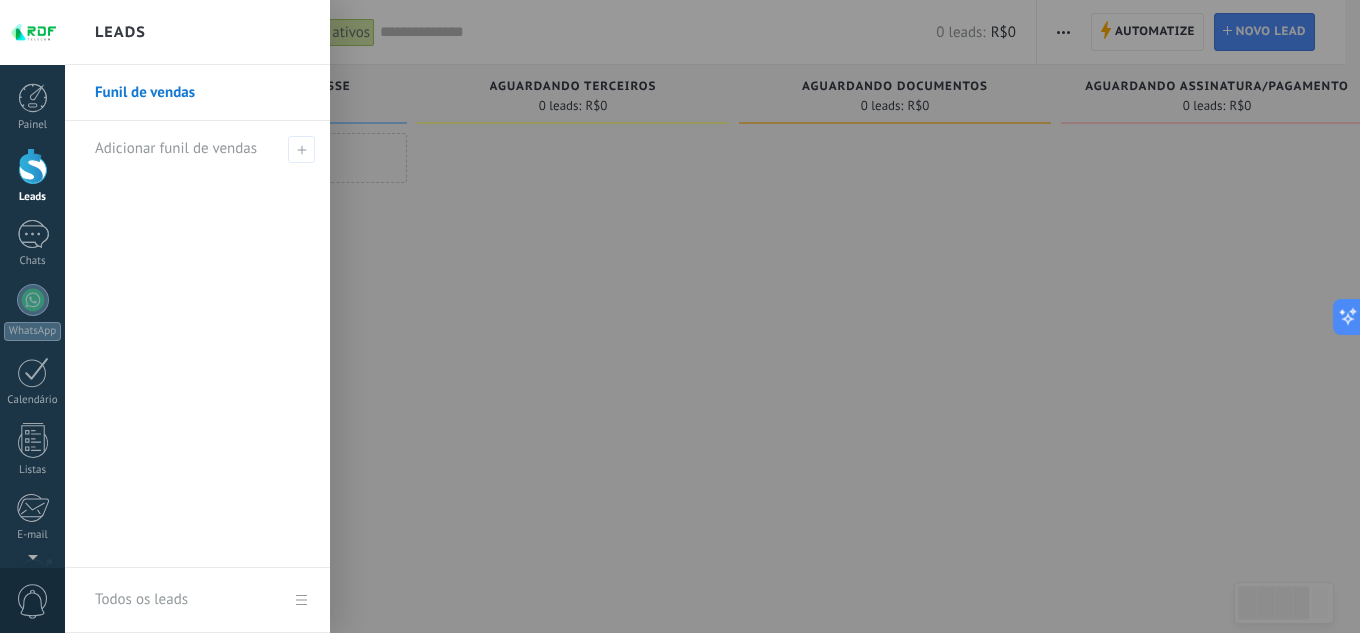 drag, startPoint x: 146, startPoint y: 99, endPoint x: 103, endPoint y: 185, distance: 96.150925 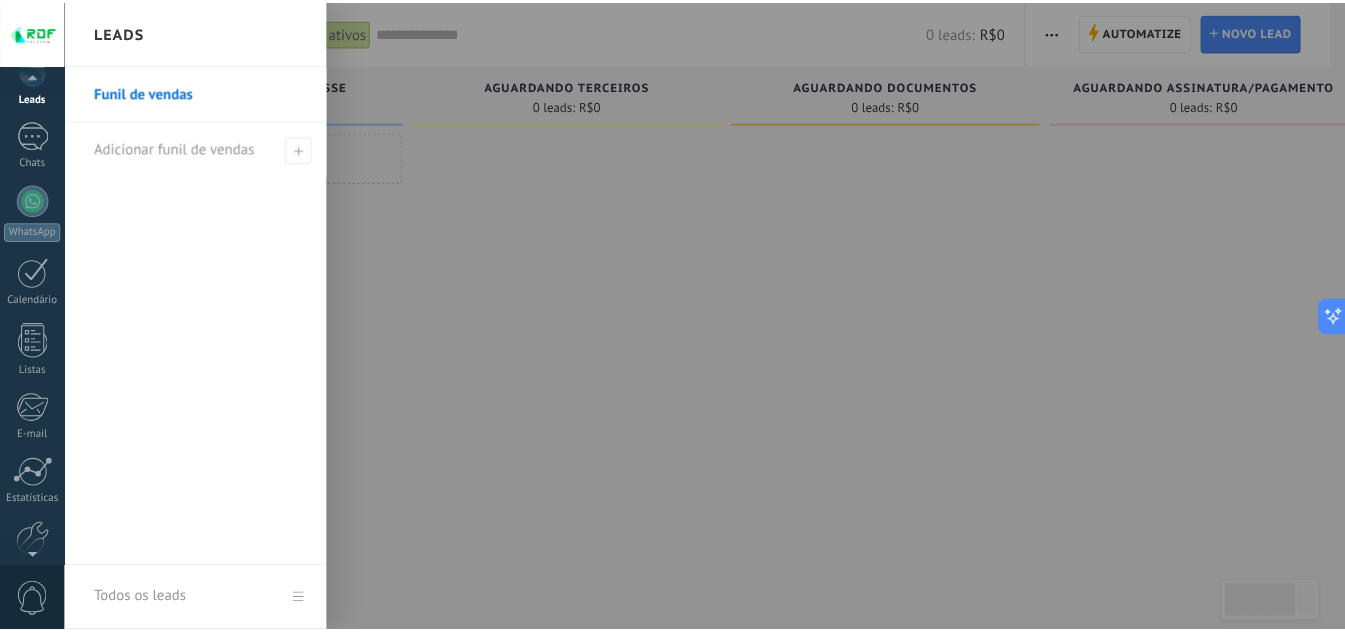 scroll, scrollTop: 0, scrollLeft: 0, axis: both 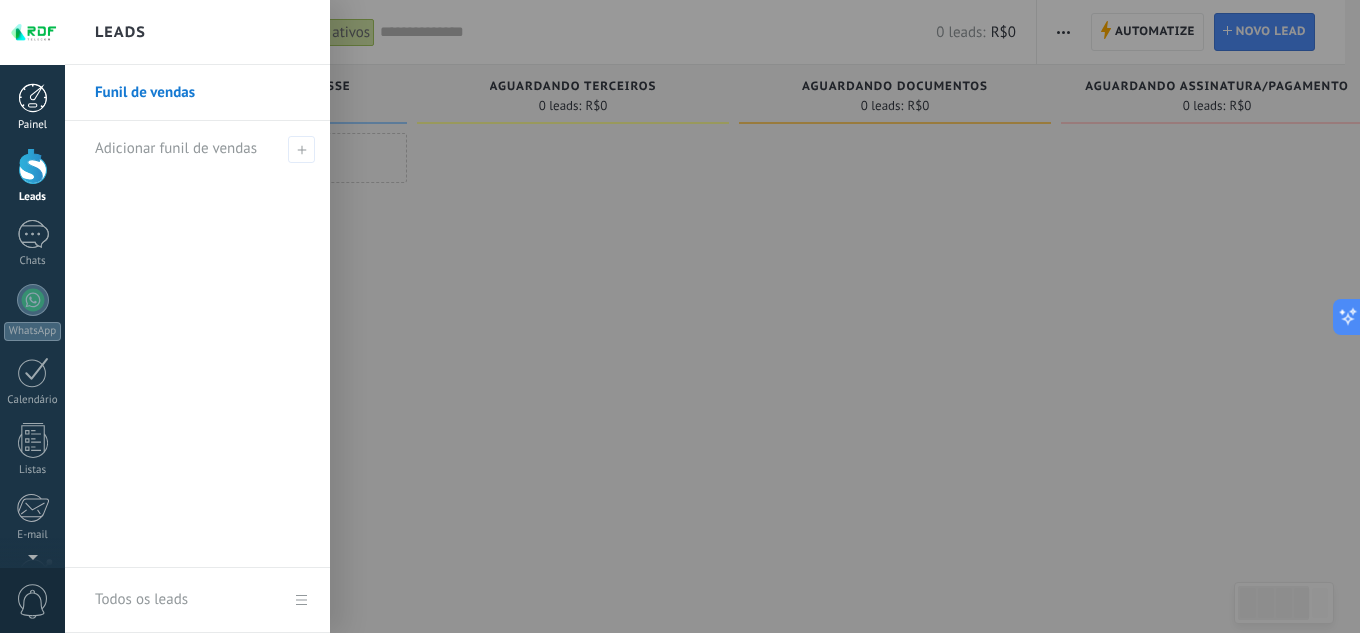 click on "Painel" at bounding box center (32, 107) 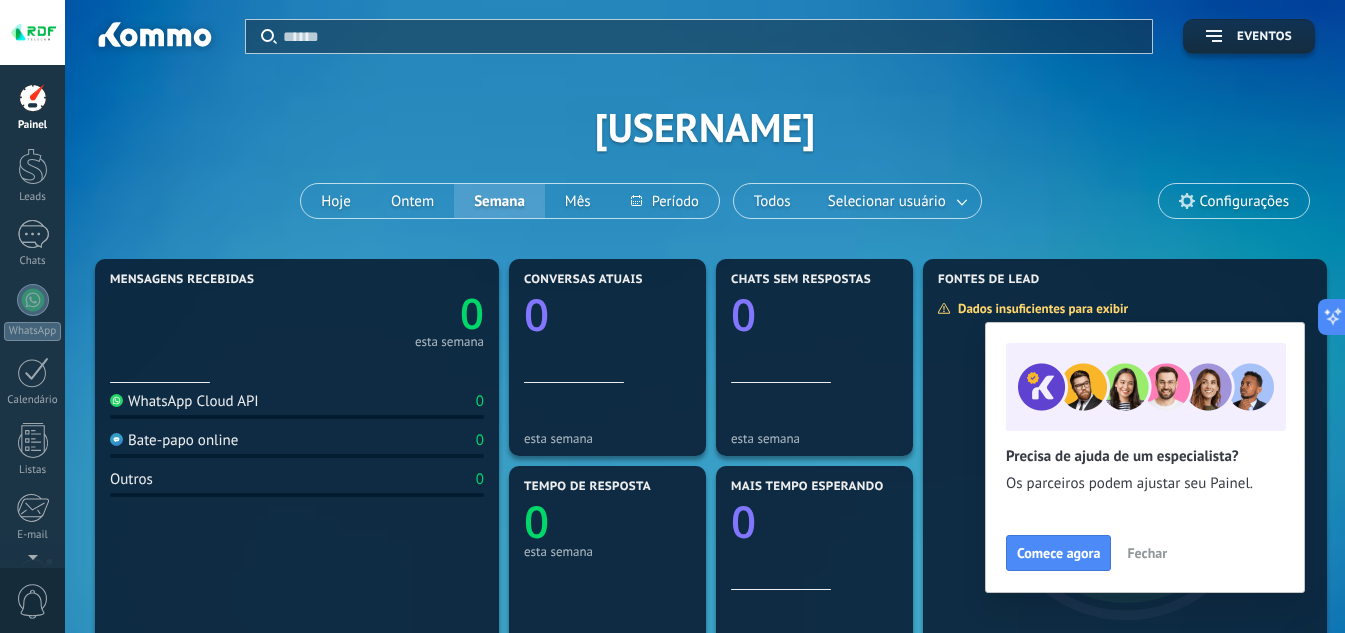 click on "Configurações" at bounding box center [1244, 201] 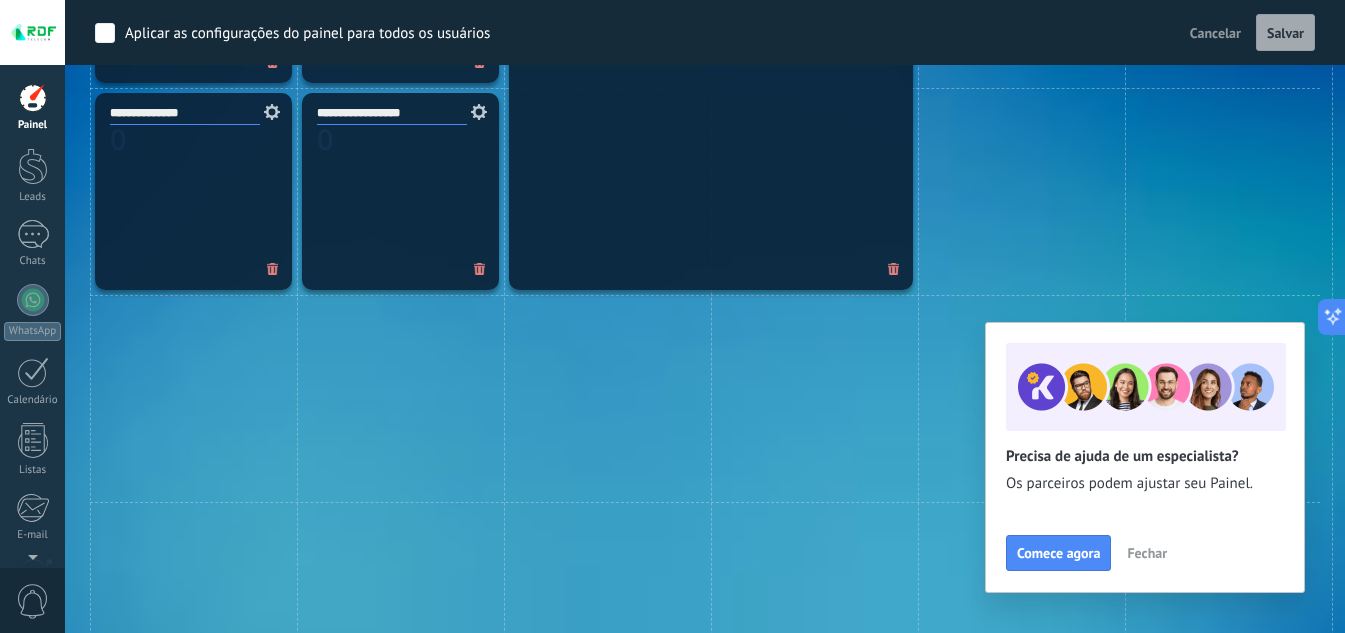 scroll, scrollTop: 1300, scrollLeft: 0, axis: vertical 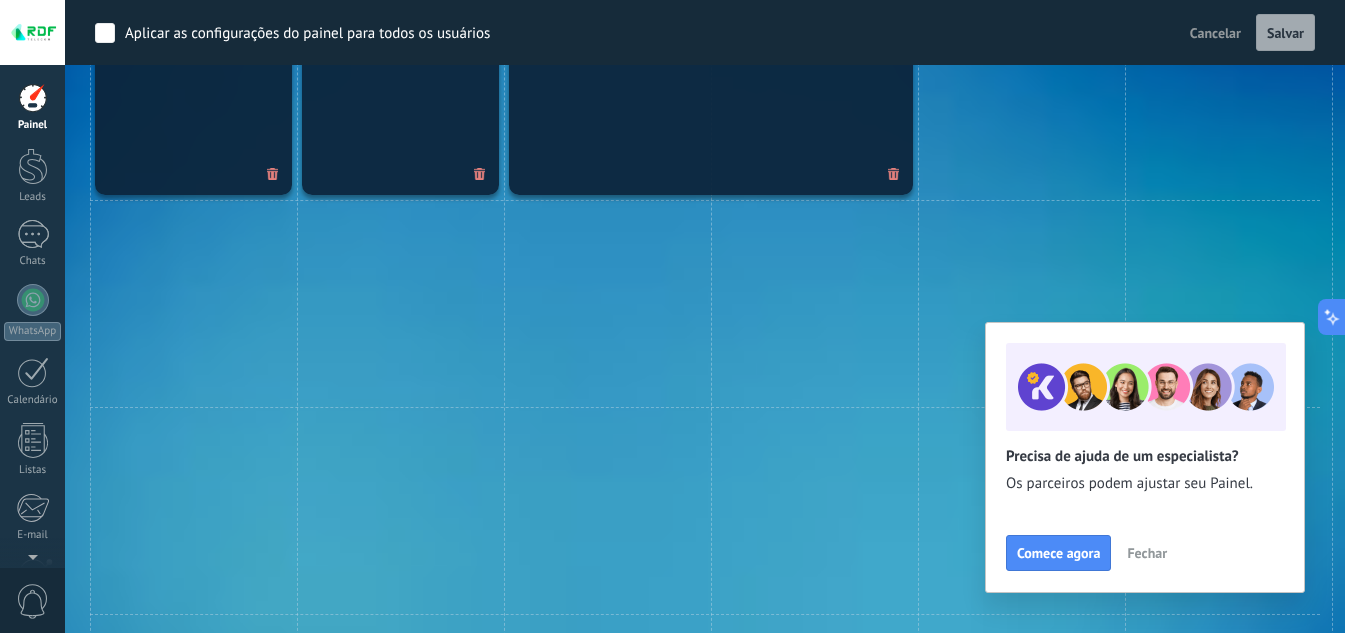 click on "Fechar" at bounding box center (1147, 553) 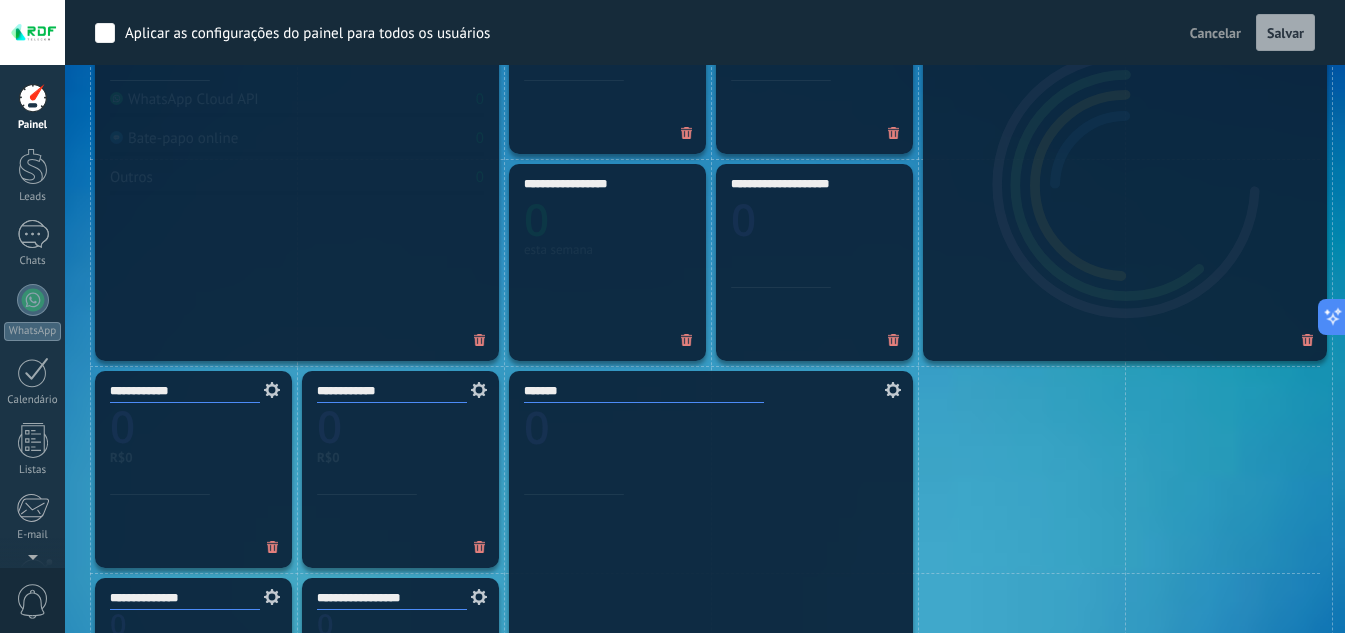 scroll, scrollTop: 149, scrollLeft: 0, axis: vertical 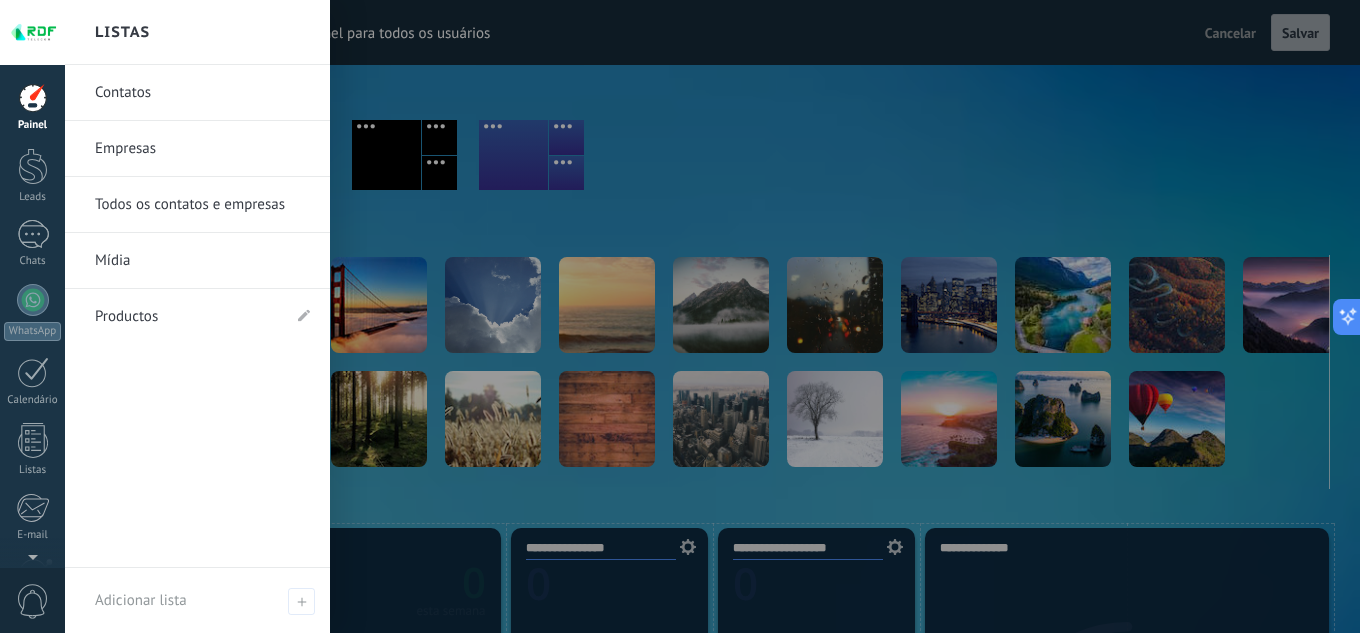 click on "Todos os contatos e empresas" at bounding box center (202, 205) 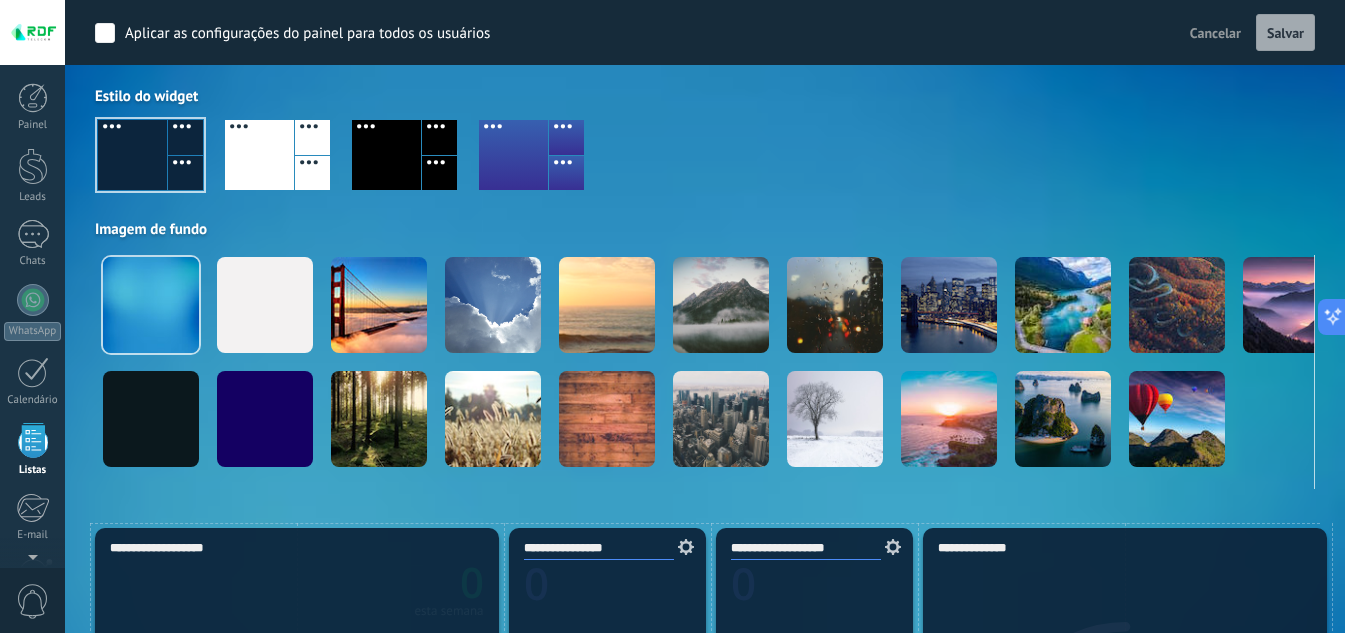 scroll, scrollTop: 124, scrollLeft: 0, axis: vertical 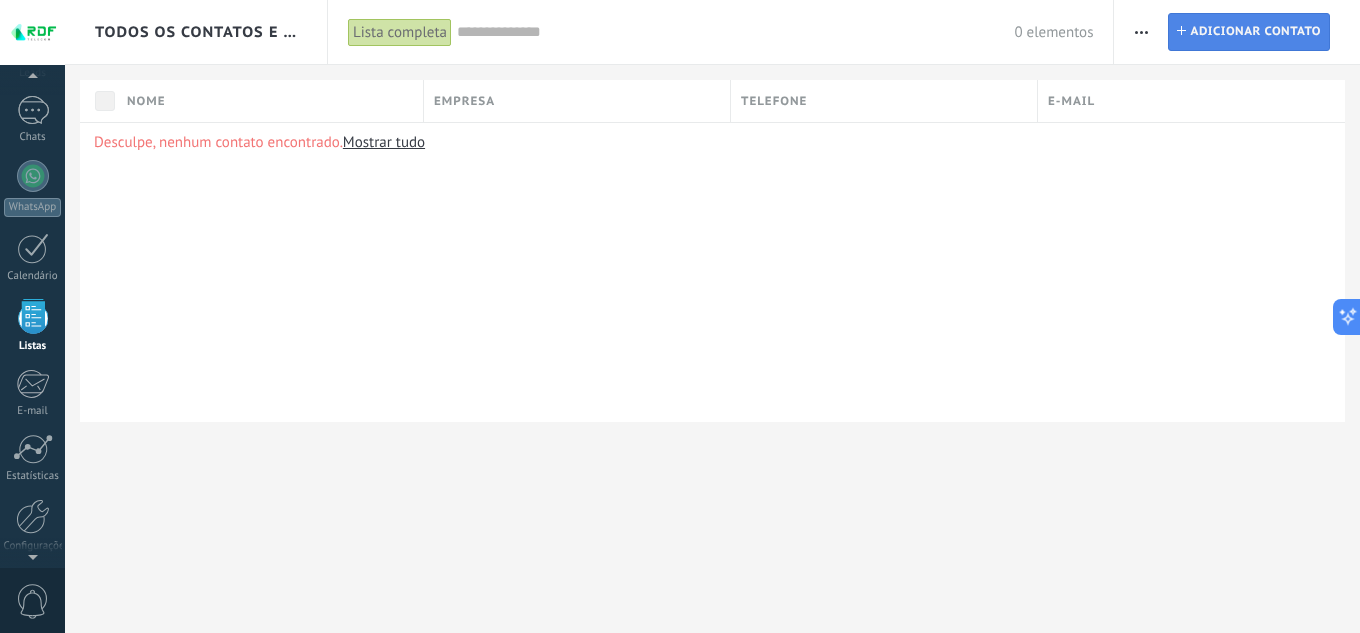 click on "Adicionar contato" at bounding box center [1255, 32] 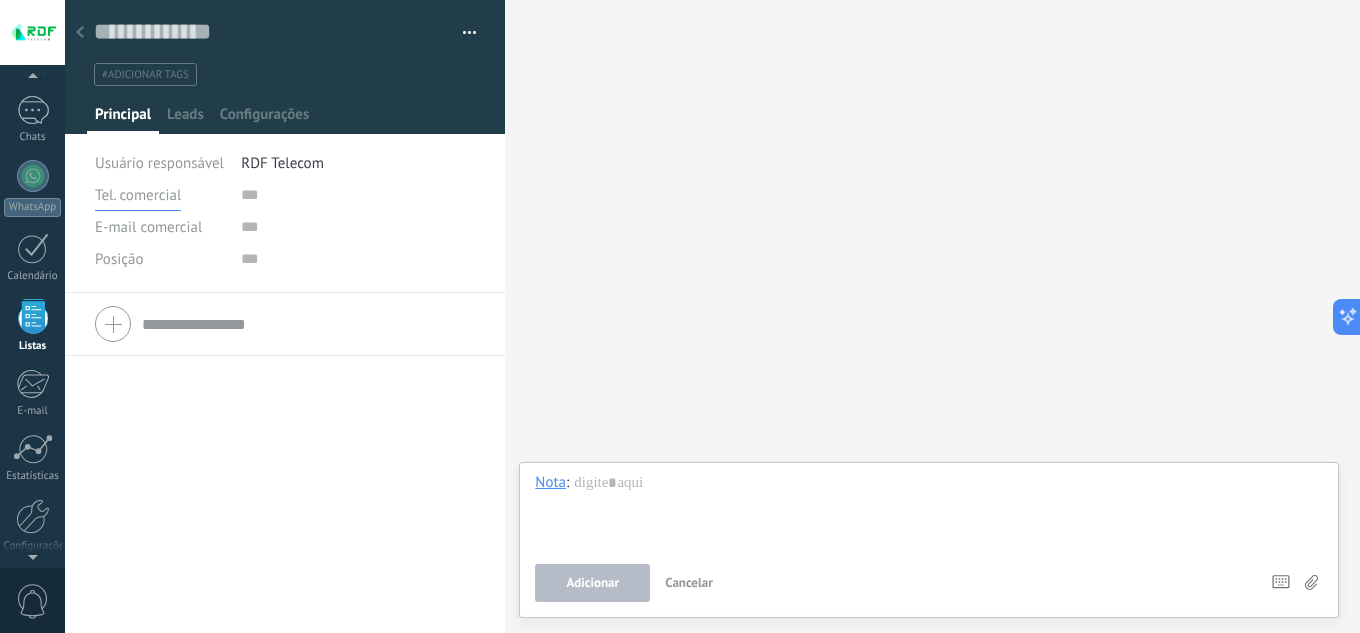 drag, startPoint x: 180, startPoint y: 192, endPoint x: 317, endPoint y: 192, distance: 137 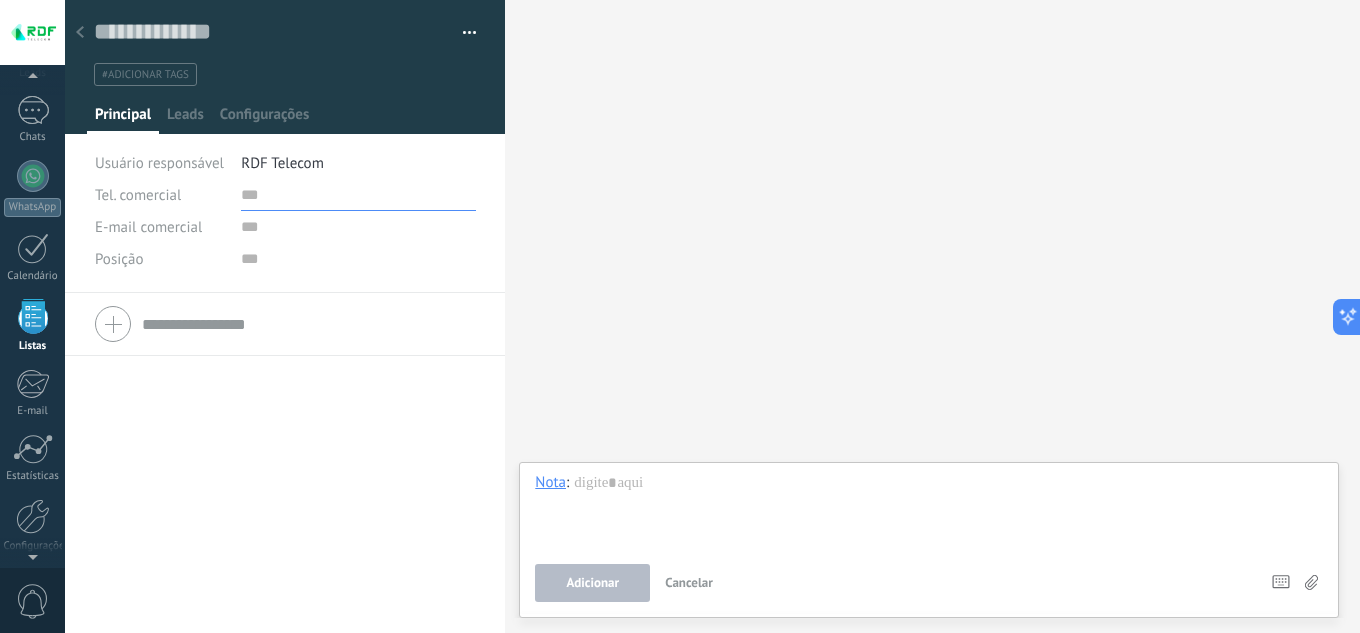 click at bounding box center (358, 195) 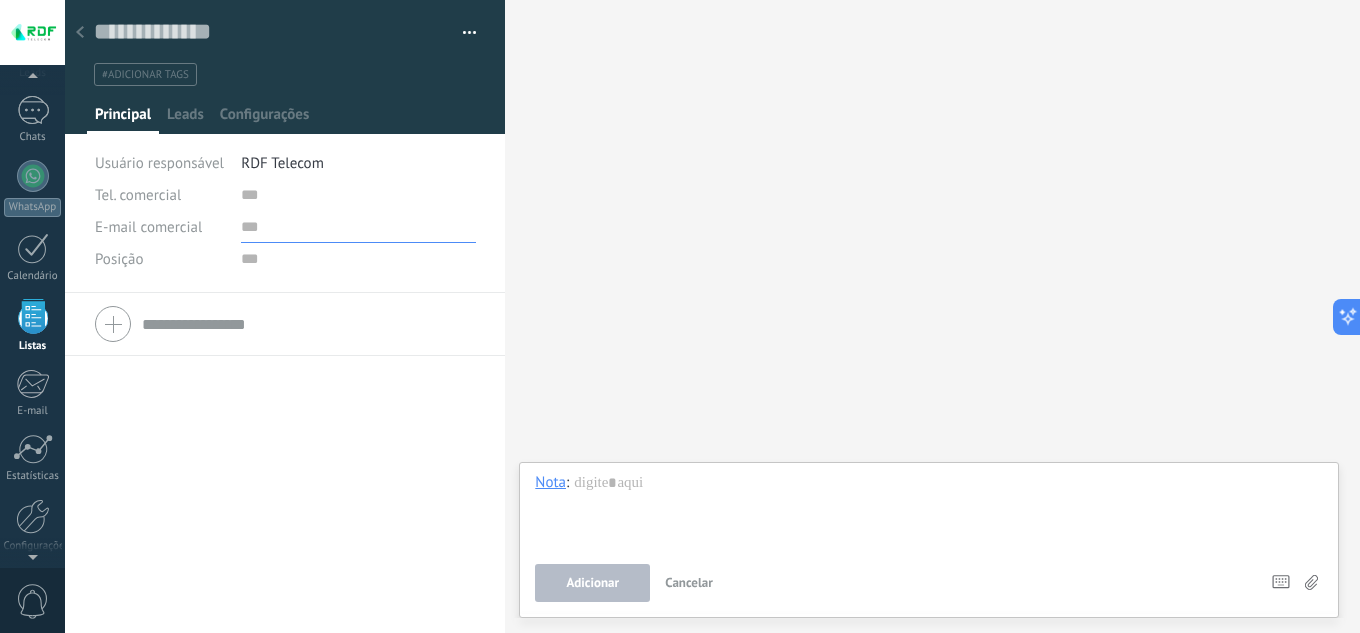 click at bounding box center [358, 227] 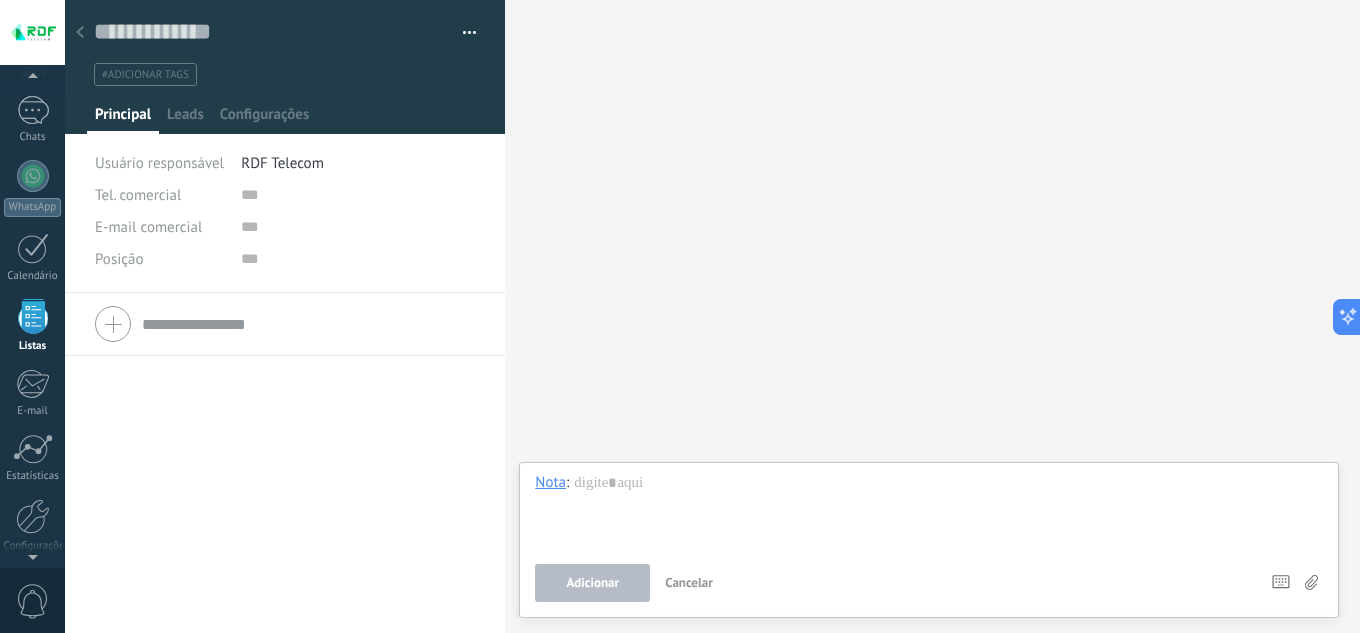 click on "Tel. comercial
Comercial direto
Celular
Faz
Casa
Outros
Tel. comercial
Ligar
Copiar
Editar o contato
E-mail comercial
Email privado
Outro email
E-mail comercial
Escrever
Enviar da Kommo
Copiar
Editar o contato
Posição" at bounding box center (285, 236) 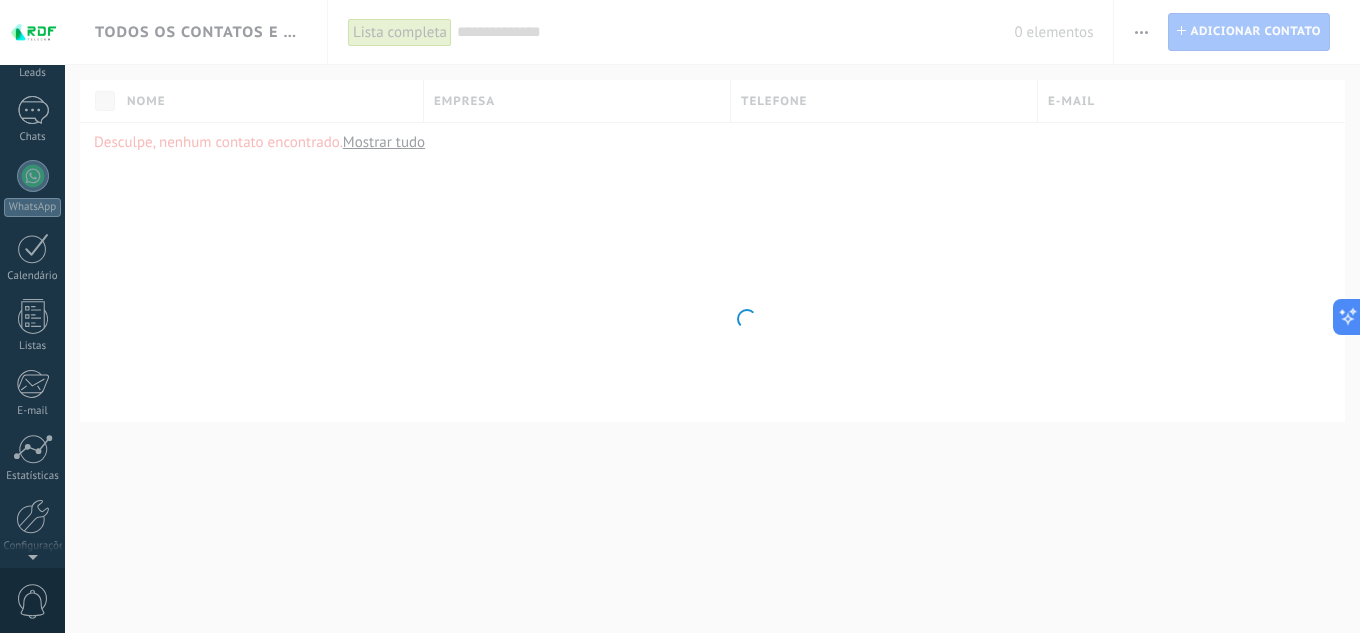 scroll, scrollTop: 0, scrollLeft: 0, axis: both 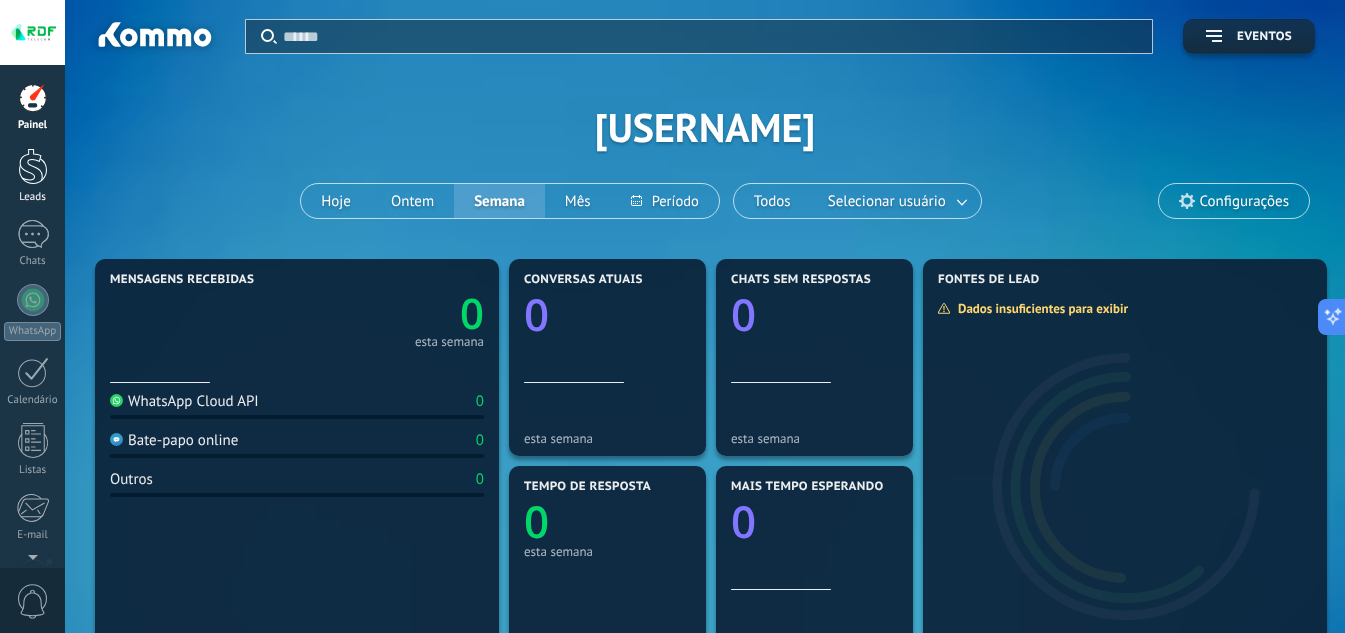 click at bounding box center [33, 166] 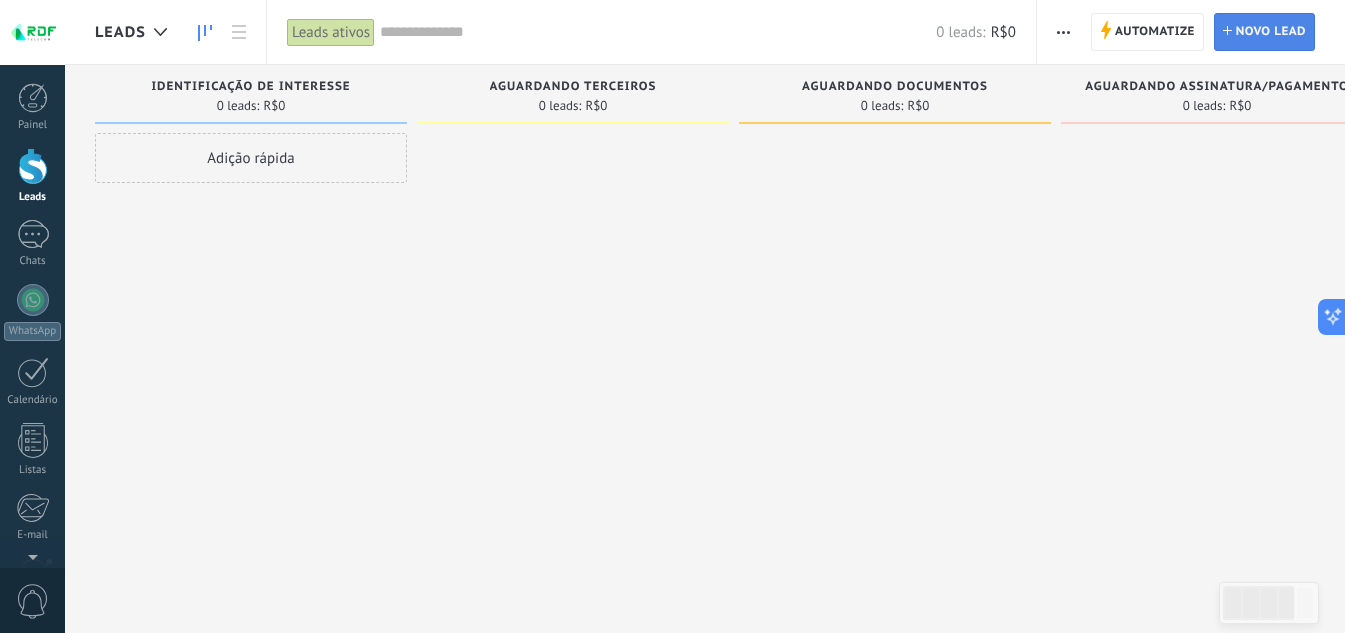 click on "Novo lead" at bounding box center (1271, 32) 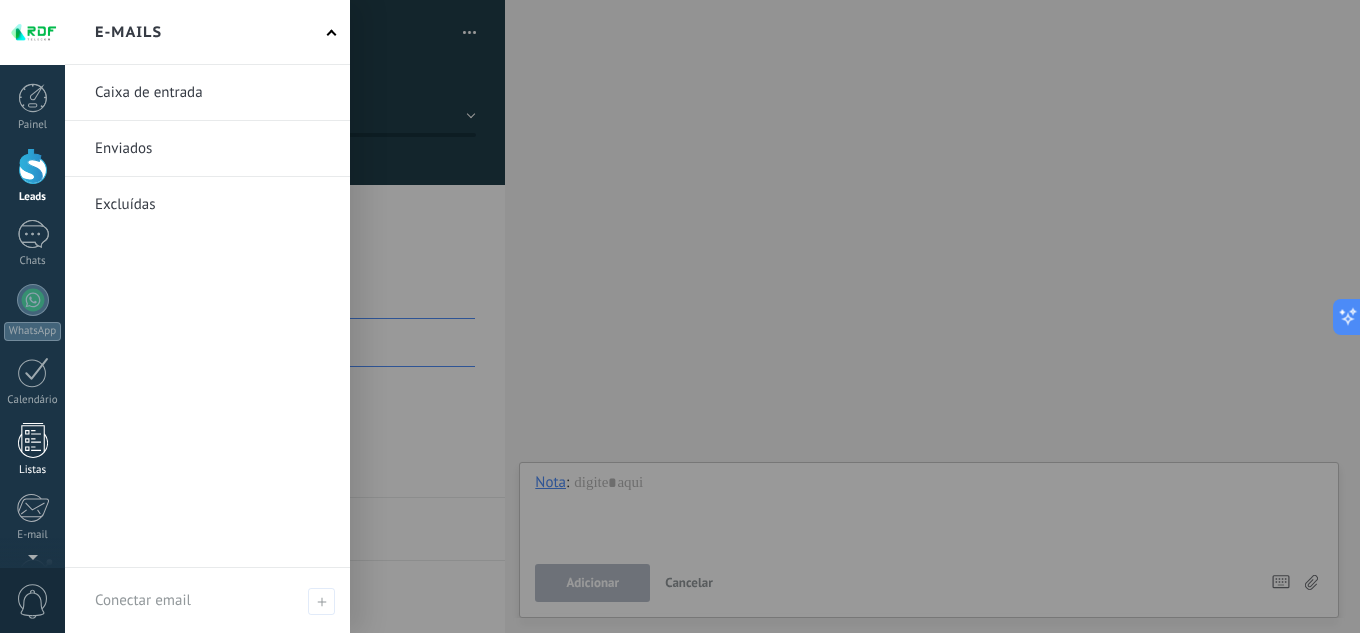 click at bounding box center (33, 440) 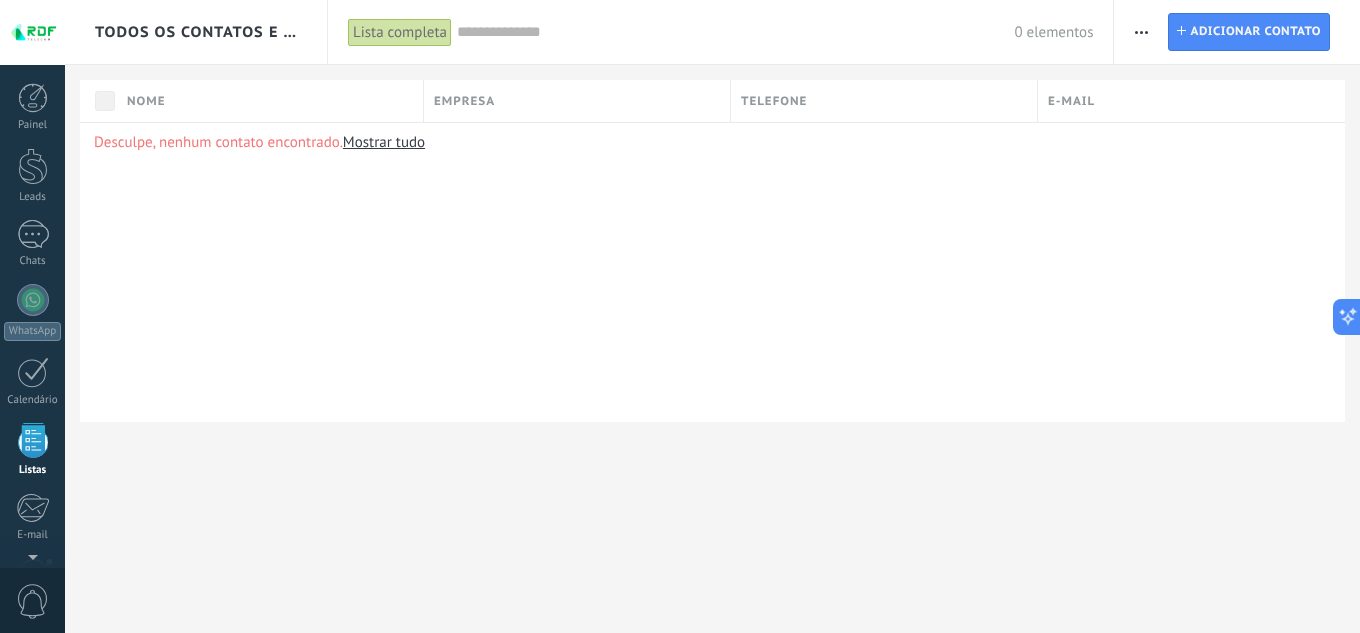 scroll, scrollTop: 124, scrollLeft: 0, axis: vertical 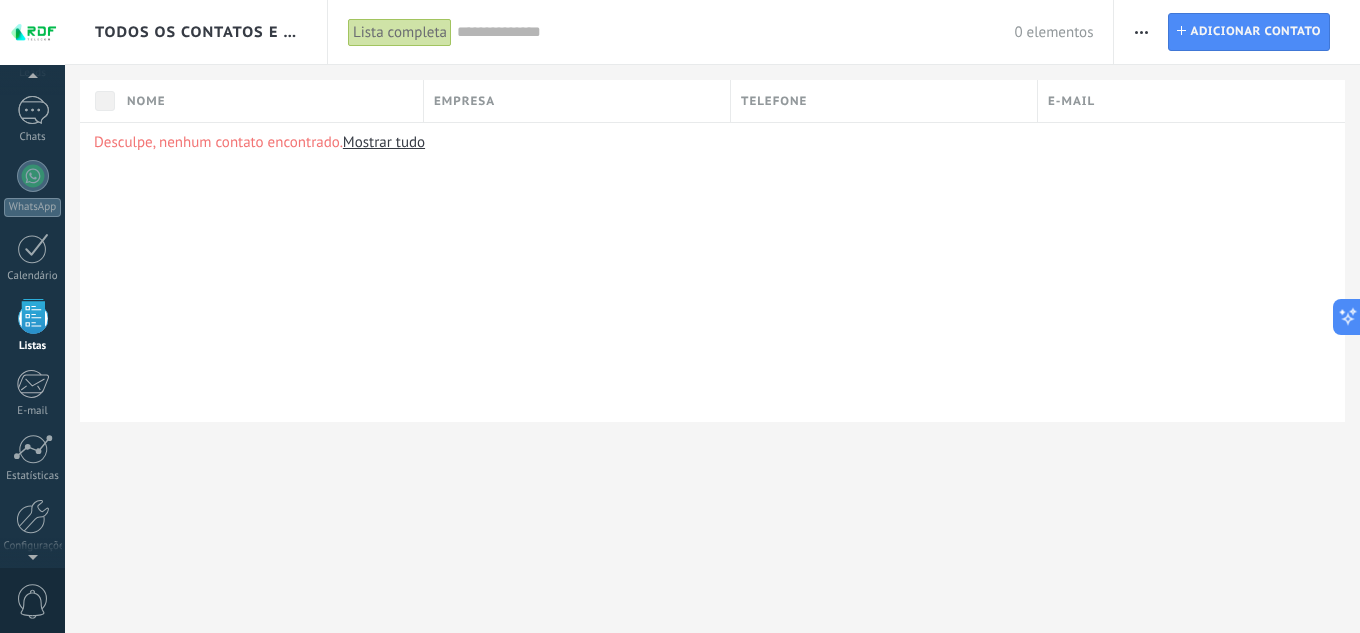 click on "Mostrar tudo" at bounding box center (384, 142) 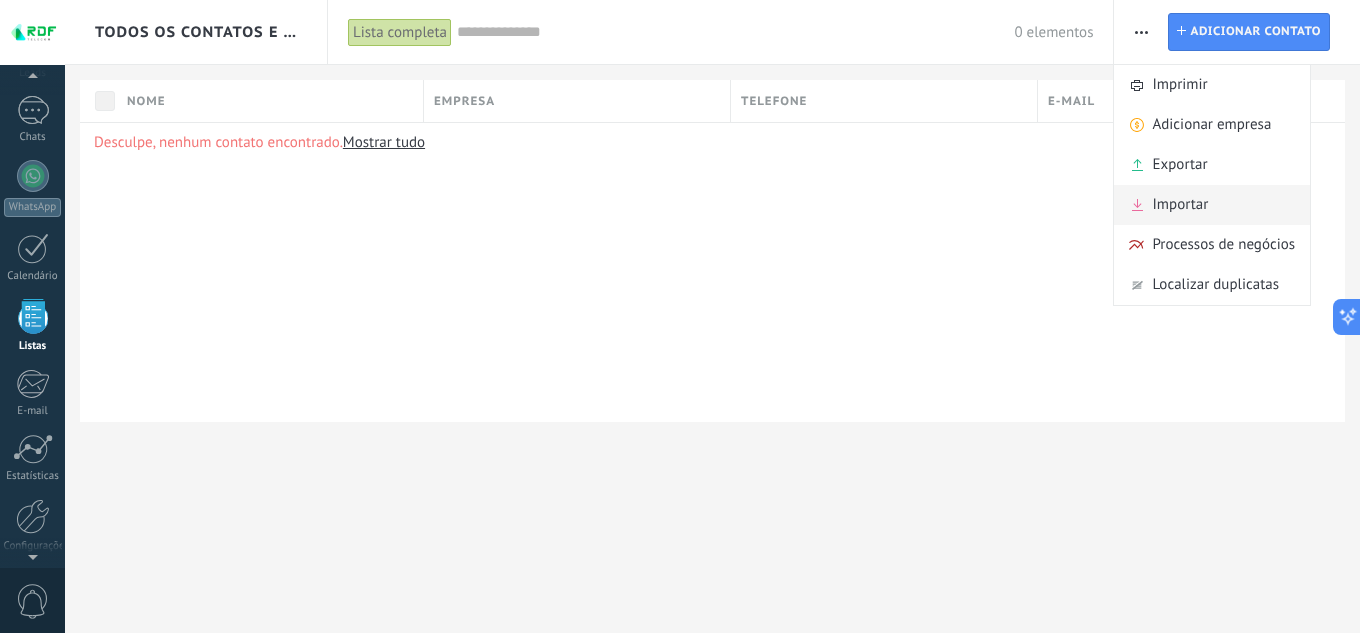 click on "Importar" at bounding box center (1180, 205) 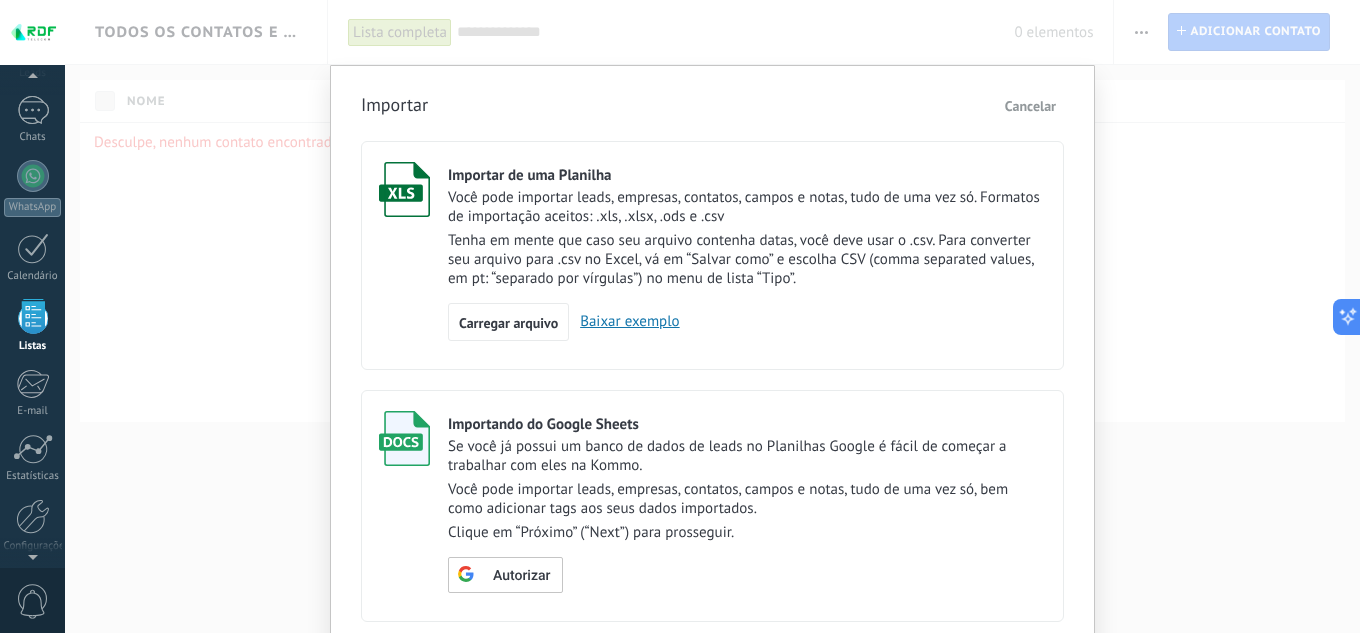 click on "Importar de uma Planilha Você pode importar leads, empresas, contatos, campos e notas, tudo de uma vez só. Formatos de importação aceitos: .xls, .xlsx, .ods e .csv Tenha em mente que caso seu arquivo contenha datas, você deve usar o .csv. Para converter seu arquivo para .csv no Excel, vá em “Salvar como” e escolha CSV (comma separated values, em pt: “separado por vírgulas”) no menu de lista “Tipo”. Carregar arquivo Baixar exemplo" at bounding box center [712, 255] 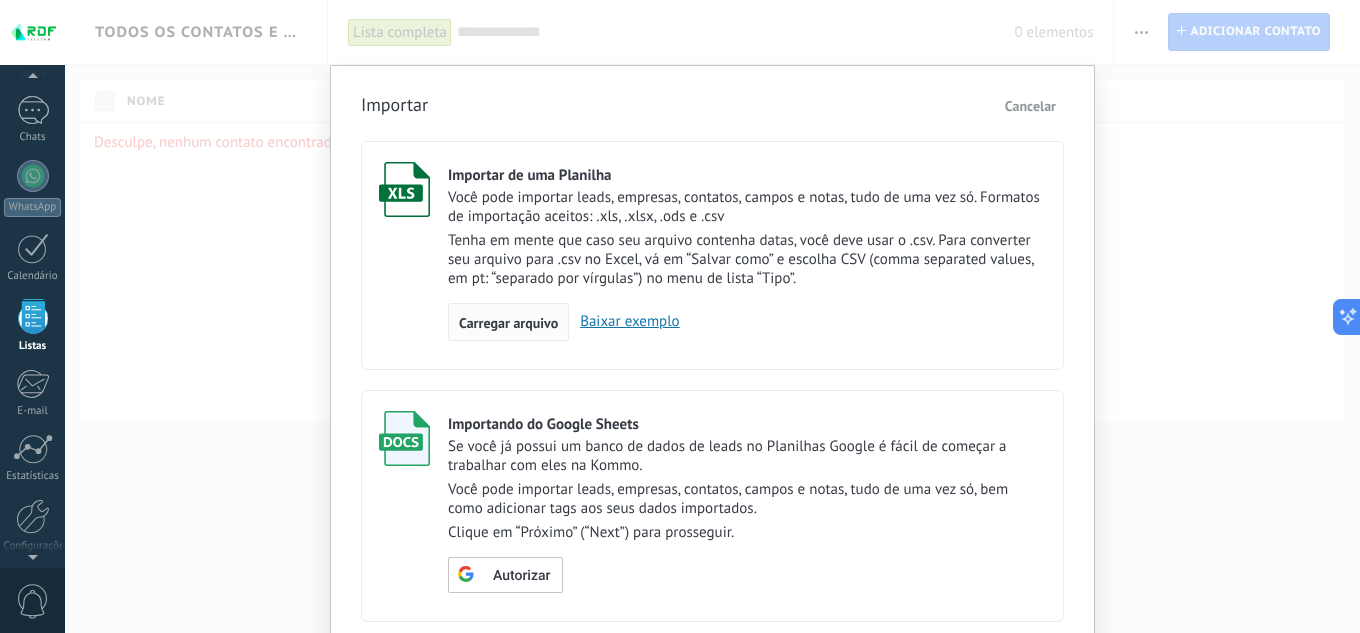click on "Carregar arquivo" at bounding box center (508, 322) 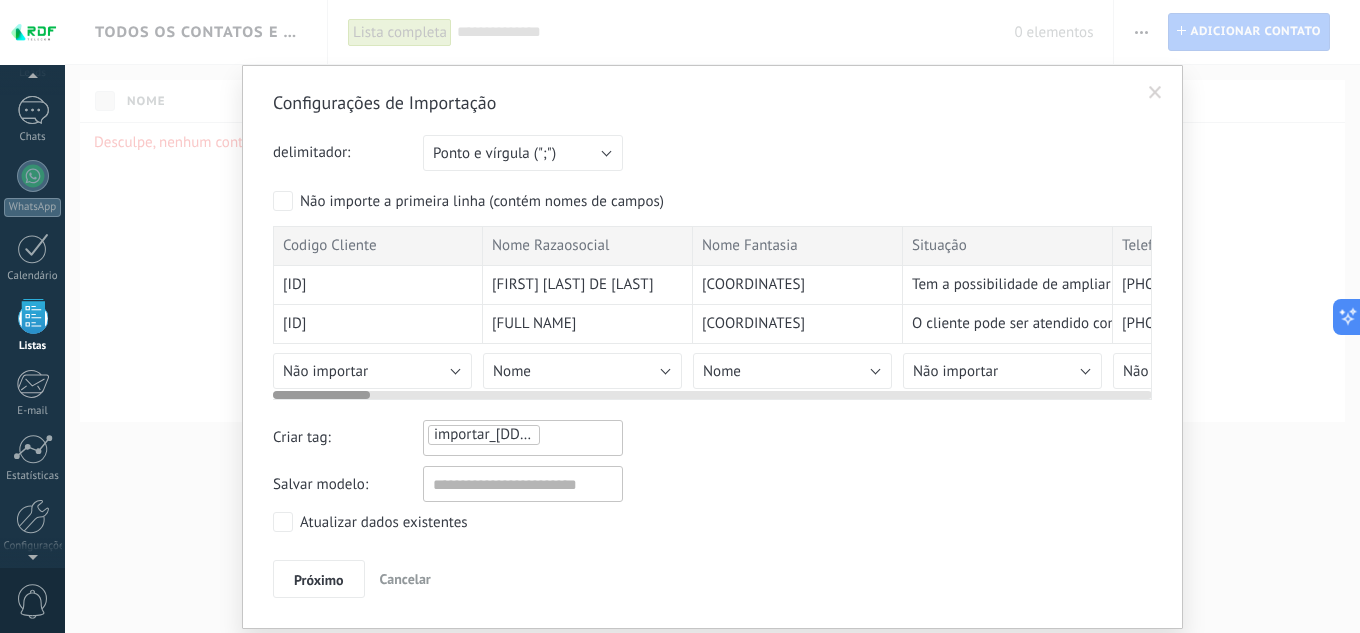 drag, startPoint x: 342, startPoint y: 390, endPoint x: 378, endPoint y: 393, distance: 36.124783 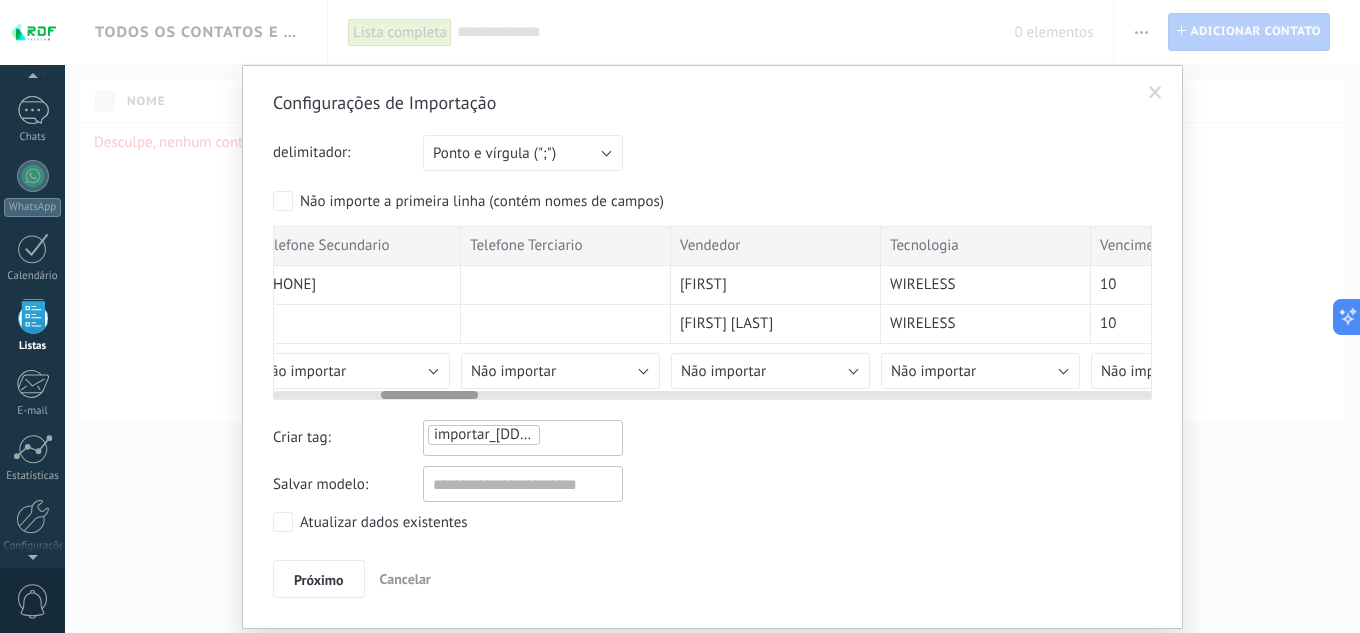scroll, scrollTop: 0, scrollLeft: 1144, axis: horizontal 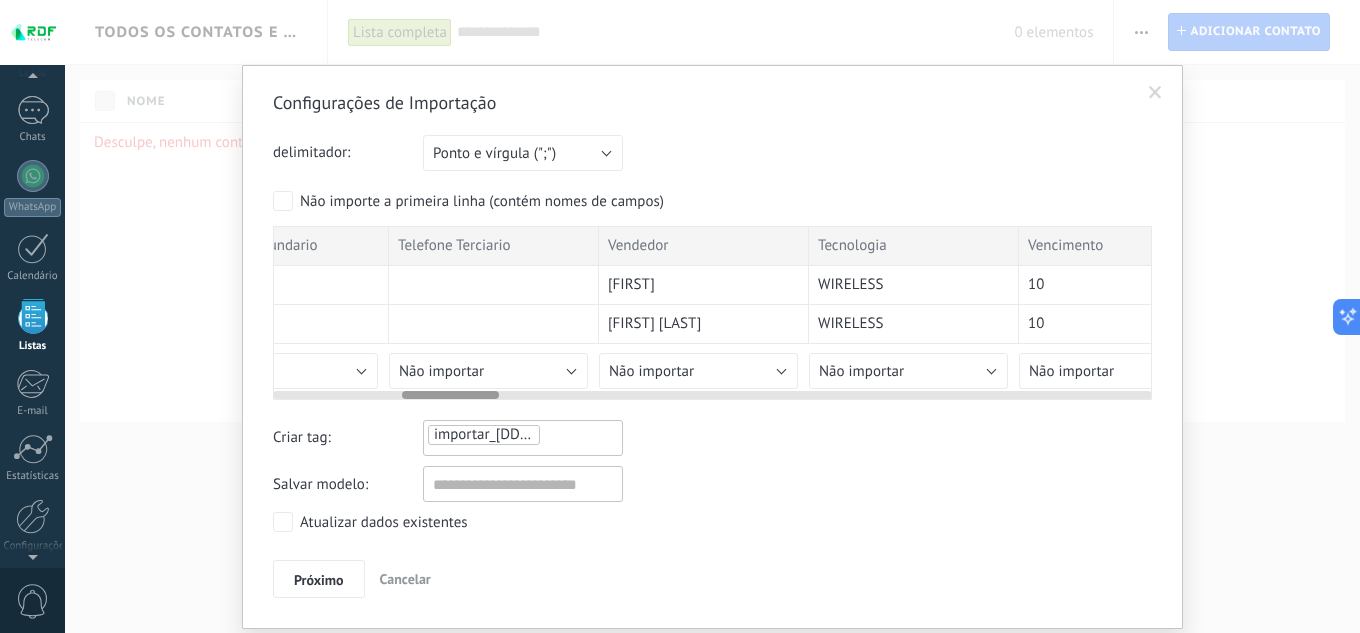 drag, startPoint x: 354, startPoint y: 393, endPoint x: 483, endPoint y: 393, distance: 129 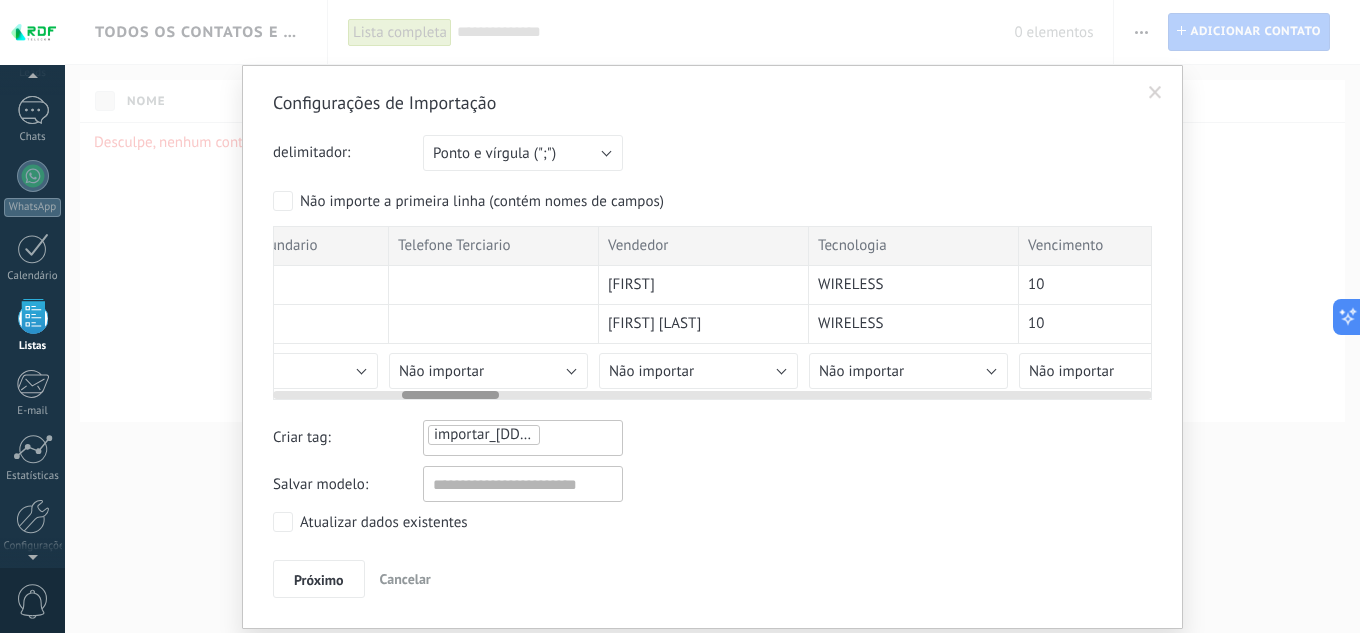 click on "Nome Sobrenome ID do contato Sobrenome Nota de contato Criado por Criado em Usuário responsável Tags de contato Telefone comercial Tel. direto com. Celular Faz Telefone residencial Outro telefone Email comercial Email pessoal Outro email Posição Lead Lead titulo Lead venda ID do lead Usuário responsável Criado em Criado por Lead tag Lead nota Lead status Funil de vendas Fechado às utm_content utm_medium utm_campaign utm_source utm_term utm_referrer referrer gclientid gclid fbclid Empresa Nome da empresa ID da empresa Usuário responsável Criado em Criado por Nota da empresa Tag da empresa Telefone comercial Tel. direto com. Celular Faz Telefone residencial Outro telefone Email comercial Email pessoal Outro email Site Endereço Não importar Adicionar itens automaticamente à lista" at bounding box center (704, 366) 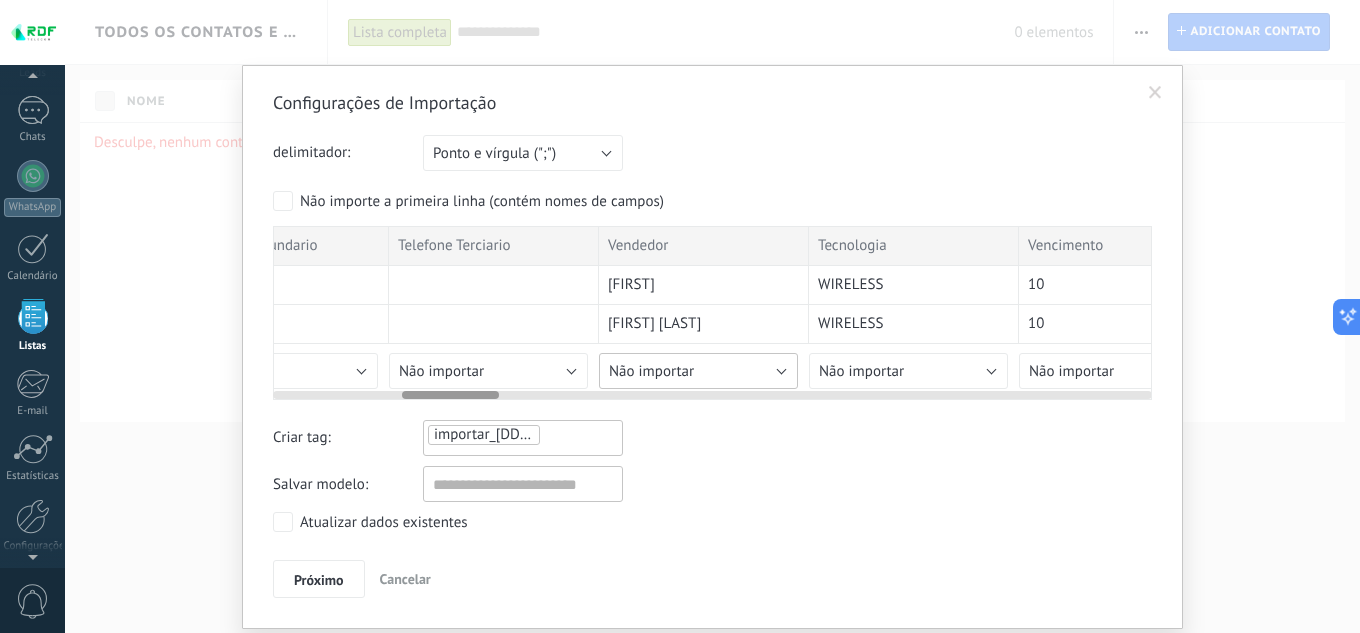 click on "Não importar" at bounding box center (698, 371) 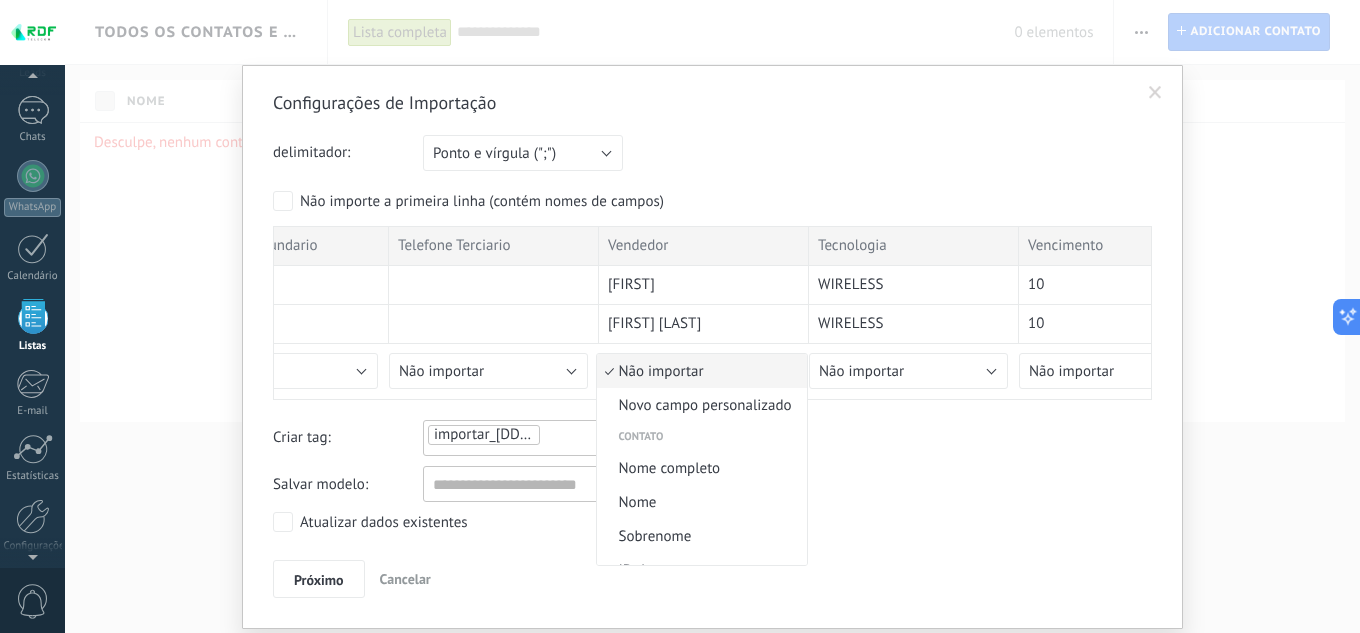 click on "Não importar" at bounding box center (699, 371) 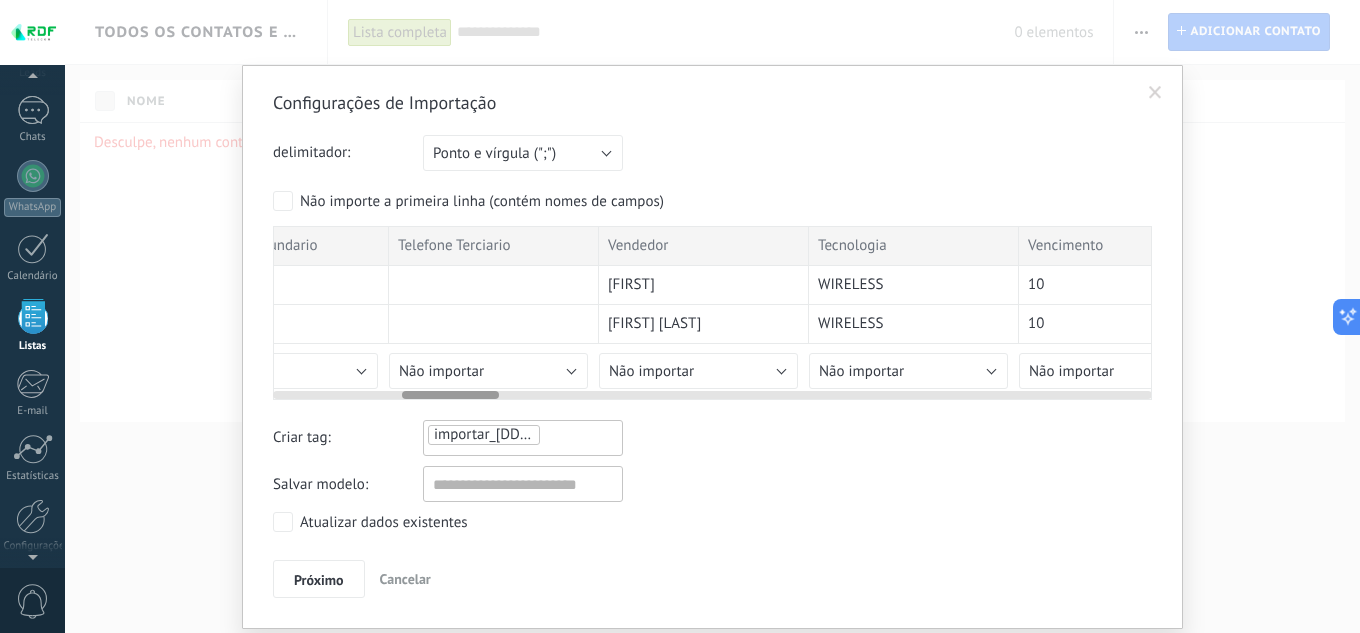 drag, startPoint x: 476, startPoint y: 390, endPoint x: 528, endPoint y: 391, distance: 52.009613 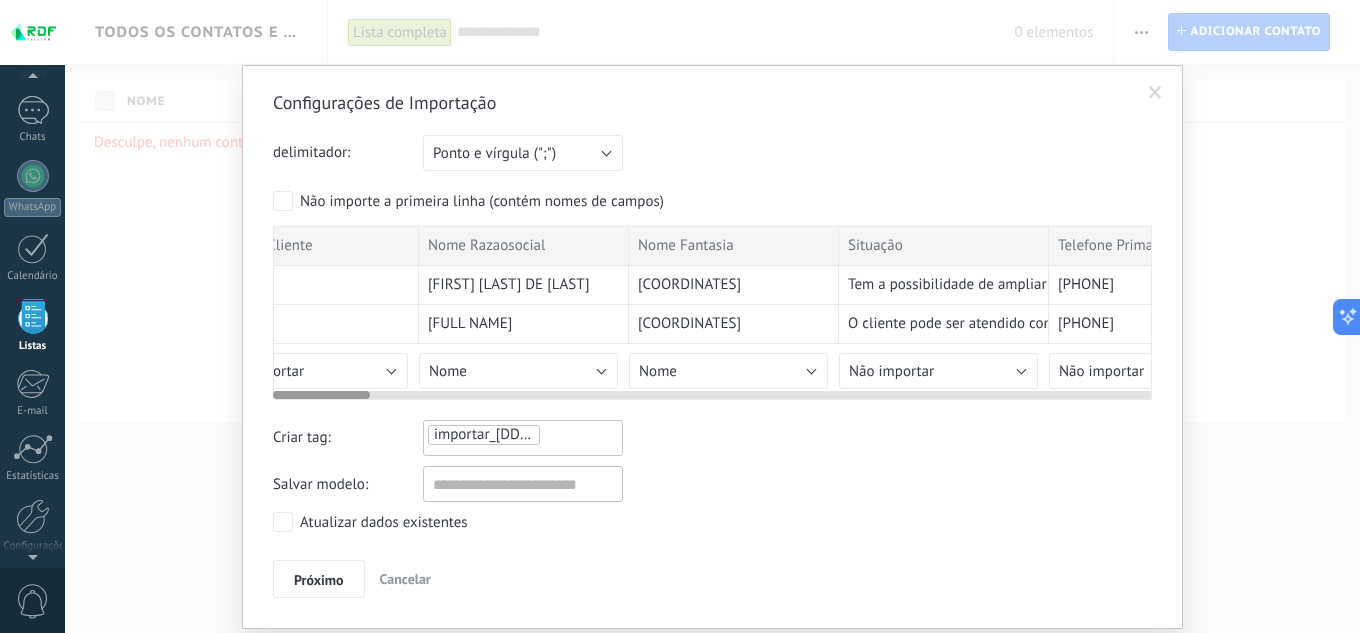 scroll, scrollTop: 0, scrollLeft: 0, axis: both 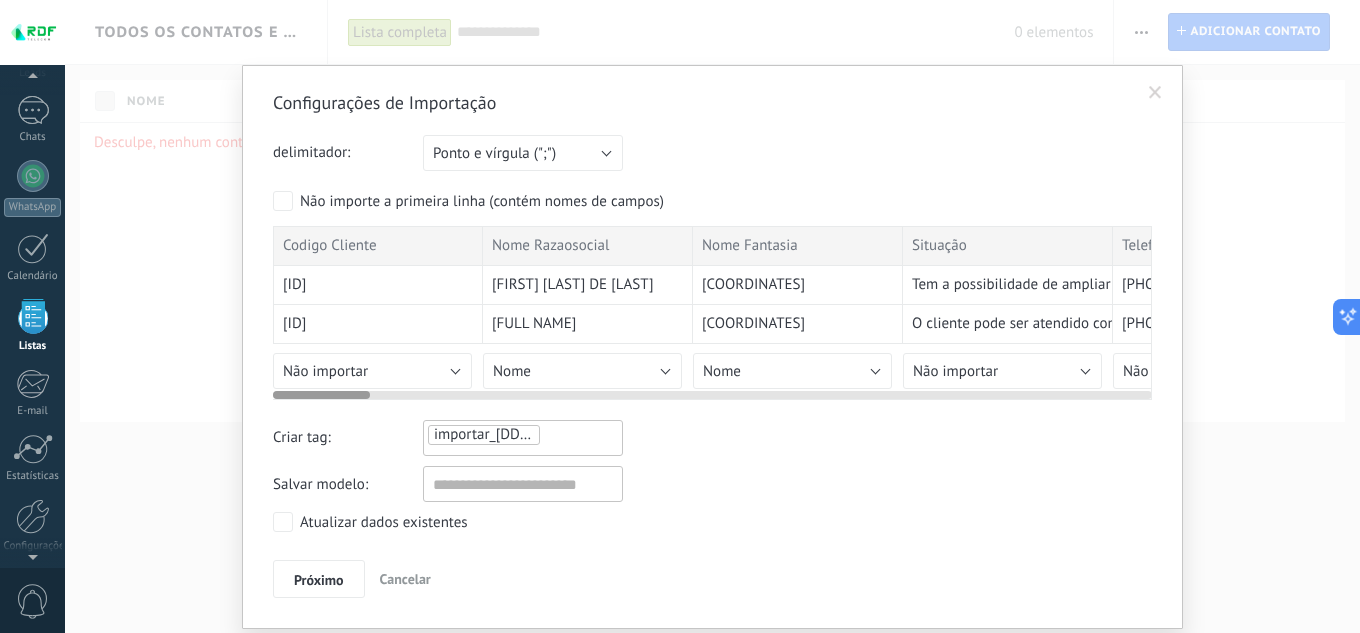 drag, startPoint x: 483, startPoint y: 393, endPoint x: -5, endPoint y: 421, distance: 488.8026 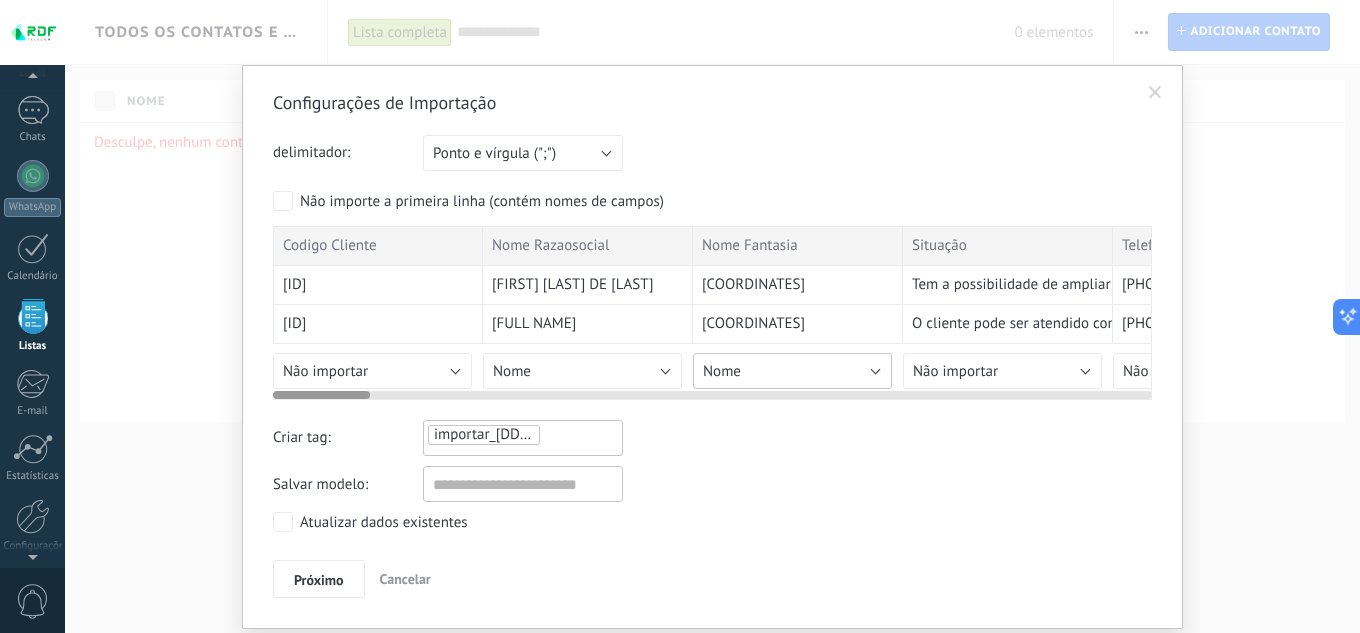 click on "Nome" at bounding box center [792, 371] 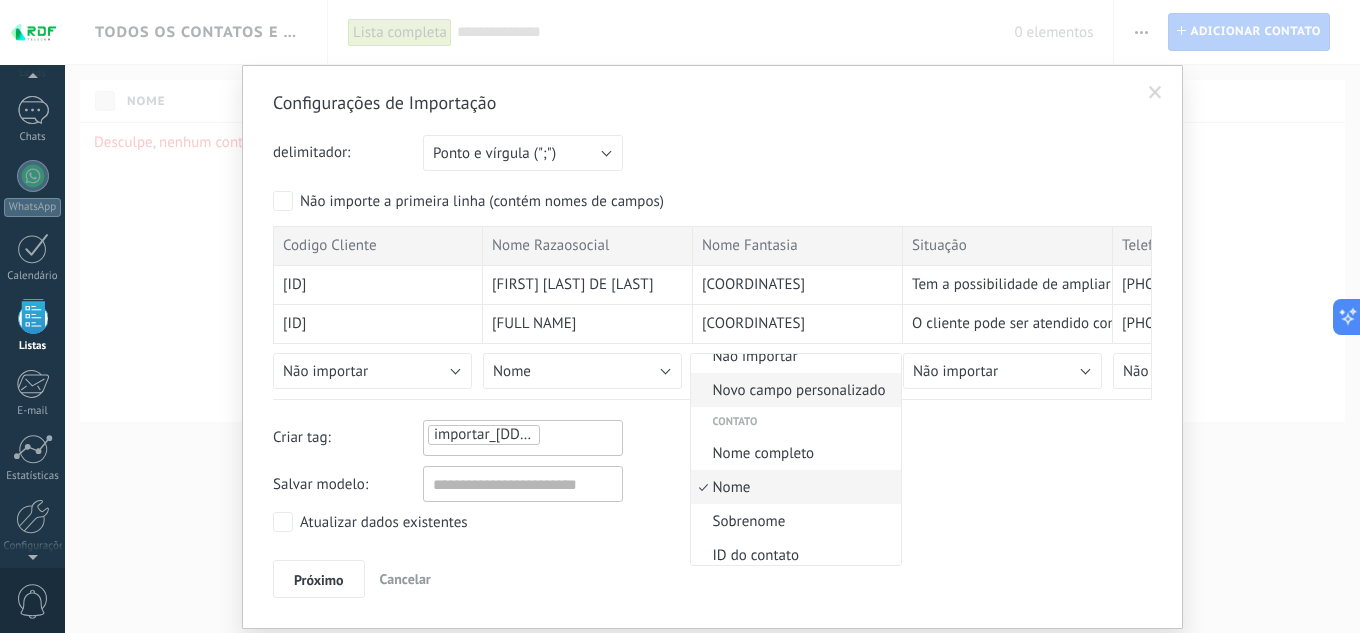 scroll, scrollTop: 0, scrollLeft: 0, axis: both 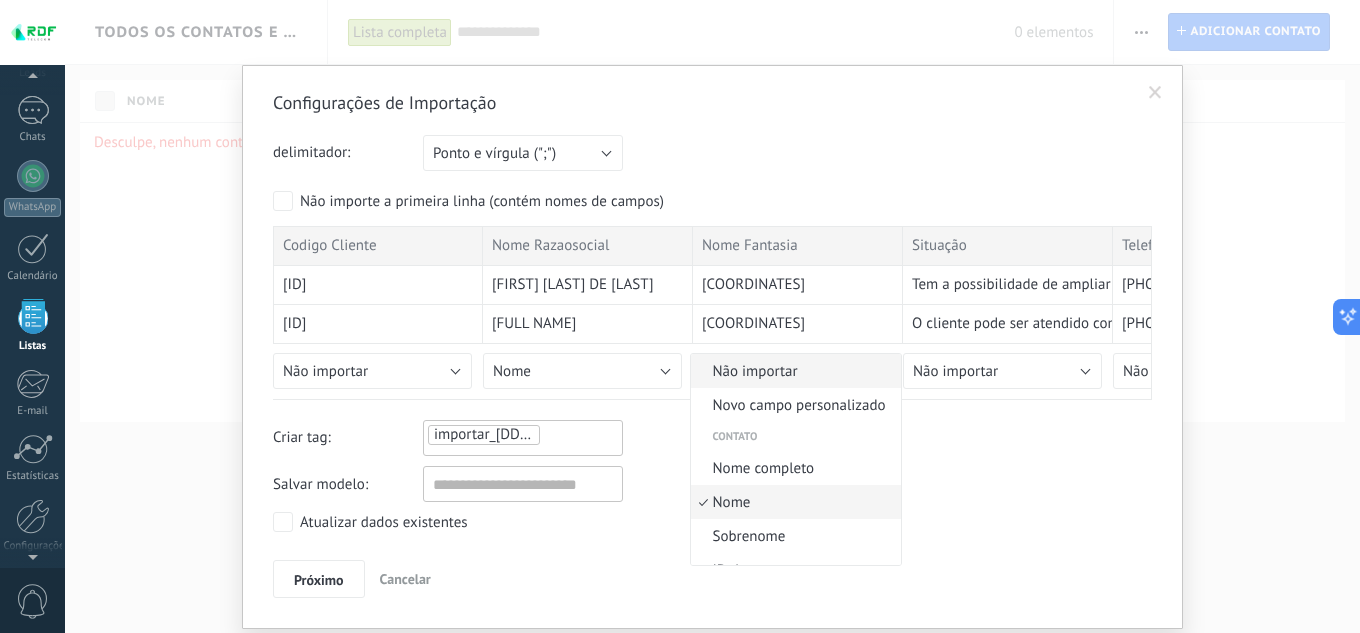 click on "Não importar" at bounding box center [796, 371] 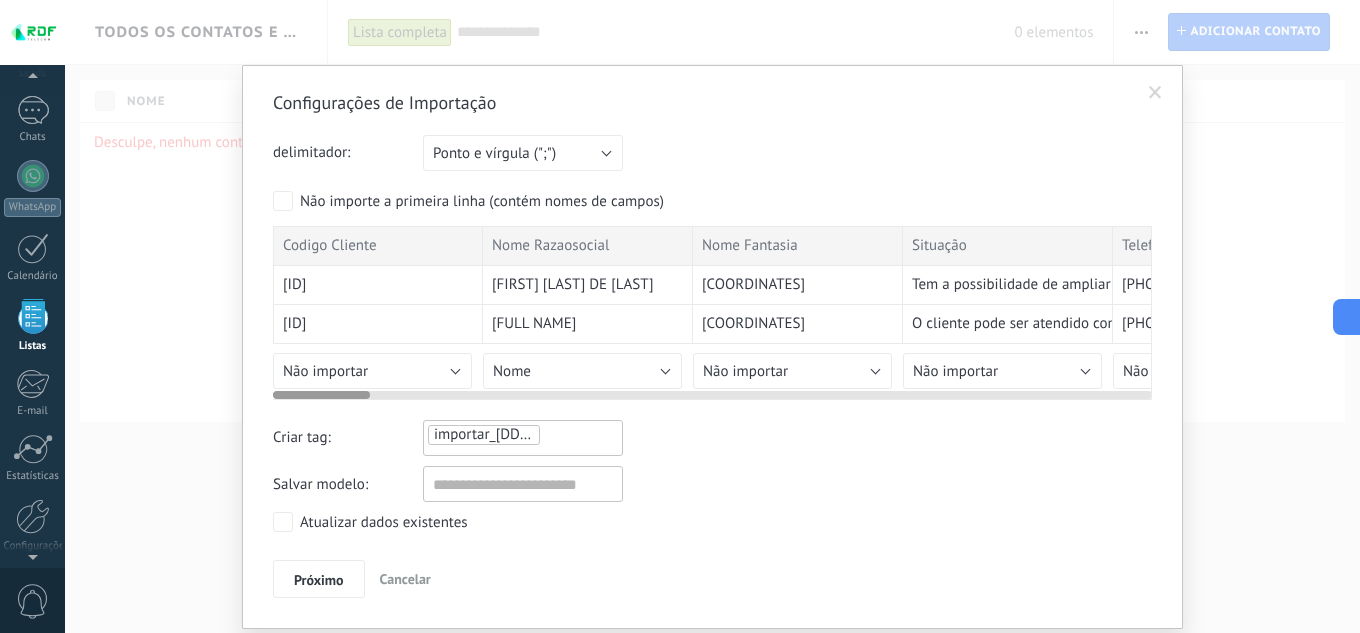 drag, startPoint x: 315, startPoint y: 389, endPoint x: 335, endPoint y: 389, distance: 20 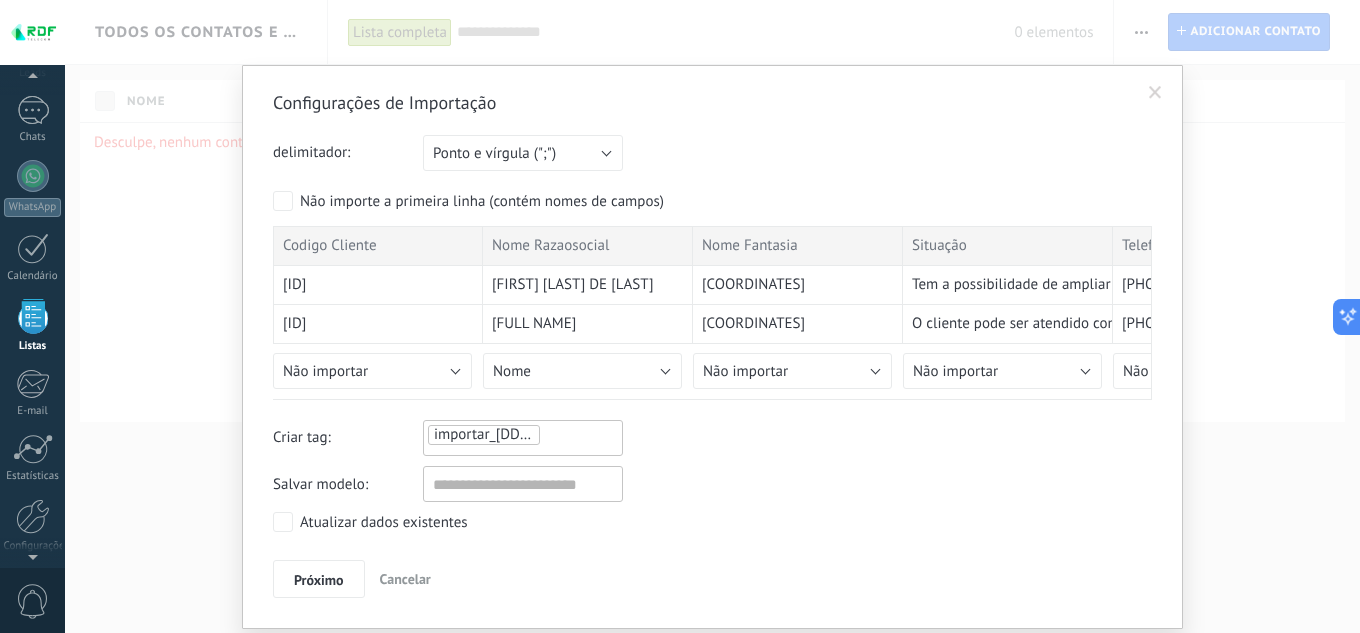 drag, startPoint x: 352, startPoint y: 403, endPoint x: 364, endPoint y: 403, distance: 12 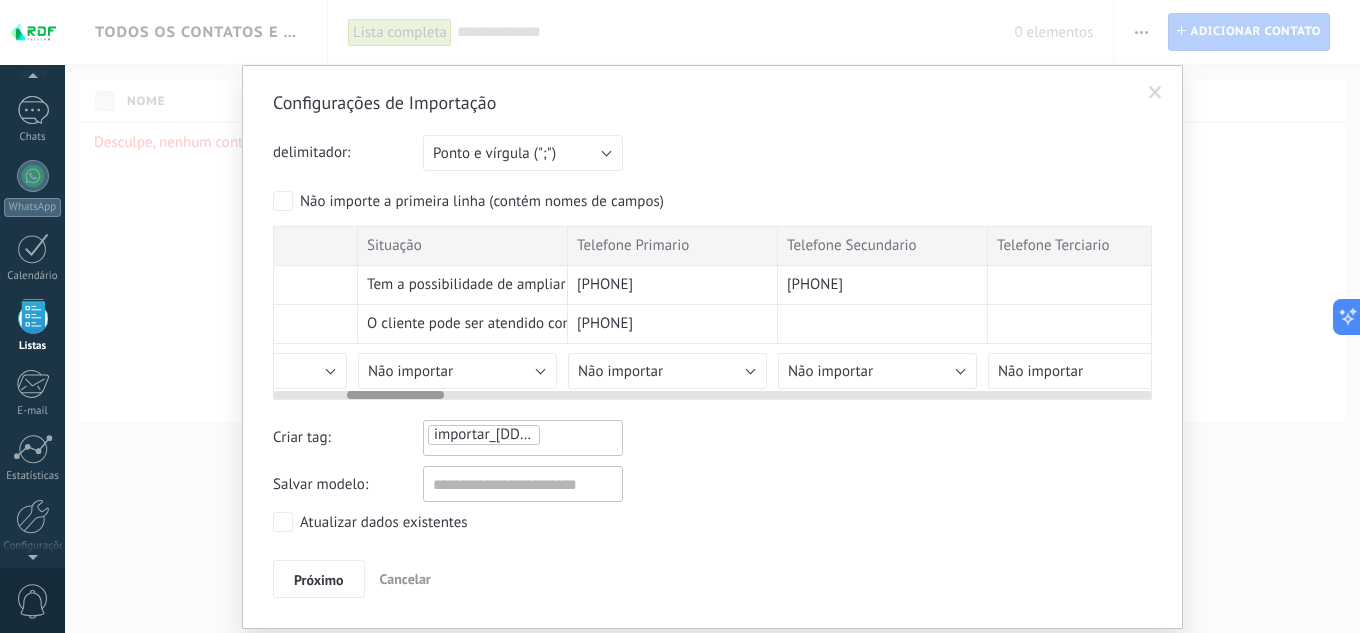 scroll, scrollTop: 0, scrollLeft: 663, axis: horizontal 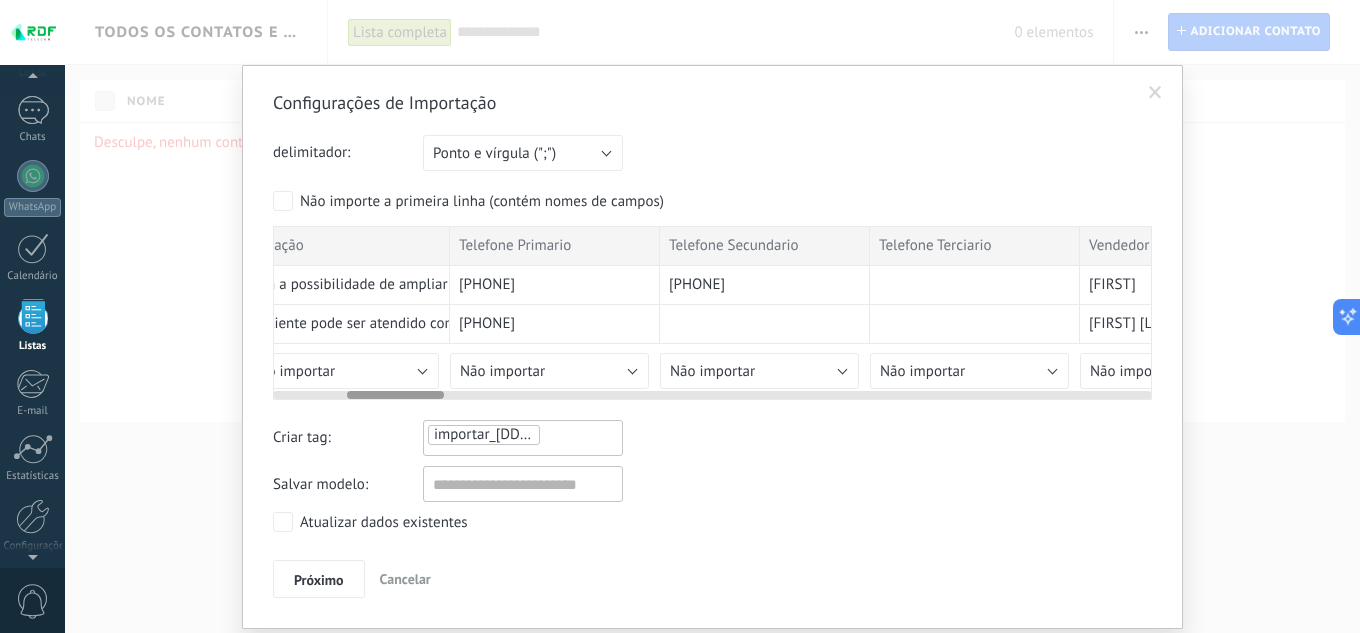 drag, startPoint x: 338, startPoint y: 392, endPoint x: 412, endPoint y: 392, distance: 74 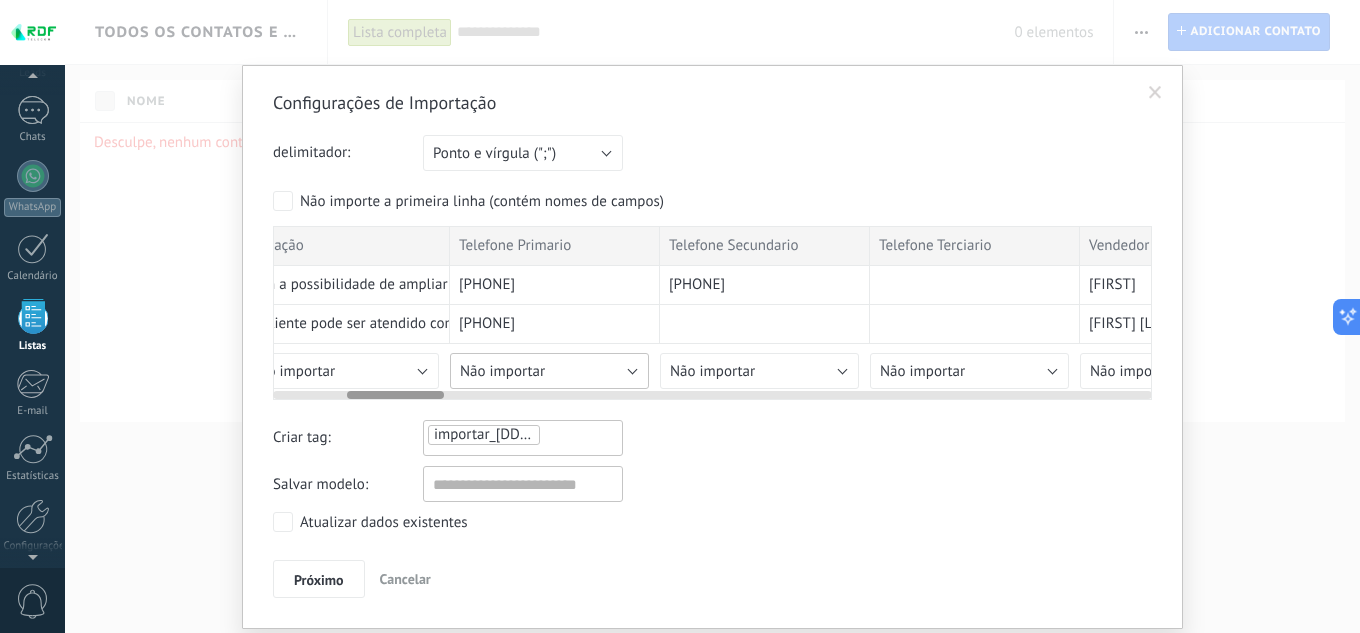 click on "Não importar" at bounding box center (549, 371) 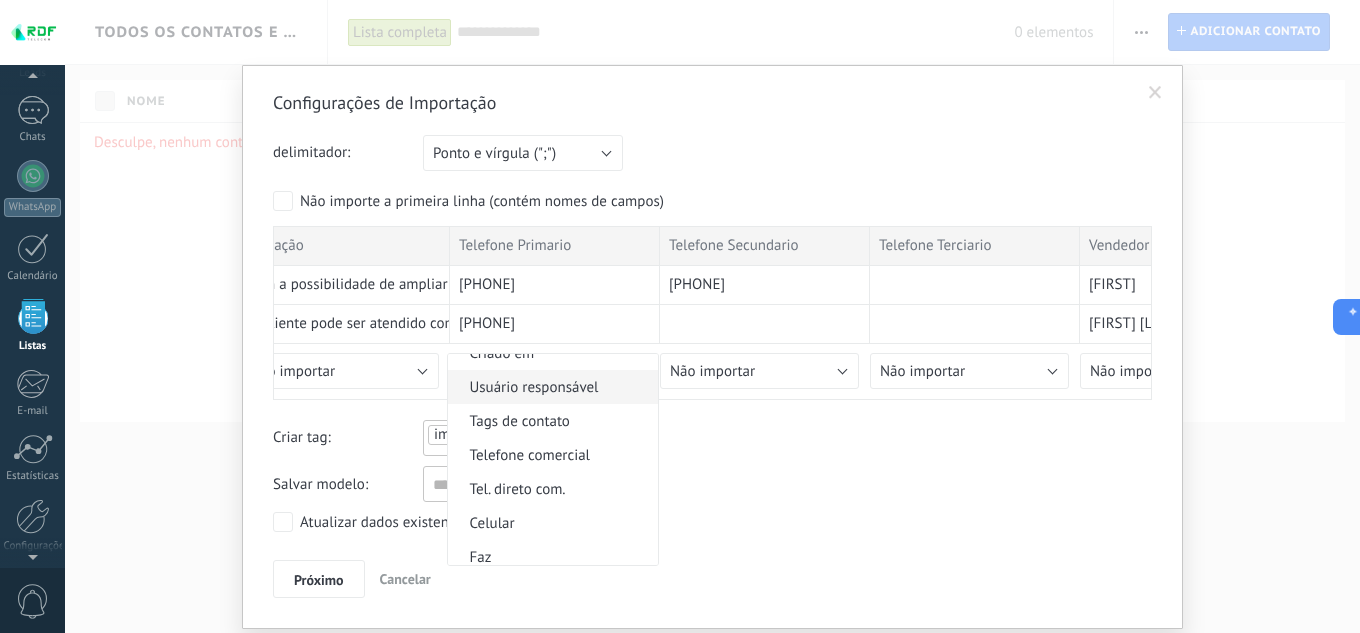 scroll, scrollTop: 400, scrollLeft: 0, axis: vertical 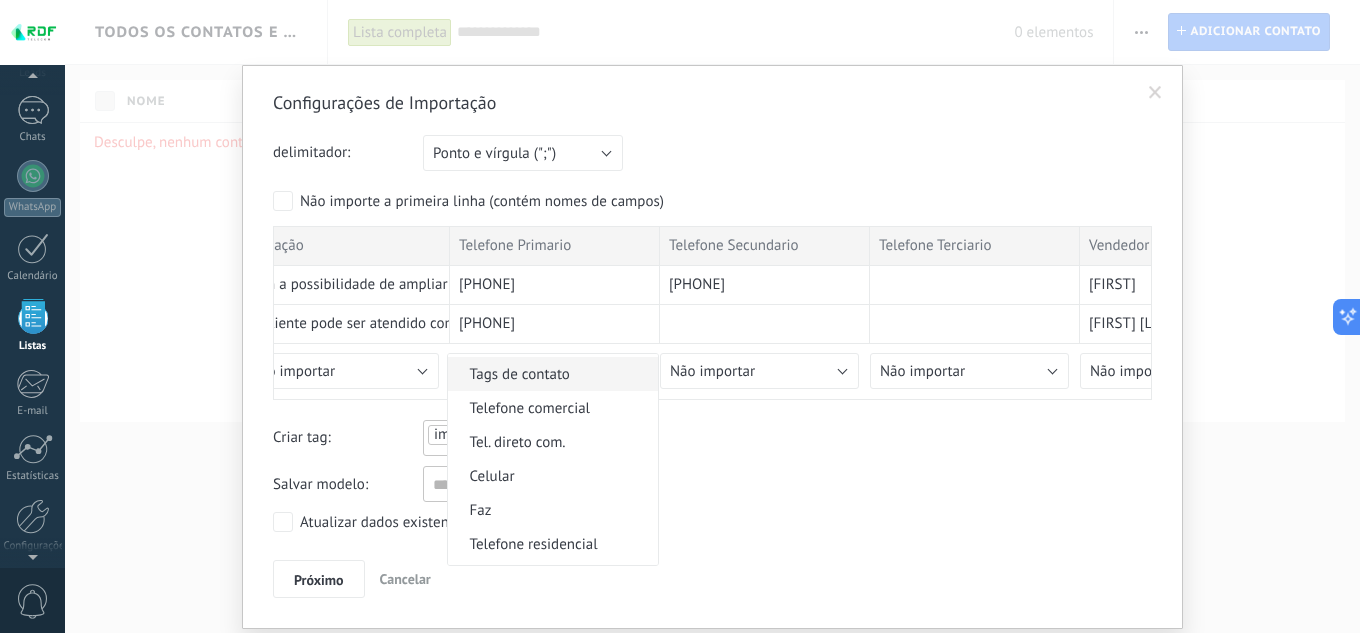 click on "Tags de contato" at bounding box center (550, 374) 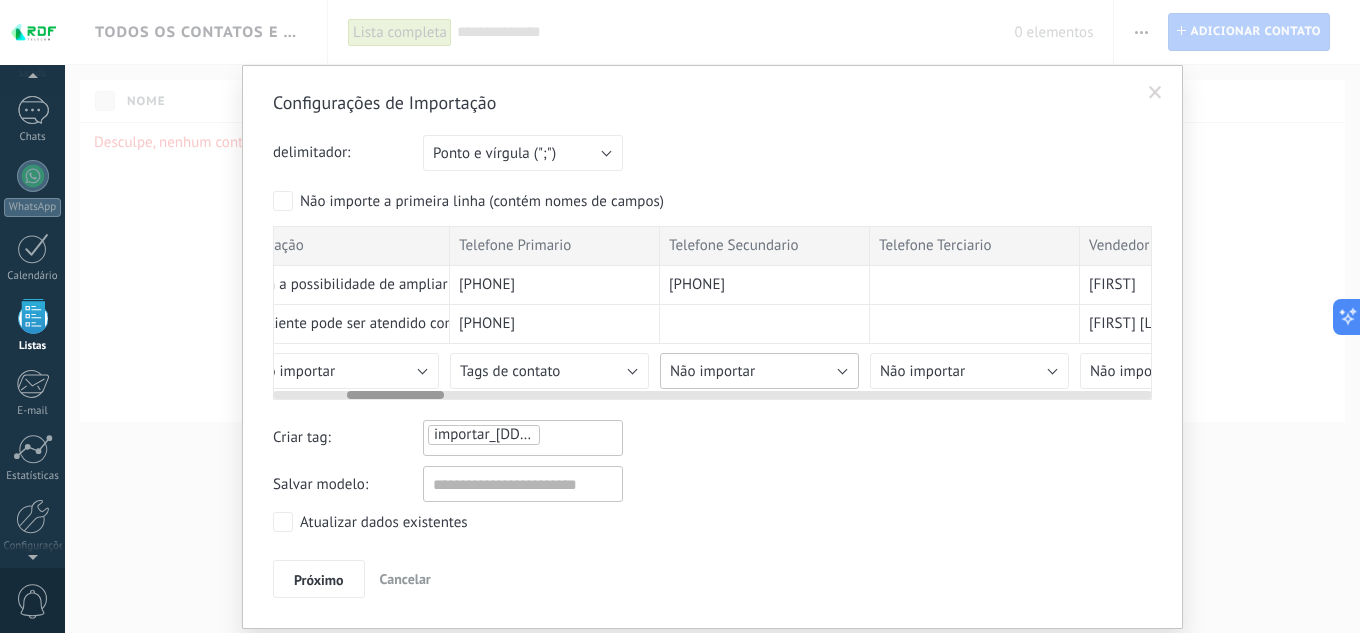 click on "Não importar" at bounding box center (712, 371) 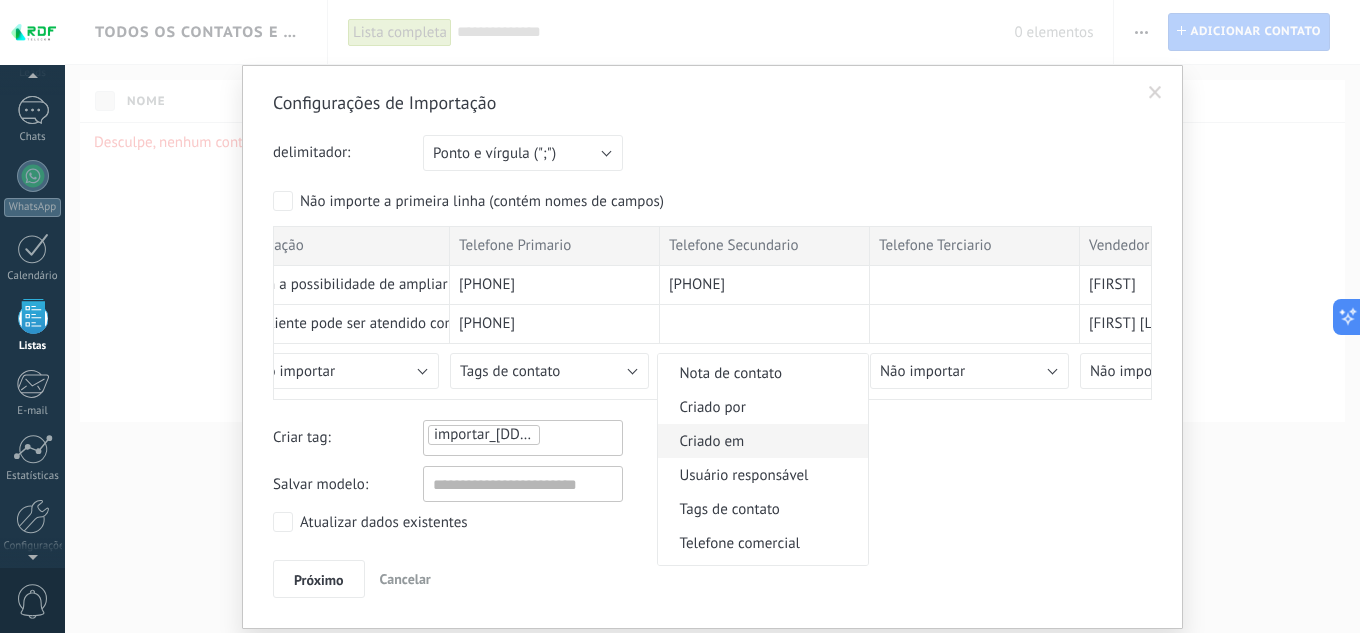 scroll, scrollTop: 300, scrollLeft: 0, axis: vertical 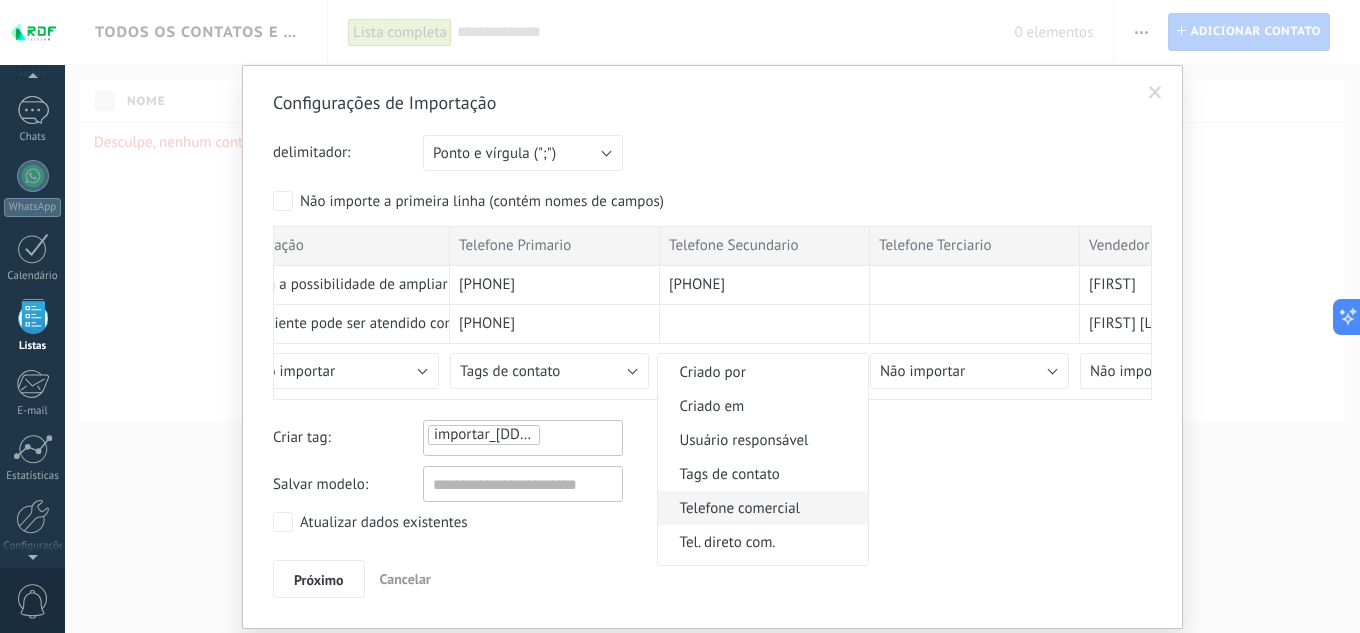 click on "Telefone comercial" at bounding box center [760, 508] 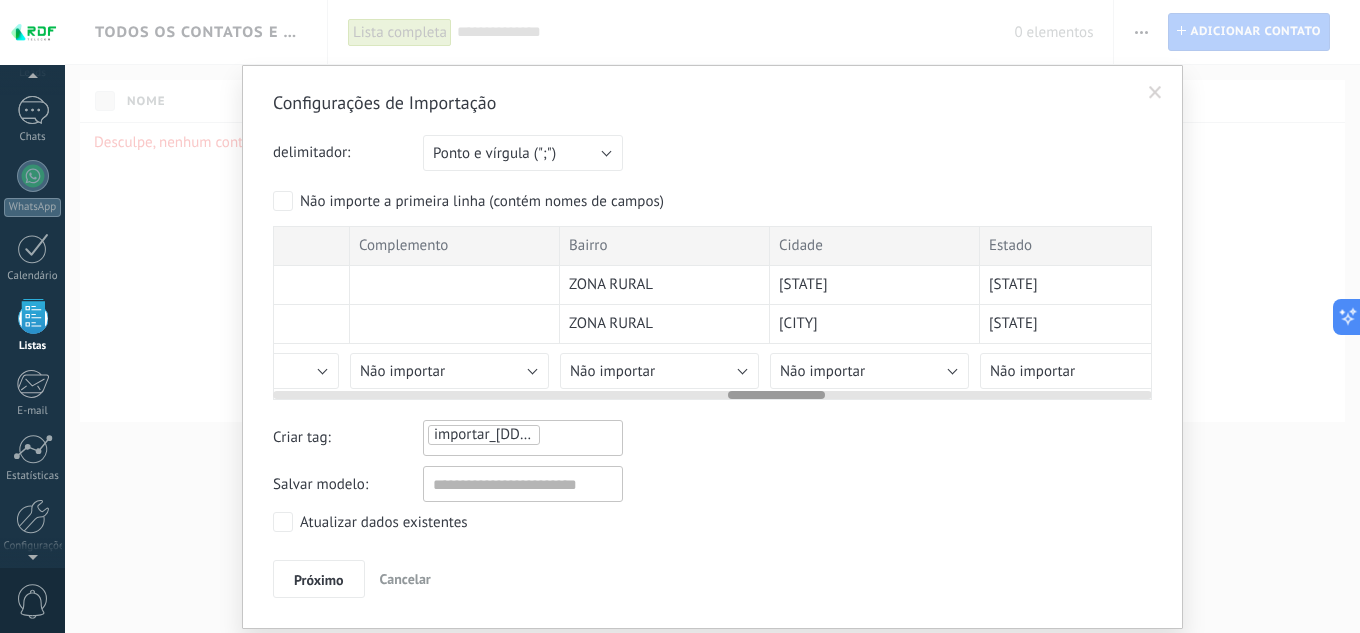 scroll, scrollTop: 0, scrollLeft: 4132, axis: horizontal 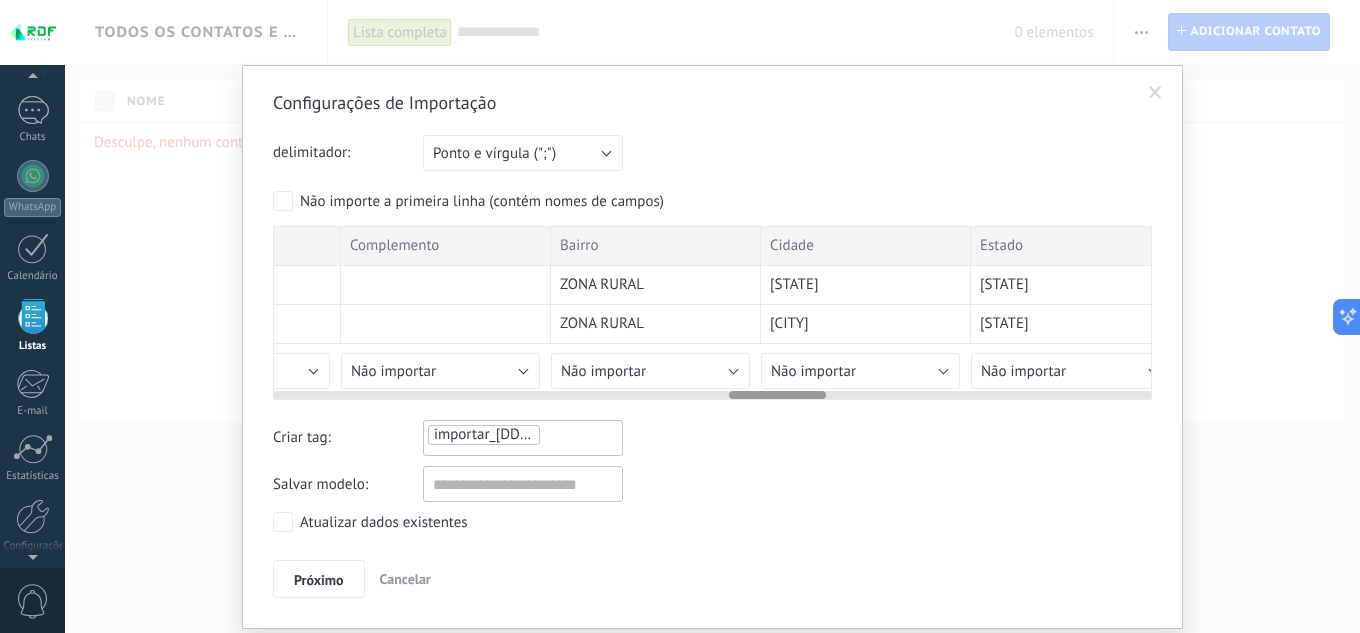 drag, startPoint x: 434, startPoint y: 398, endPoint x: 809, endPoint y: 401, distance: 375.012 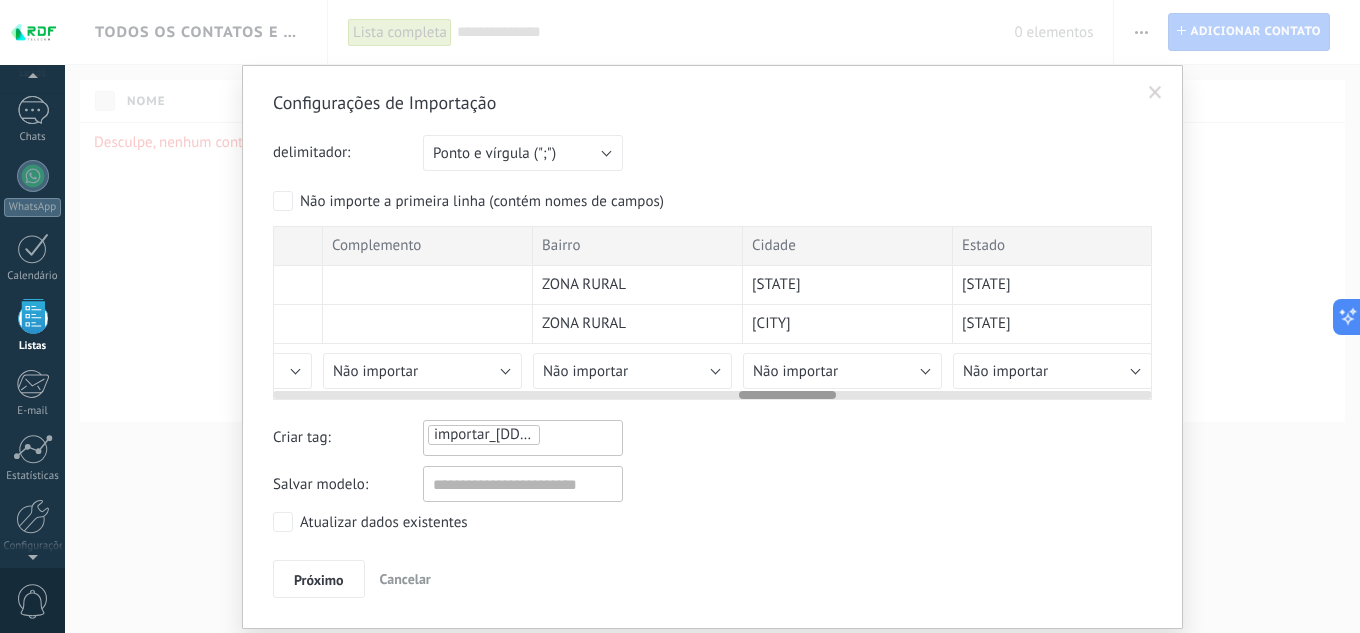 scroll, scrollTop: 0, scrollLeft: 4041, axis: horizontal 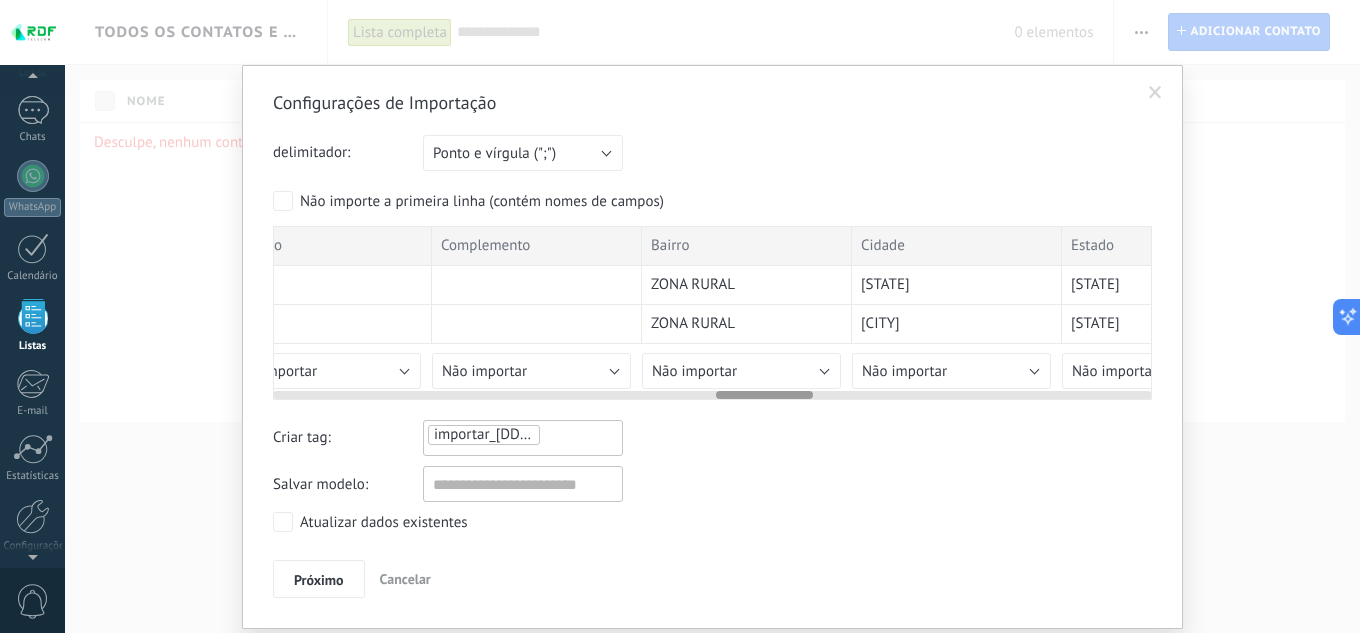 drag, startPoint x: 749, startPoint y: 399, endPoint x: 736, endPoint y: 399, distance: 13 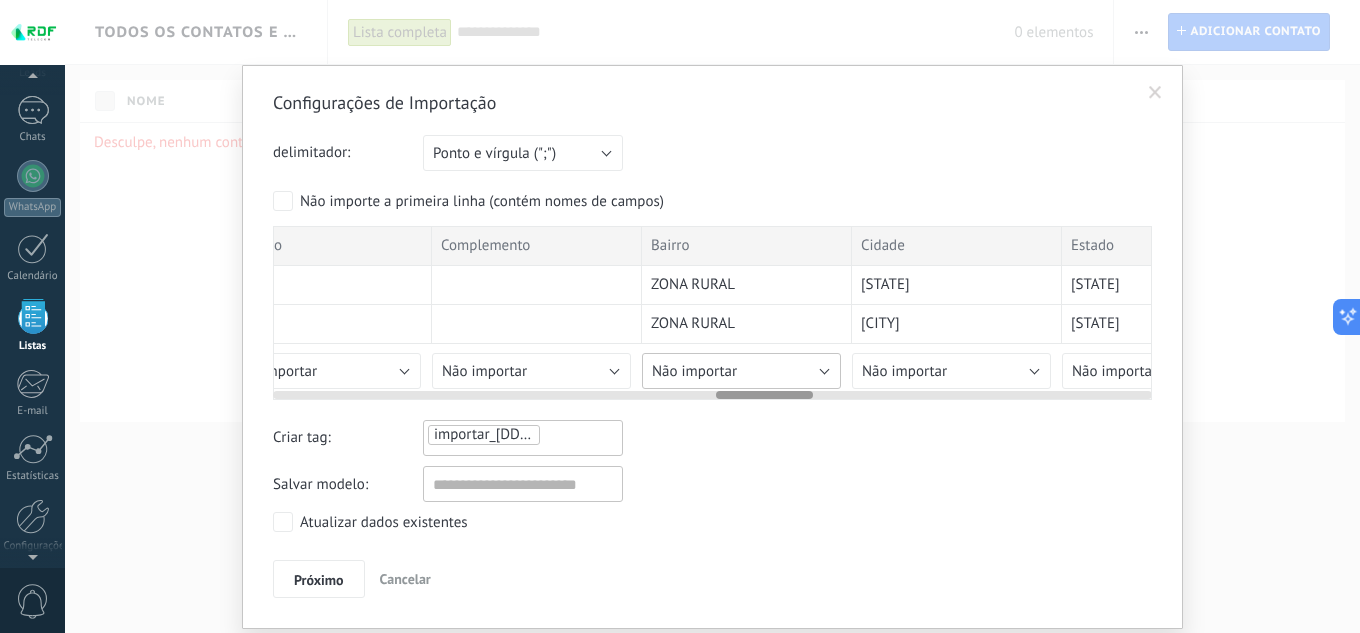 click on "Não importar" at bounding box center [741, 371] 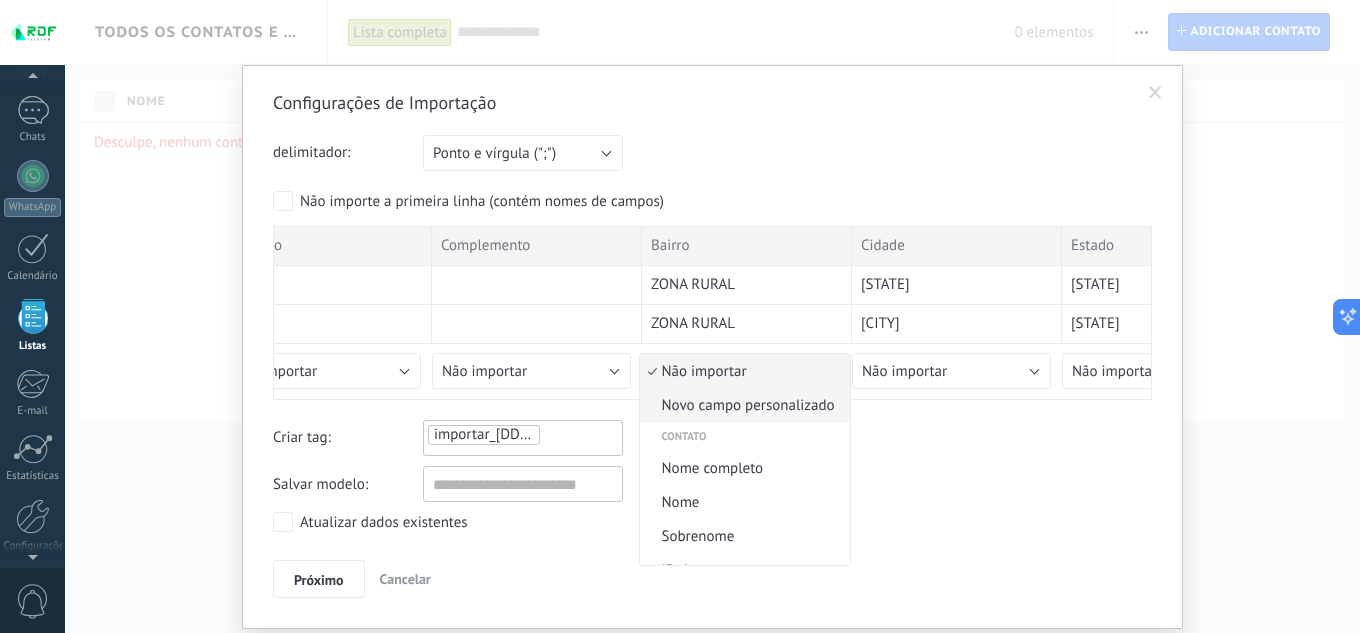 click on "Novo campo personalizado" at bounding box center (742, 405) 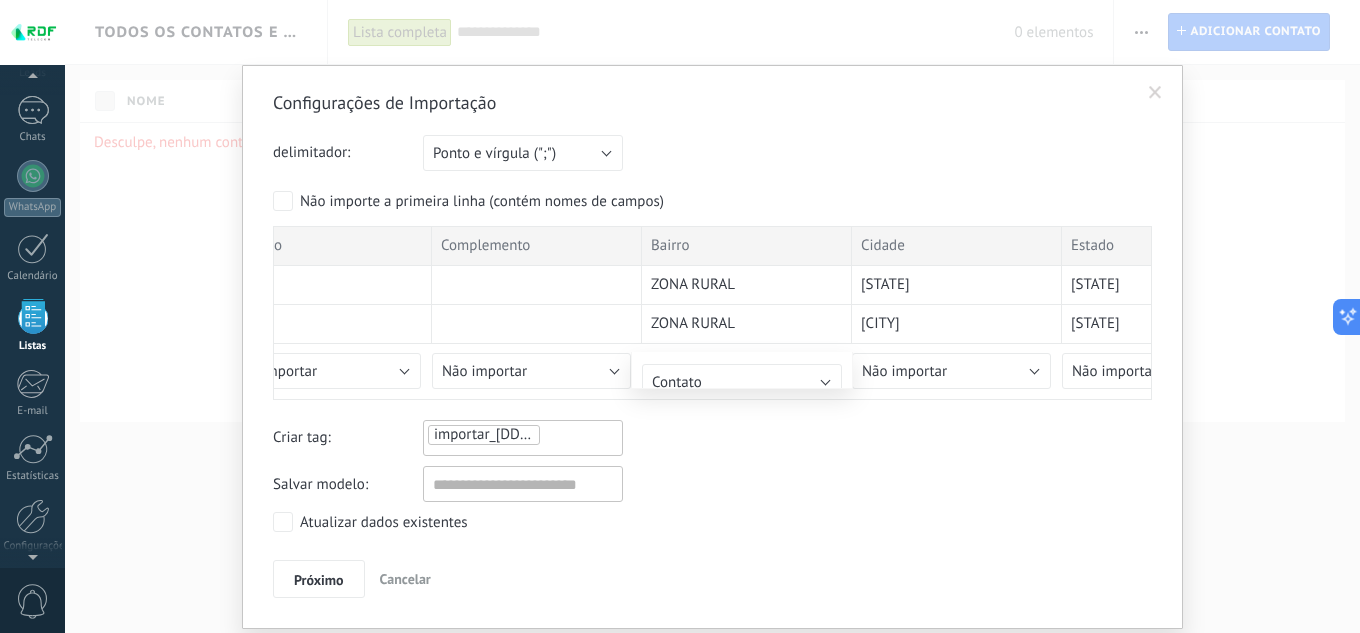 type on "******" 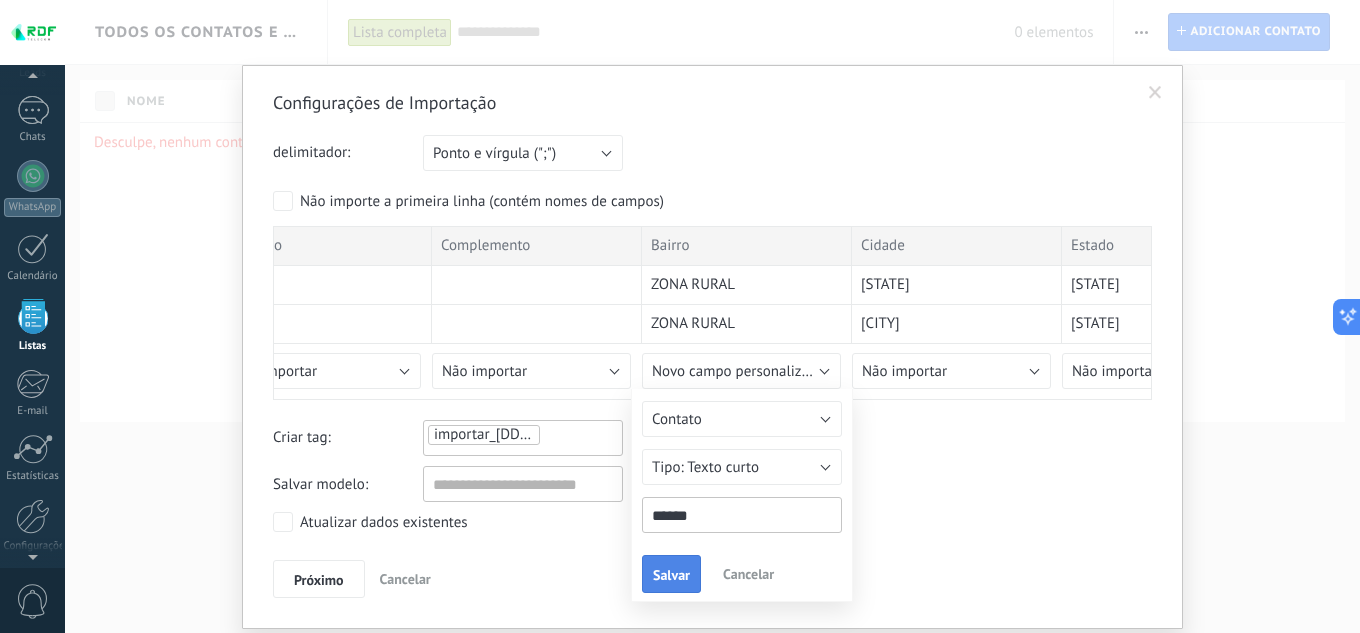 click on "Salvar" at bounding box center (671, 575) 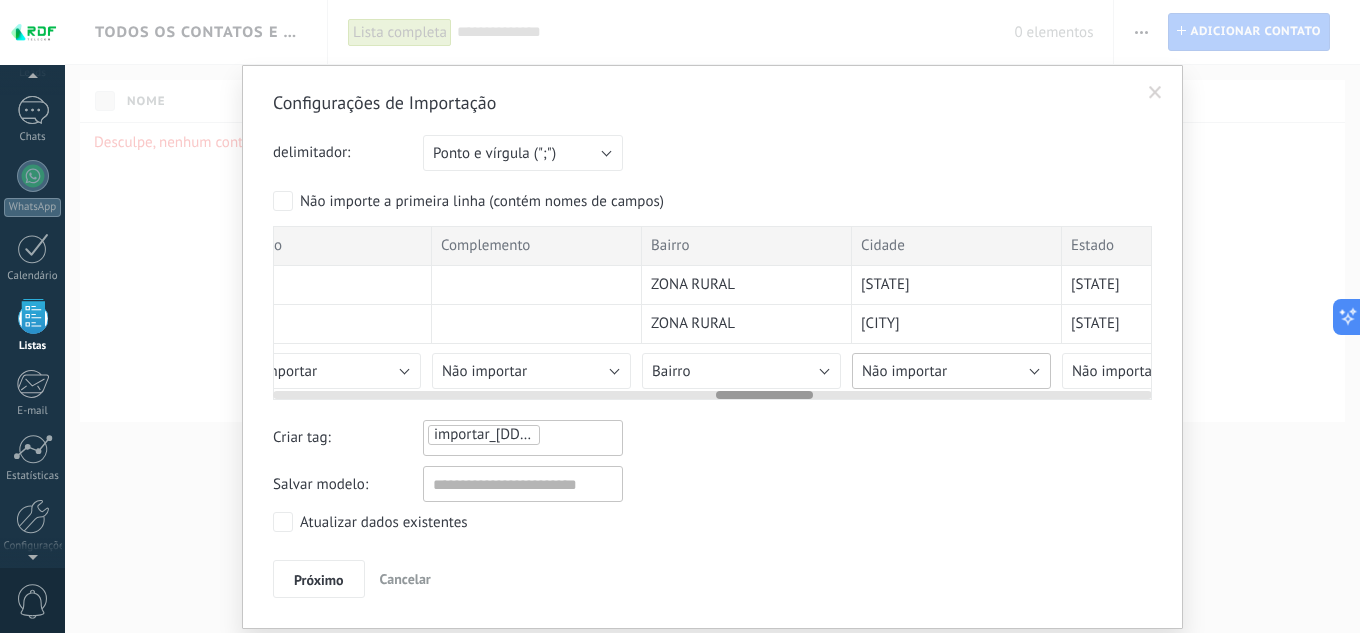 click on "Não importar" at bounding box center (951, 371) 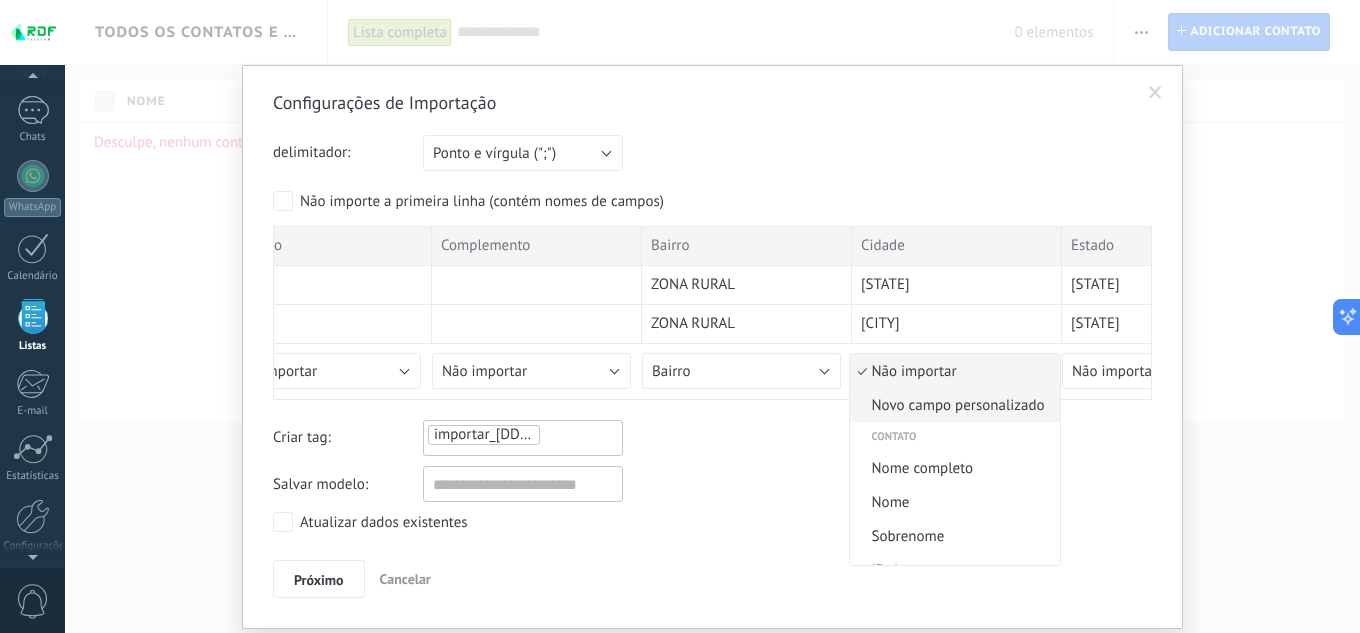 click on "Novo campo personalizado" at bounding box center (952, 405) 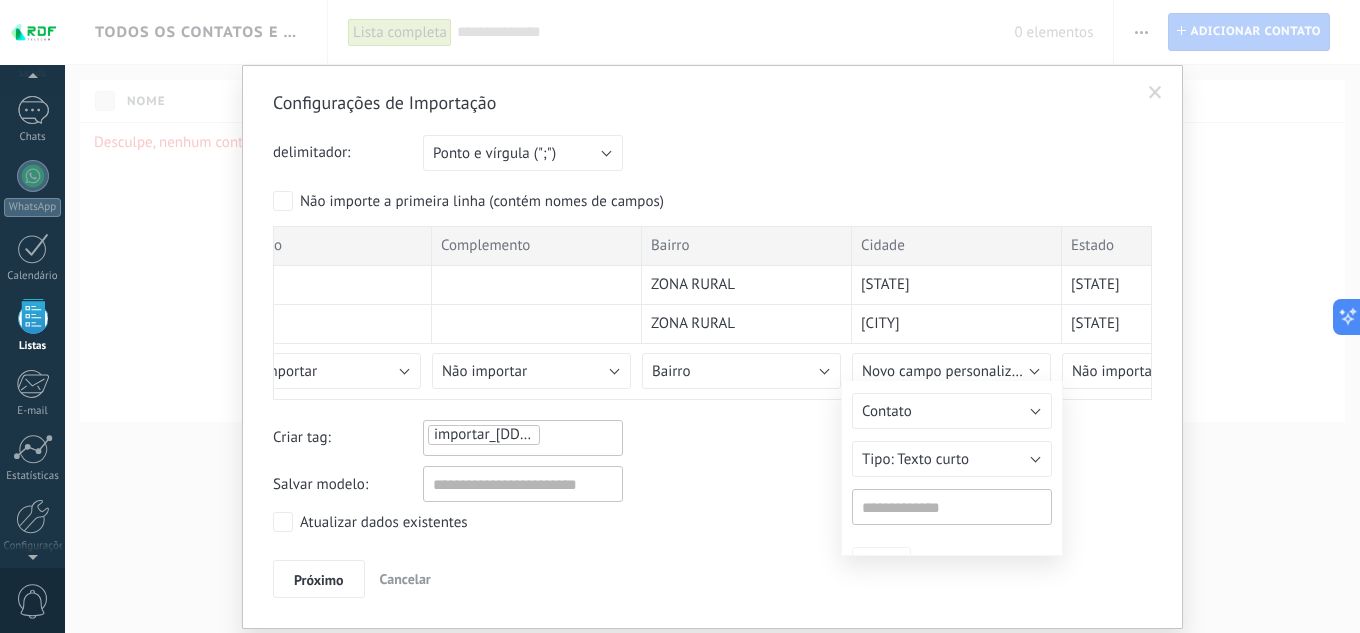 type on "******" 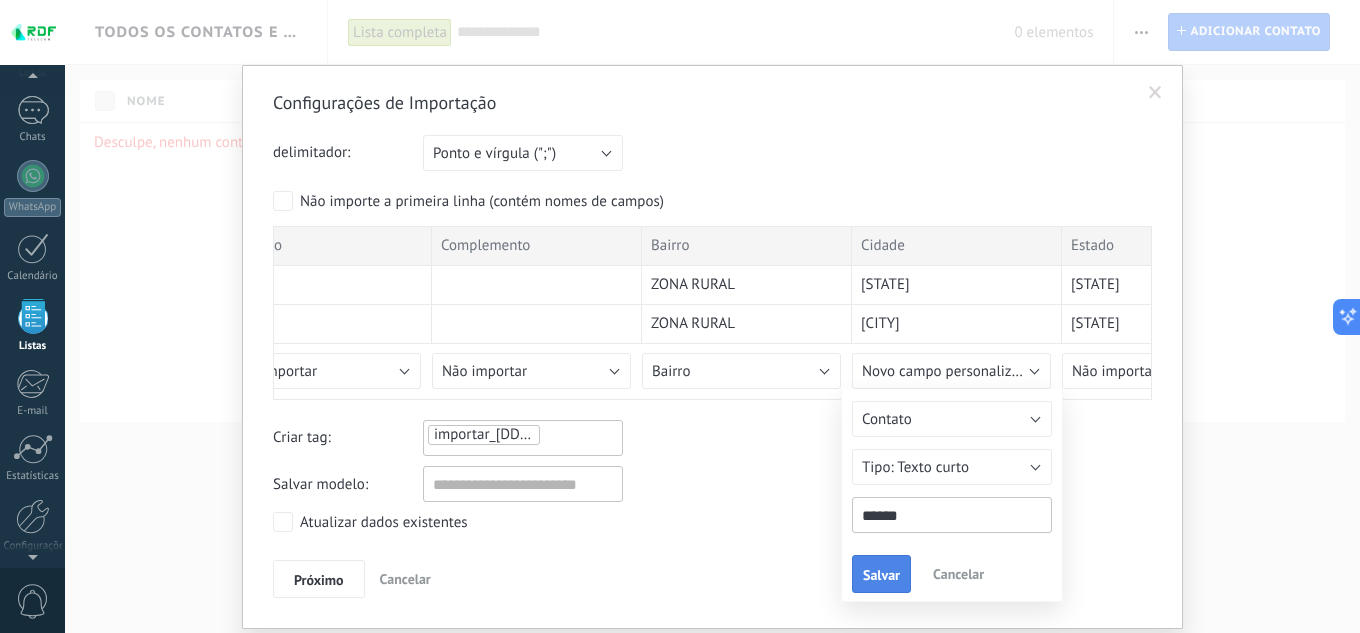 click on "Salvar" at bounding box center (881, 575) 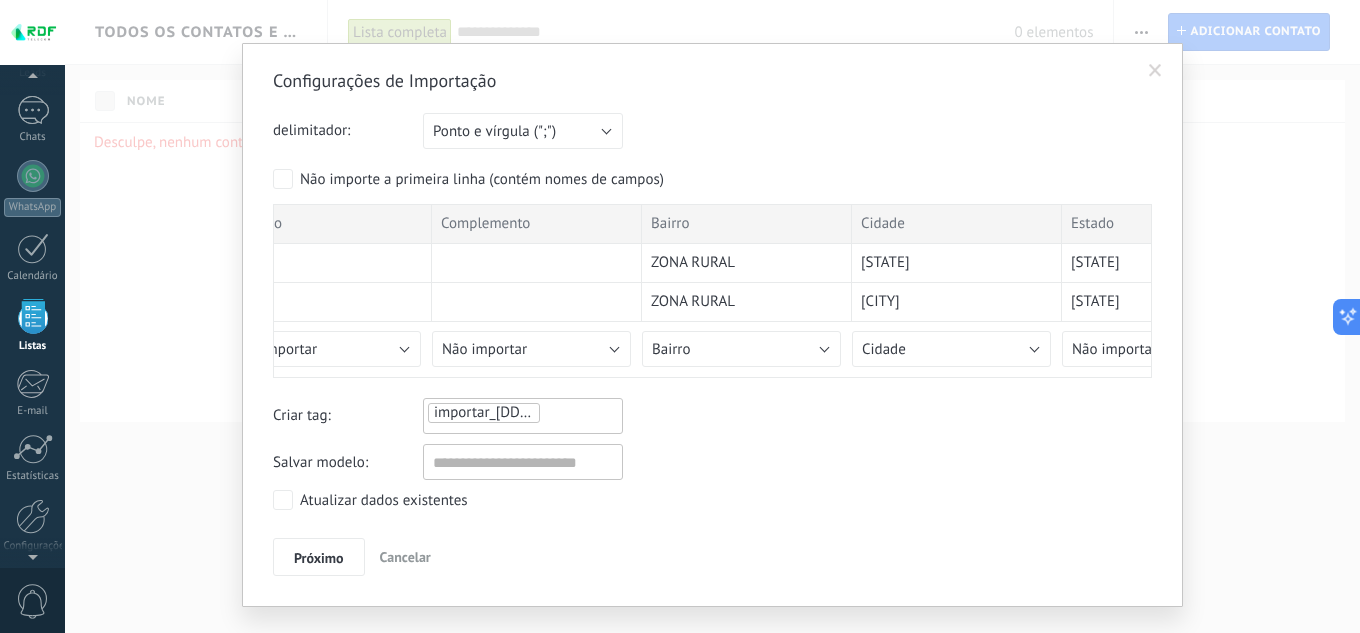 scroll, scrollTop: 60, scrollLeft: 0, axis: vertical 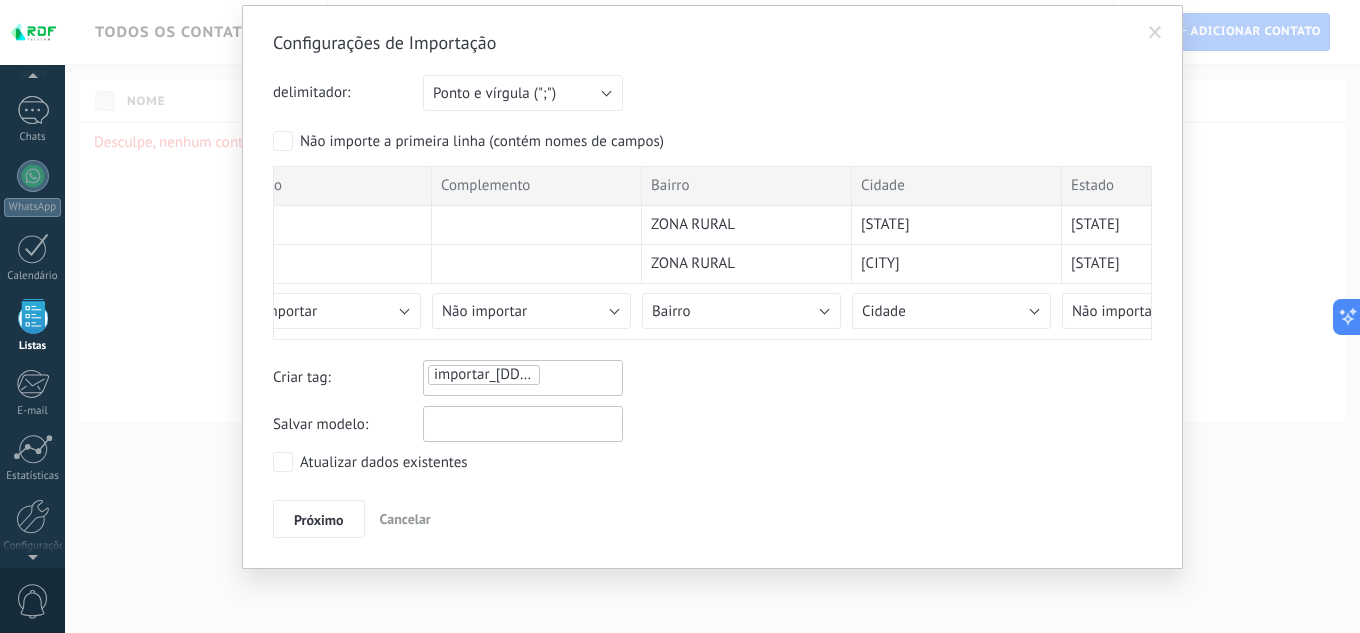 click at bounding box center [523, 424] 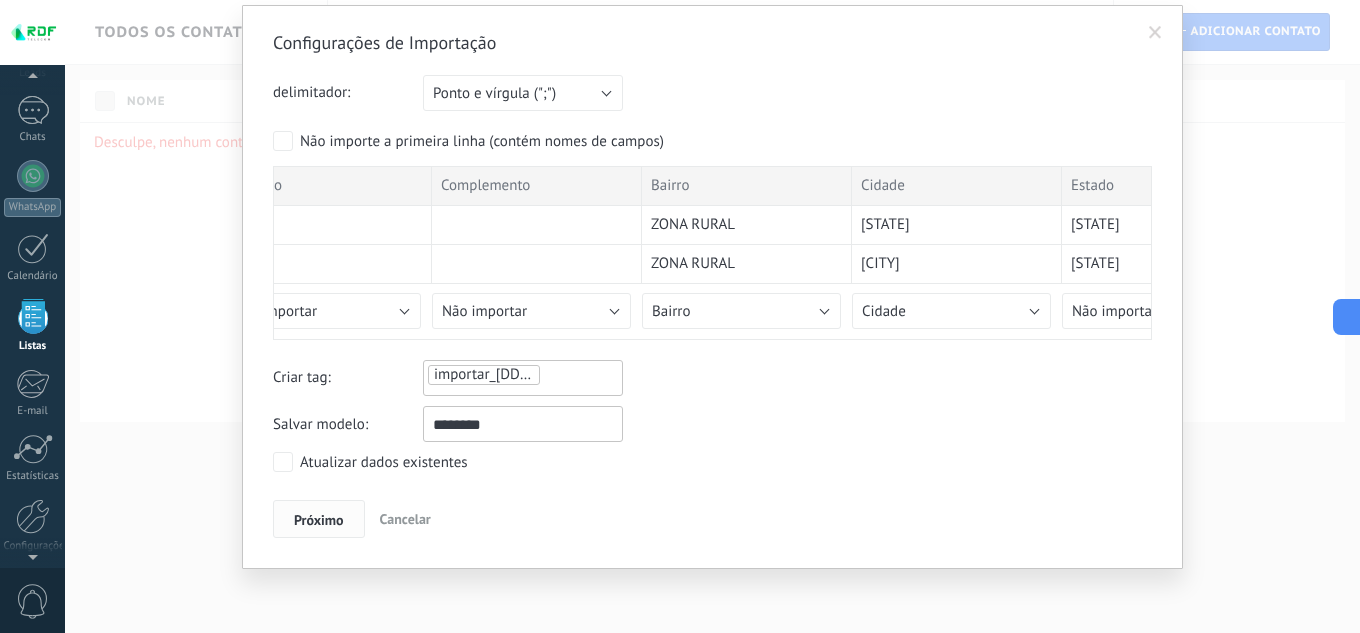 type on "********" 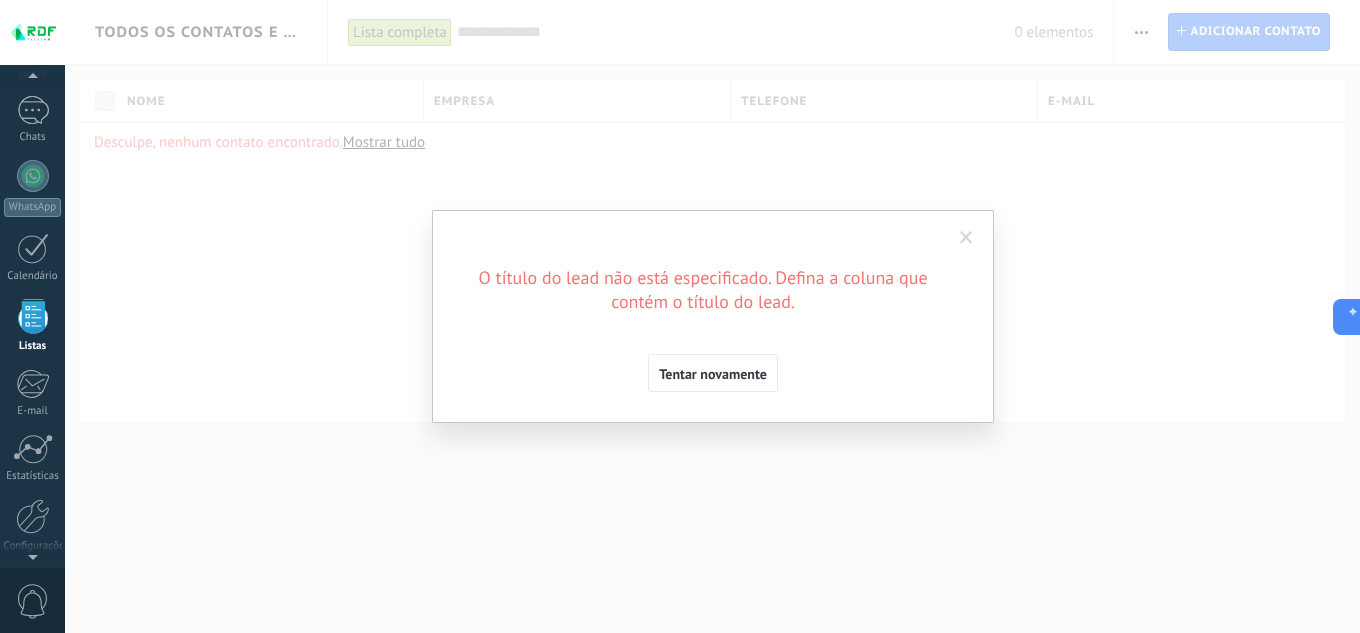 scroll, scrollTop: 0, scrollLeft: 0, axis: both 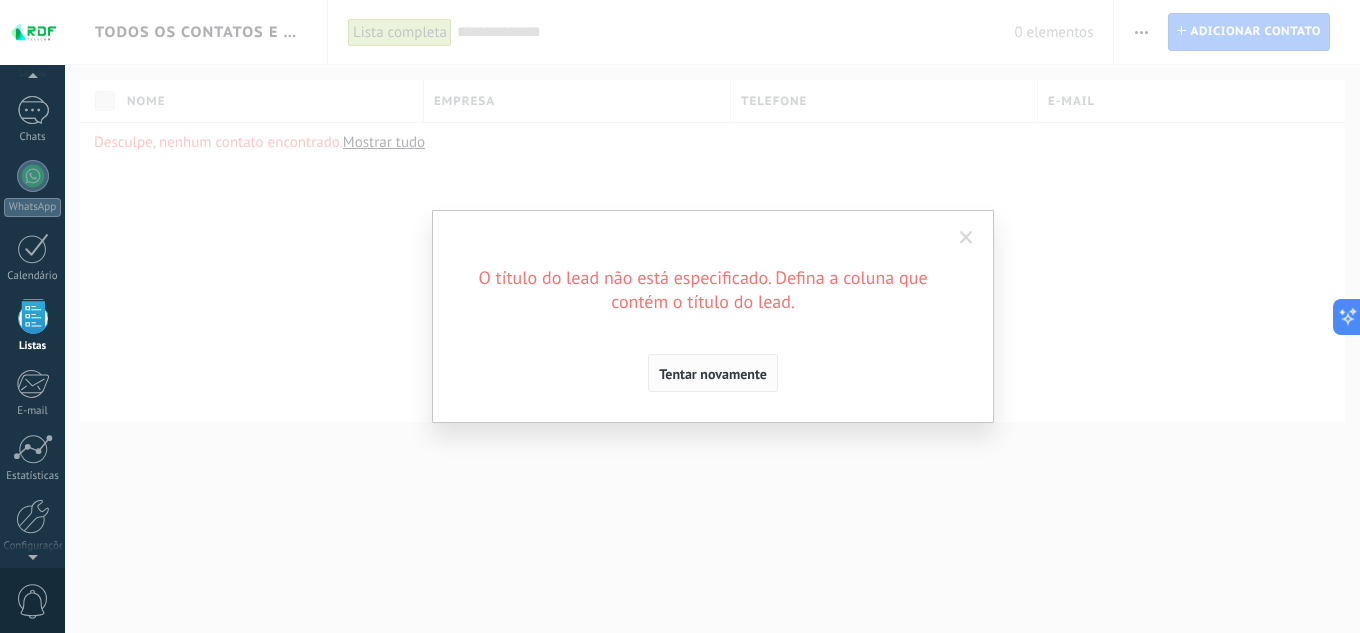 click on "Tentar novamente" at bounding box center (713, 374) 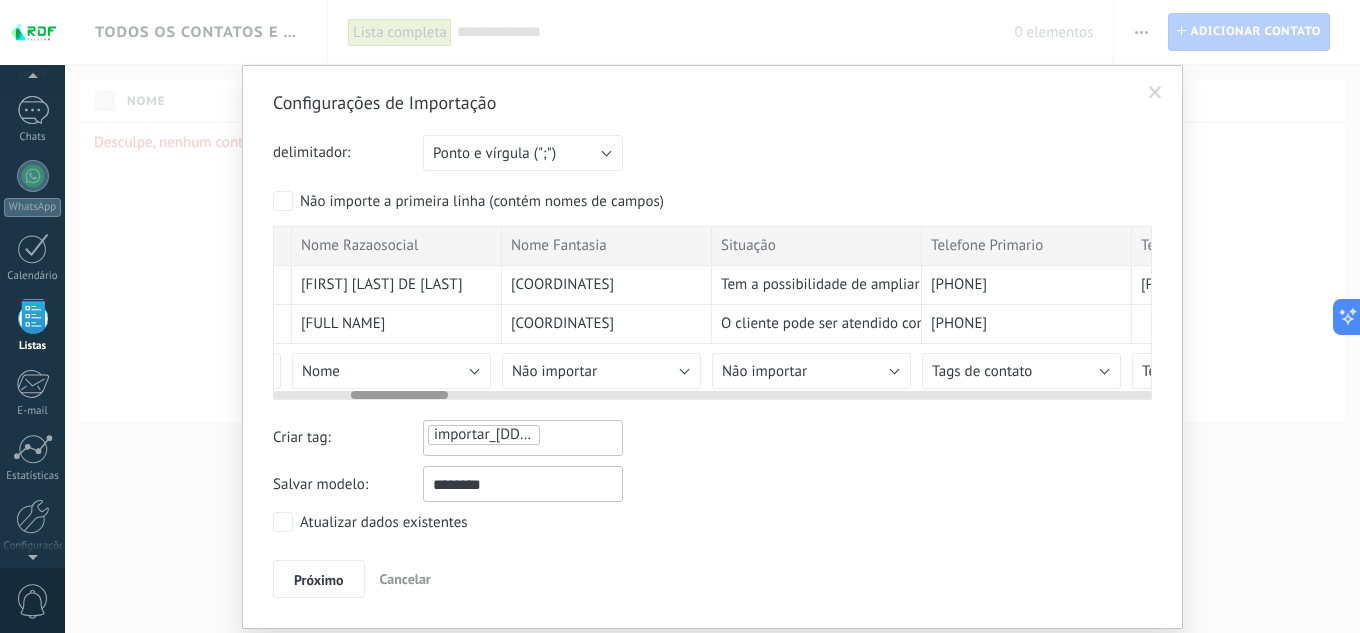 scroll, scrollTop: 0, scrollLeft: 0, axis: both 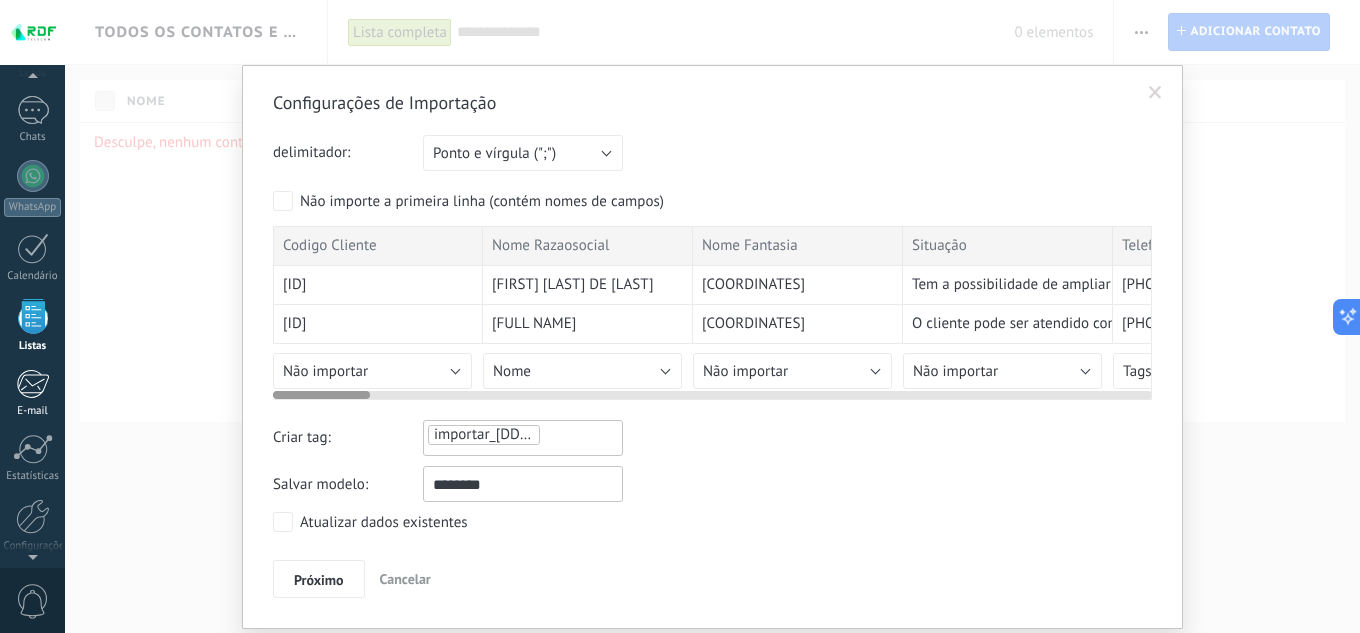 drag, startPoint x: 787, startPoint y: 397, endPoint x: 58, endPoint y: 400, distance: 729.00616 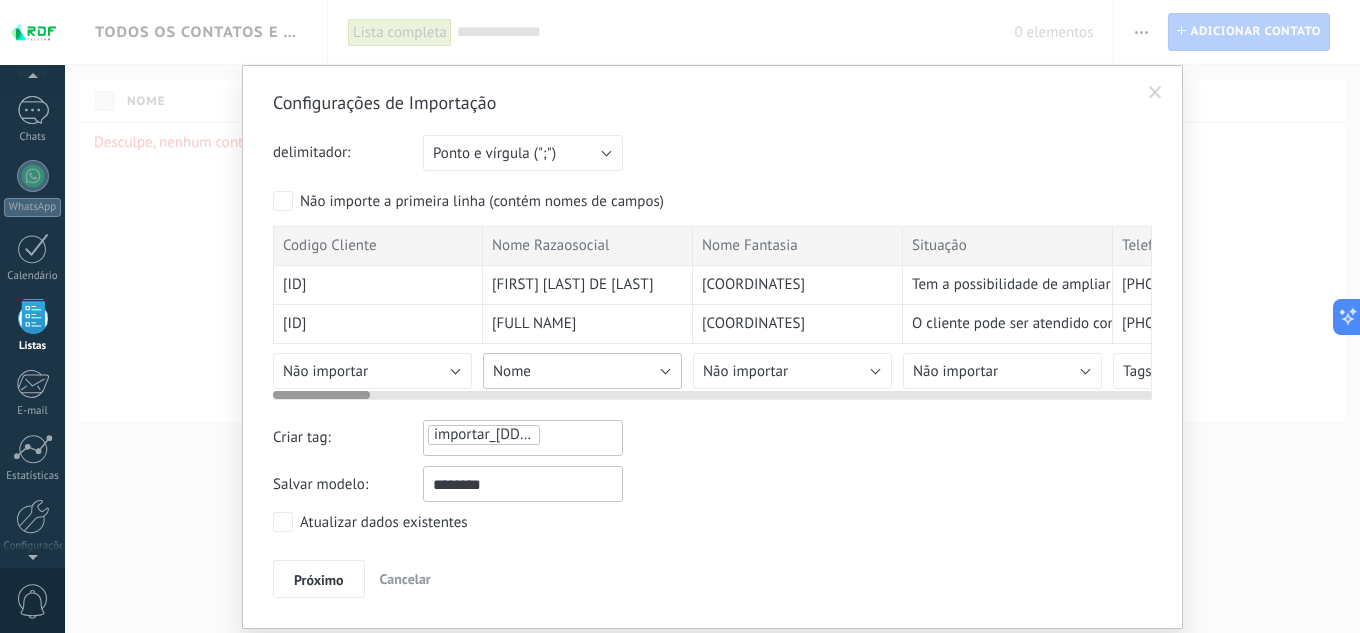 click on "Nome" at bounding box center (582, 371) 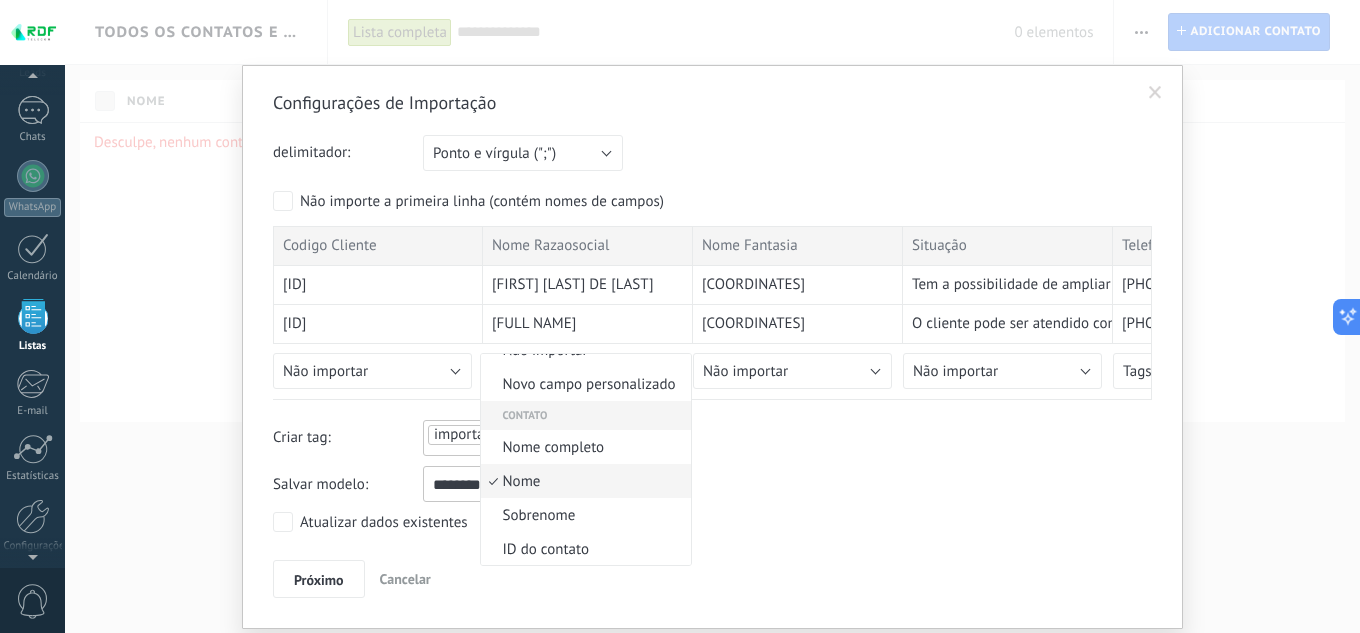 scroll, scrollTop: 0, scrollLeft: 0, axis: both 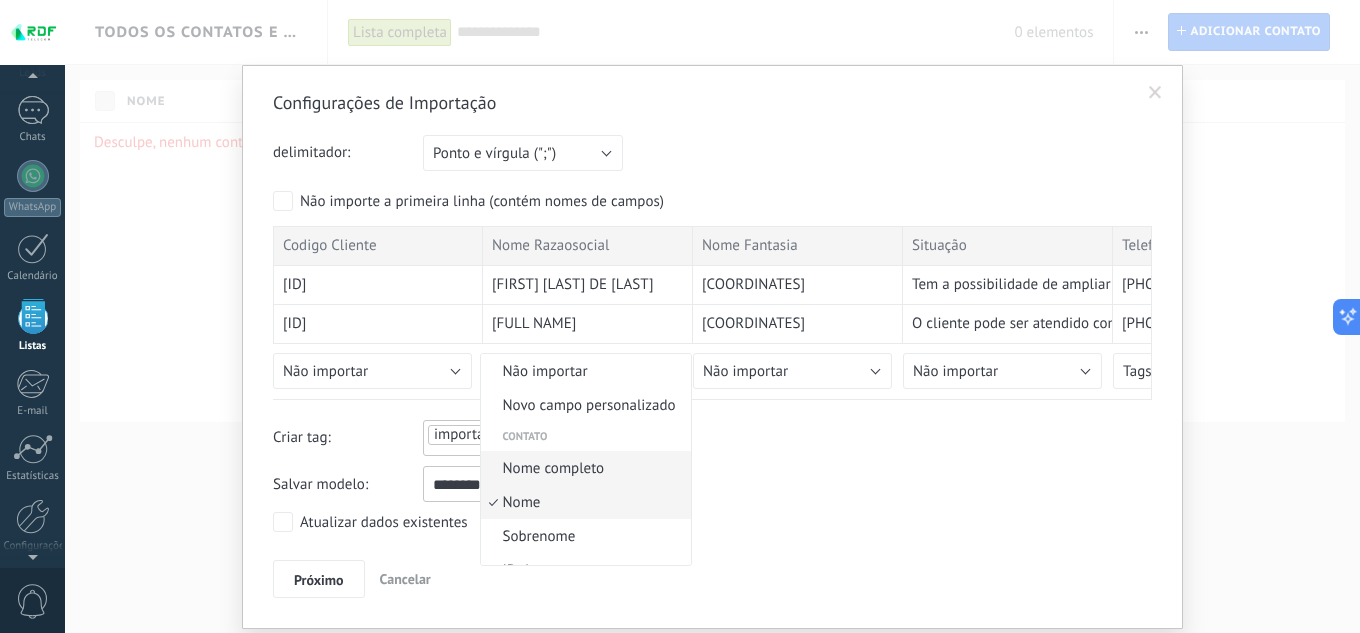 click on "Nome completo" at bounding box center [583, 468] 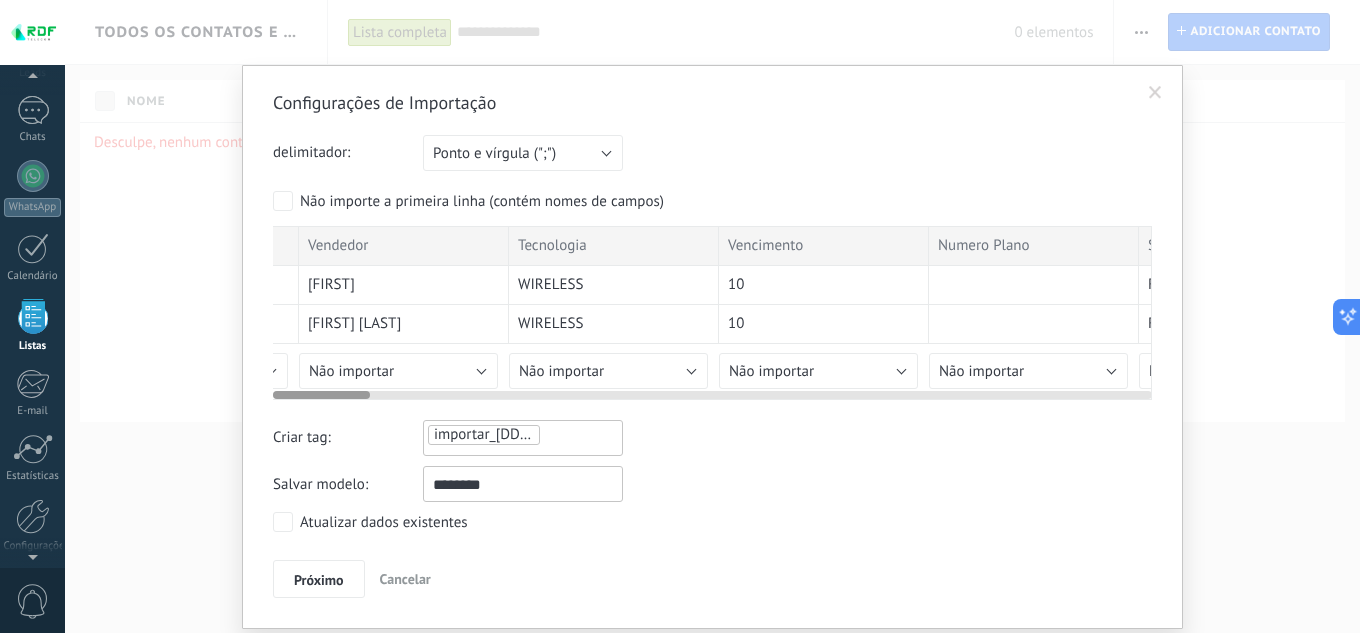 scroll, scrollTop: 0, scrollLeft: 0, axis: both 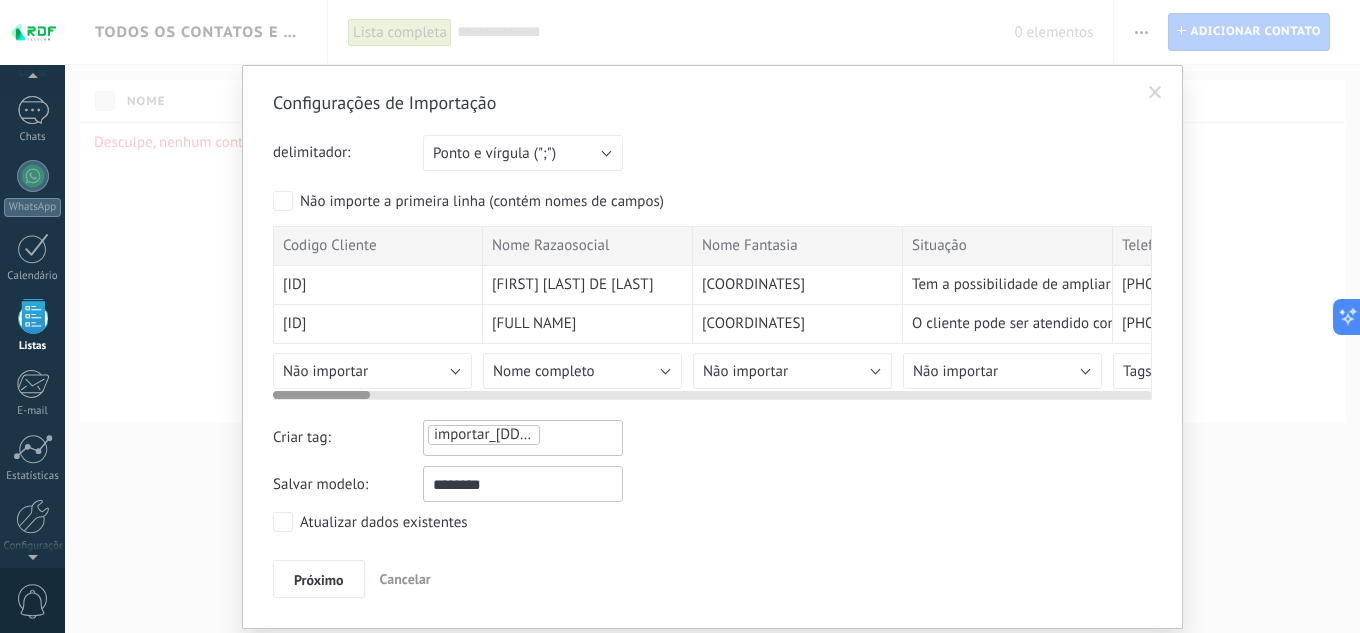 drag, startPoint x: 360, startPoint y: 392, endPoint x: 190, endPoint y: 397, distance: 170.07352 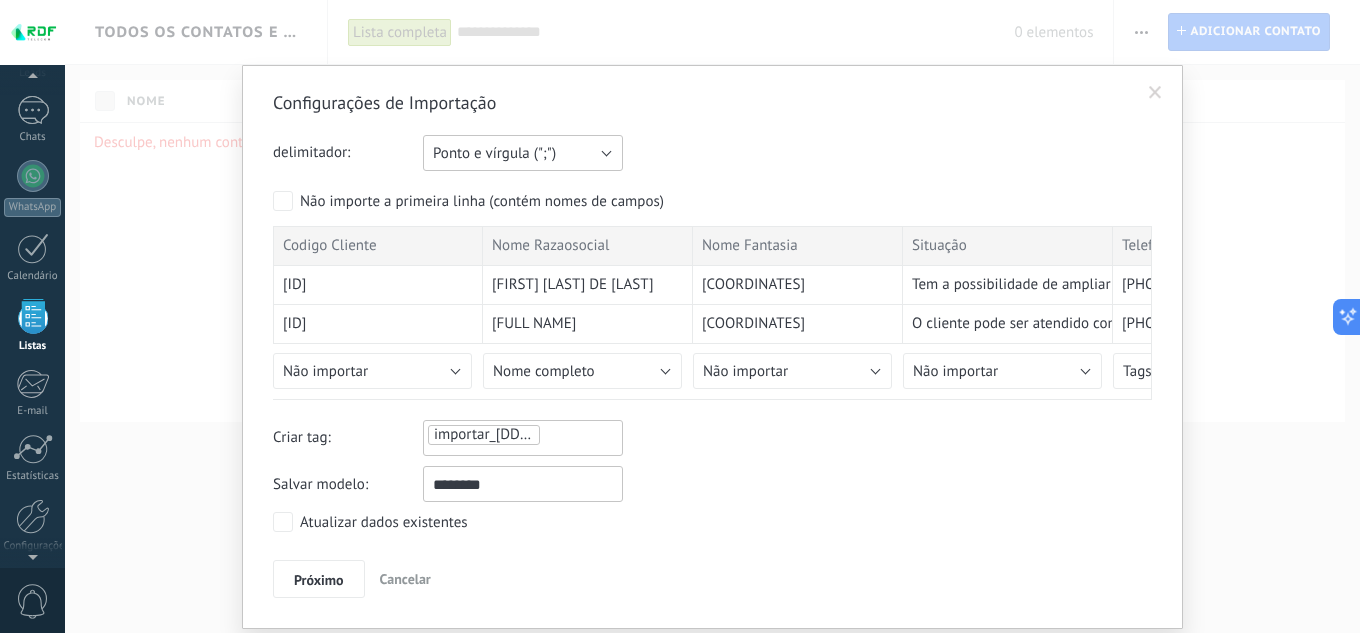 click on "Ponto e vírgula (";")" at bounding box center [494, 153] 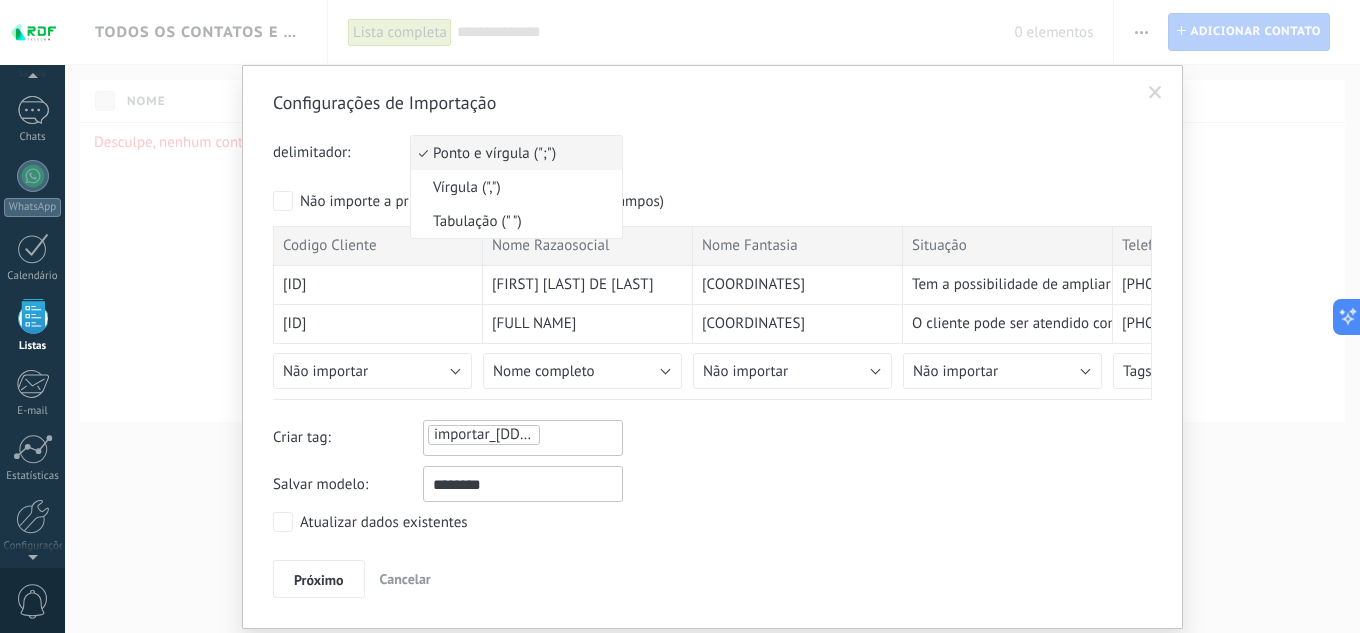 click on "Ponto e vírgula (";")" at bounding box center (513, 153) 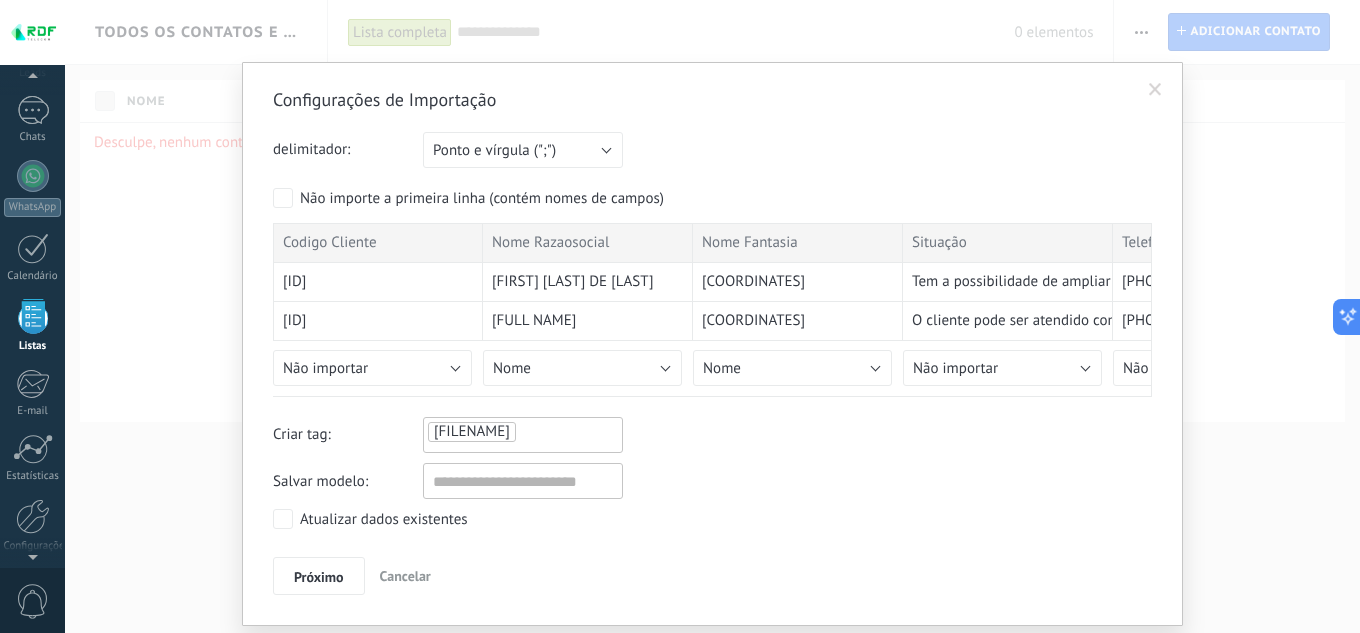 scroll, scrollTop: 60, scrollLeft: 0, axis: vertical 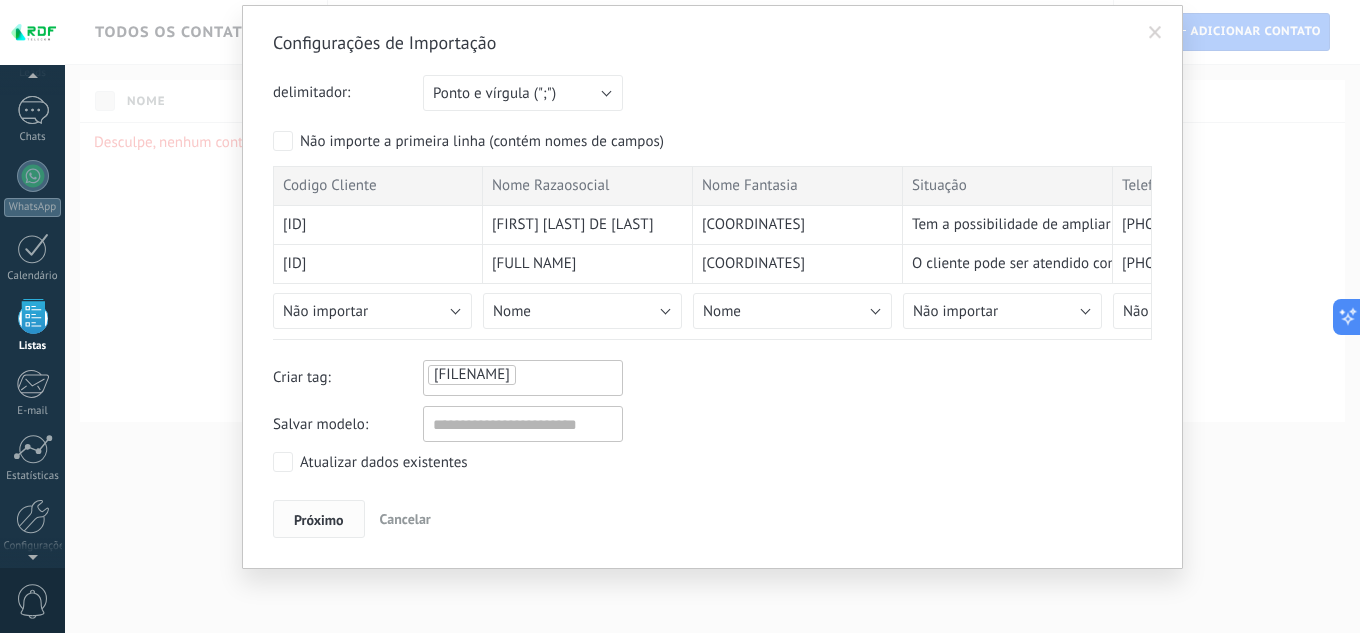 click on "Próximo" at bounding box center [319, 520] 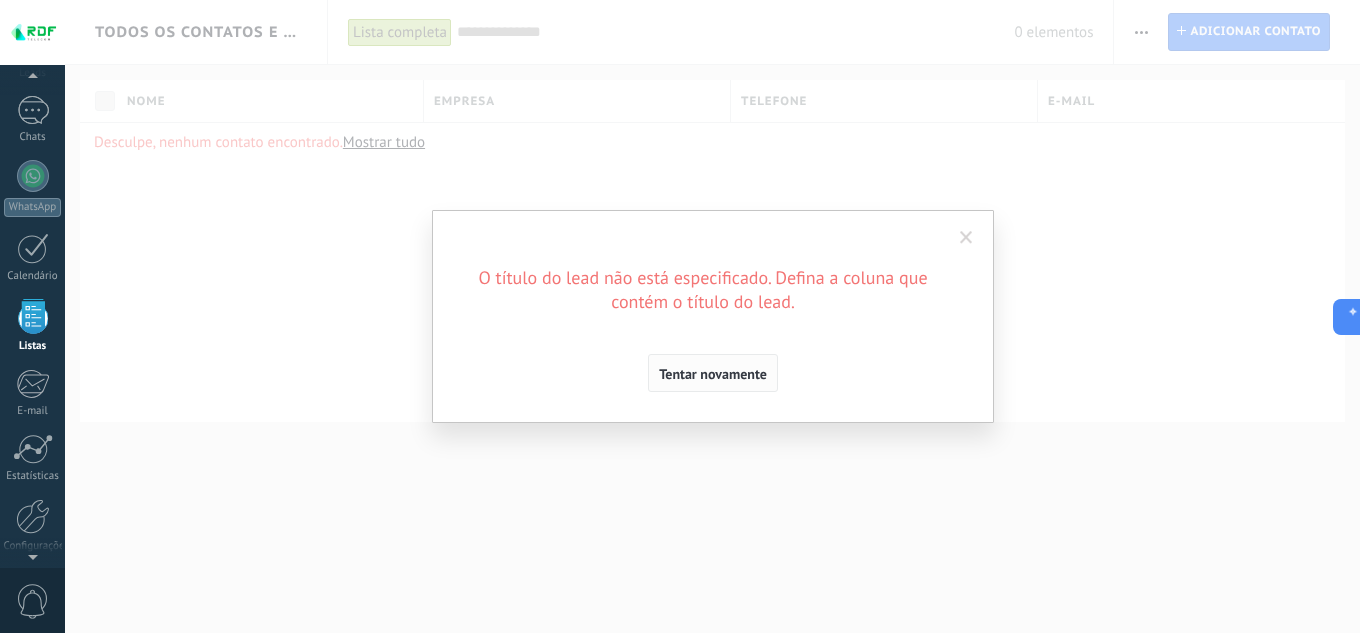 click on "Tentar novamente" at bounding box center [713, 373] 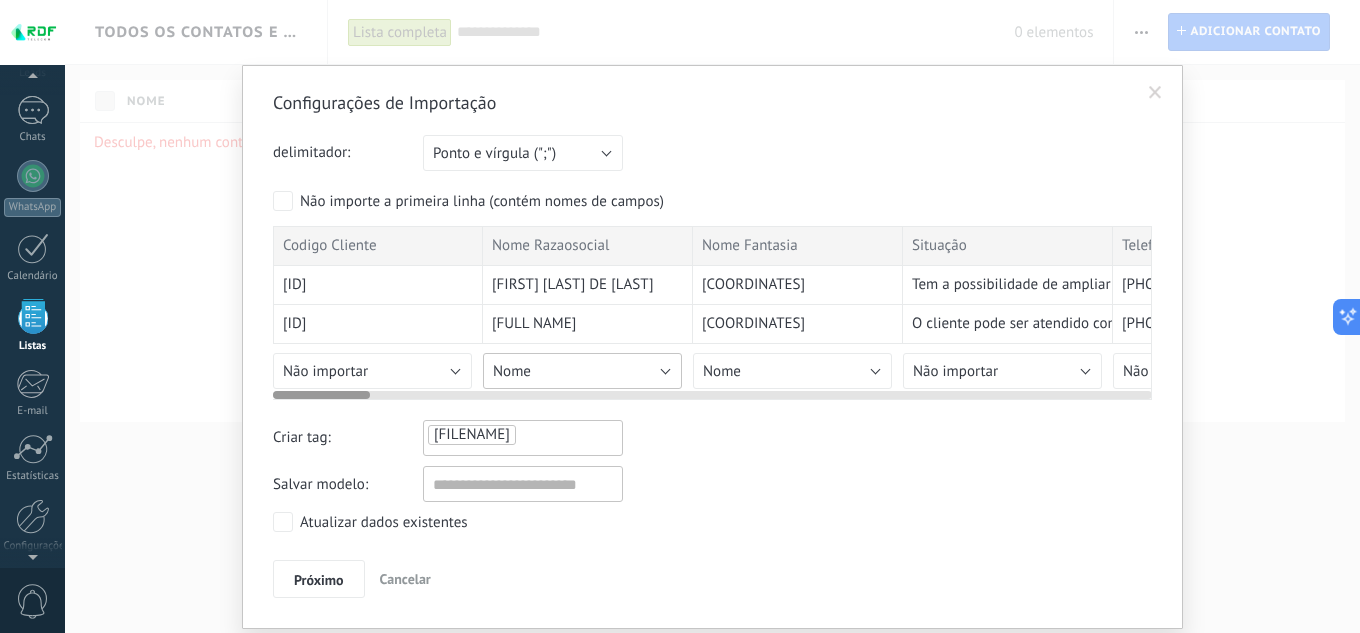 click on "Nome" at bounding box center (582, 371) 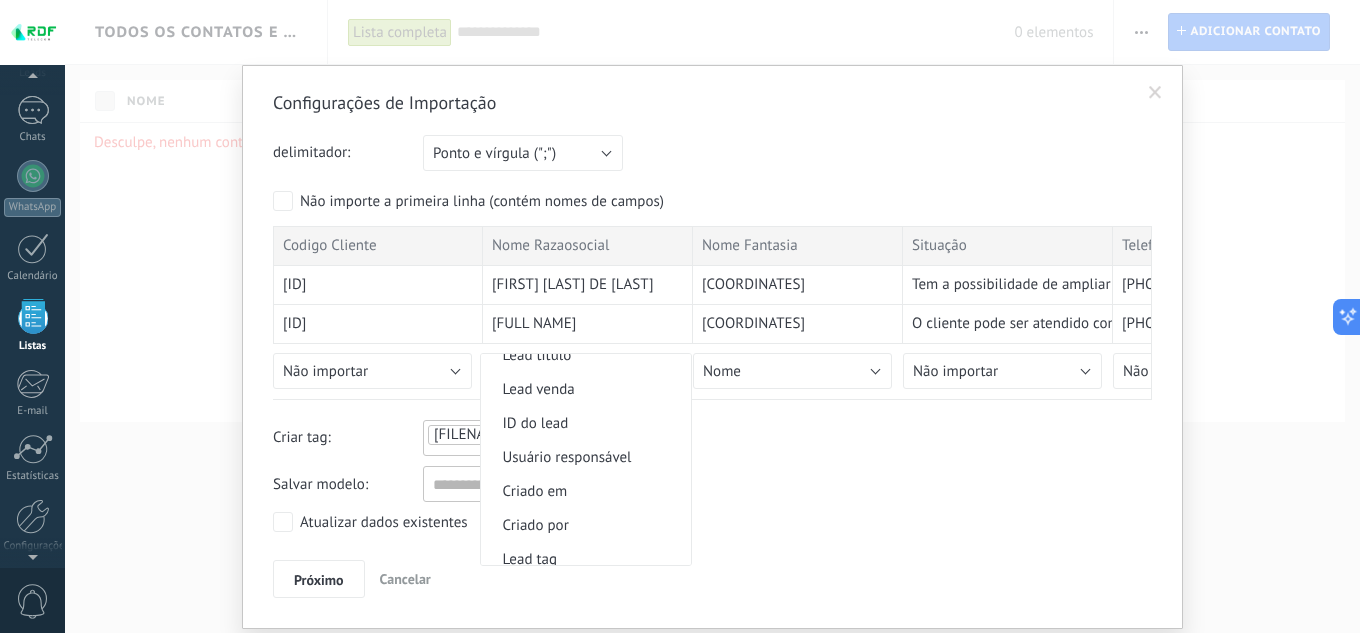 scroll, scrollTop: 845, scrollLeft: 0, axis: vertical 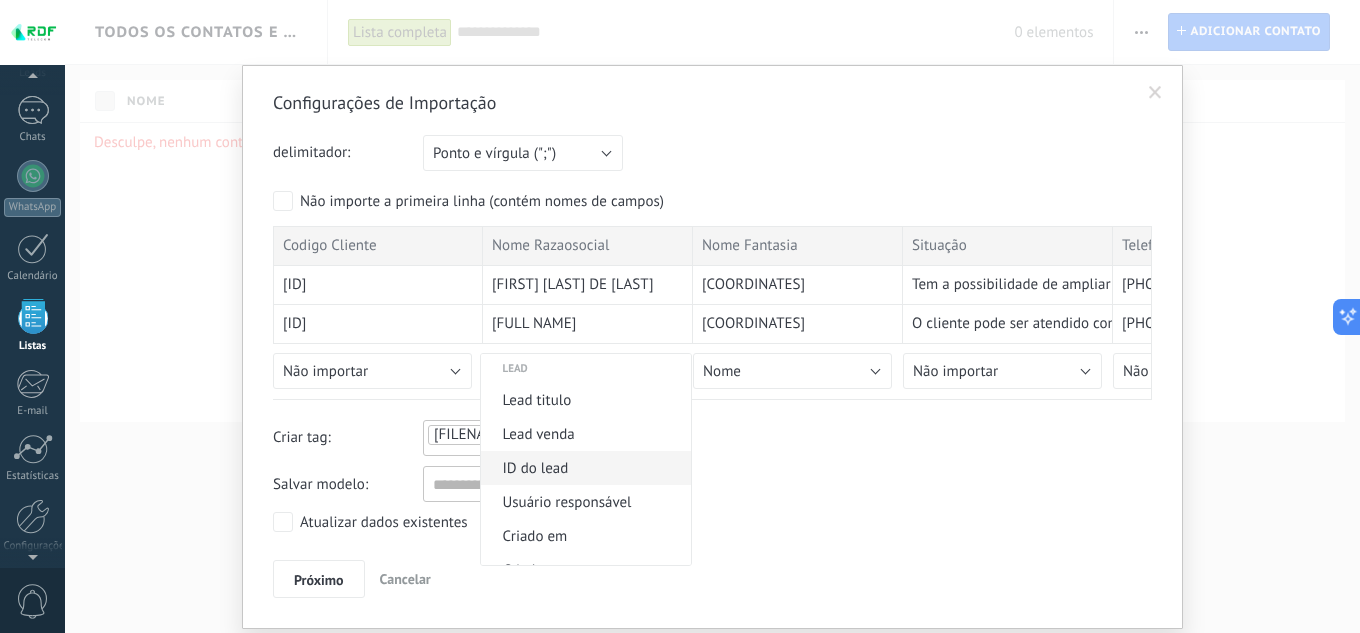 click on "ID do lead" at bounding box center [583, 468] 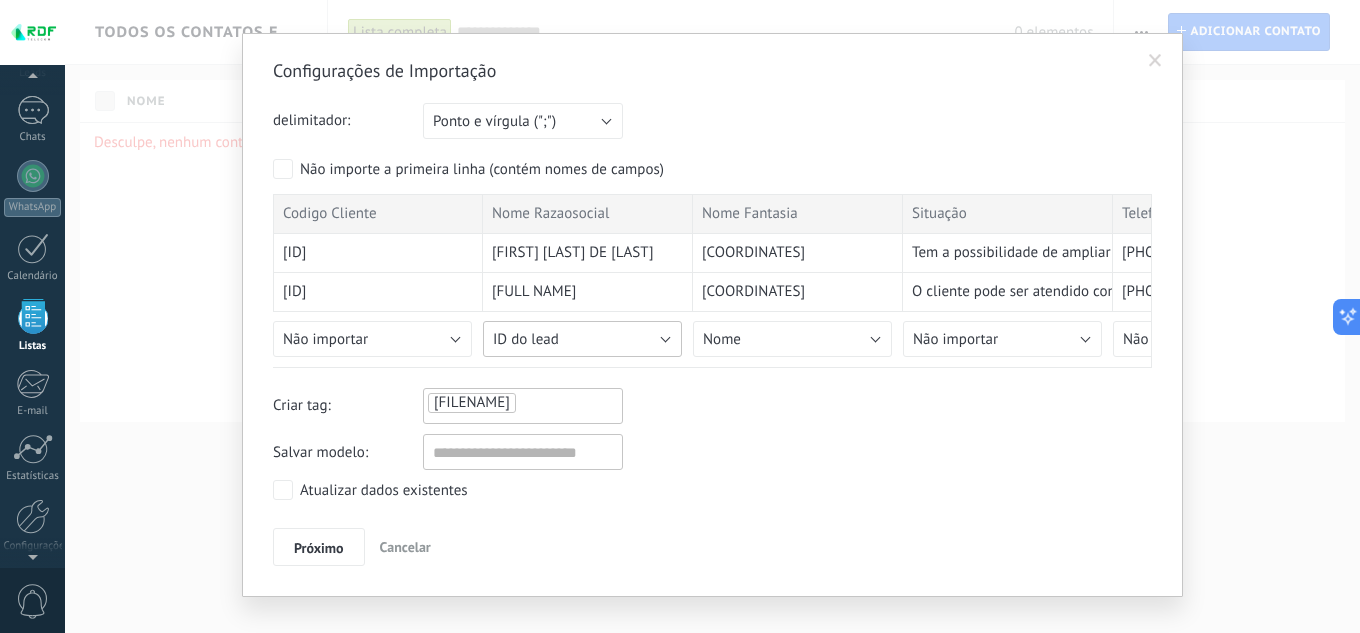 scroll, scrollTop: 60, scrollLeft: 0, axis: vertical 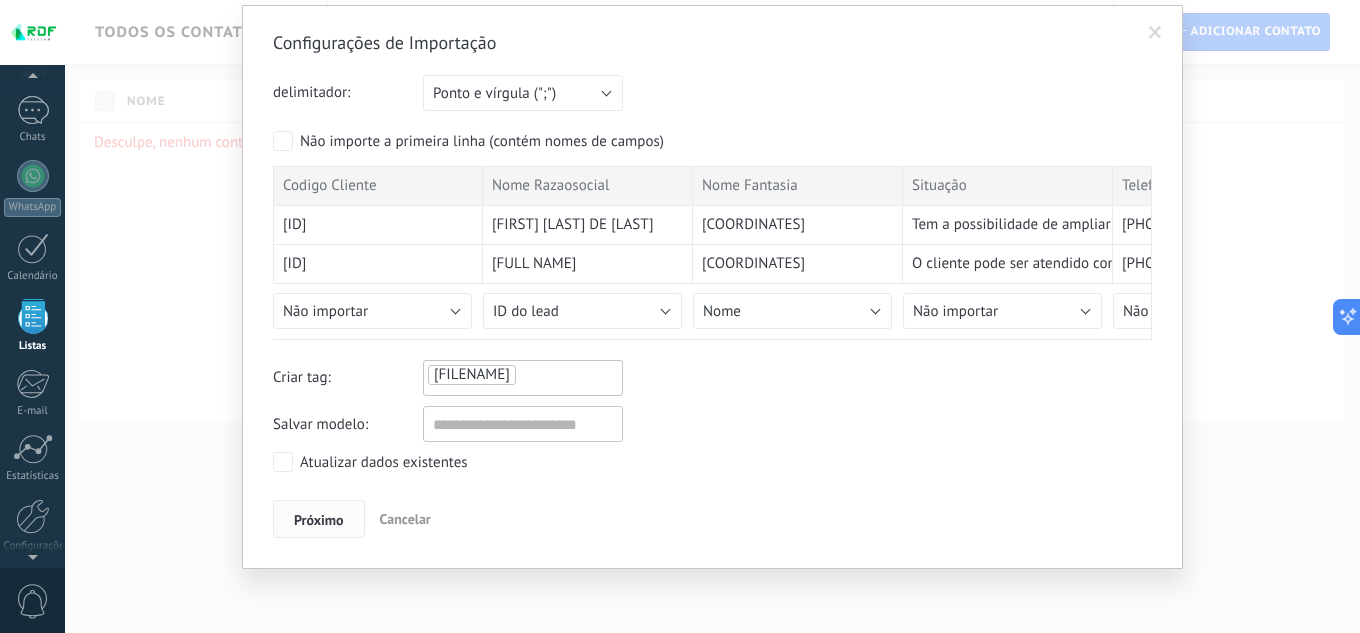 click on "Próximo" at bounding box center [319, 520] 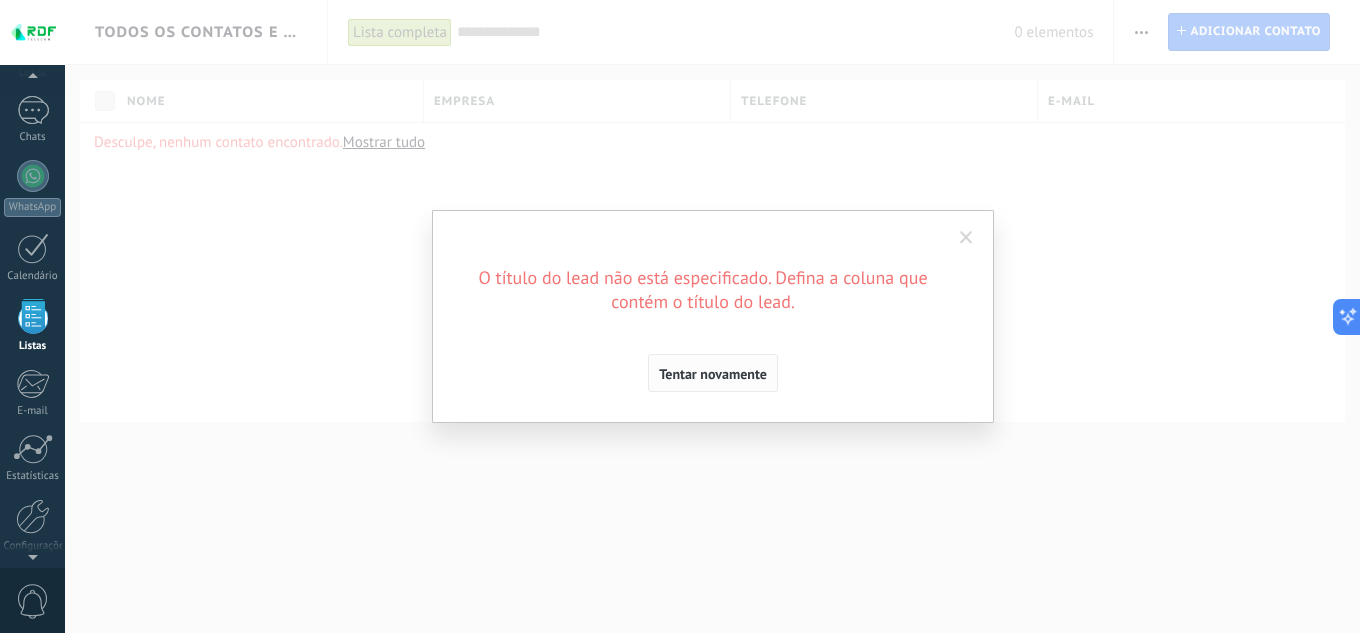 click on "Tentar novamente" at bounding box center (713, 373) 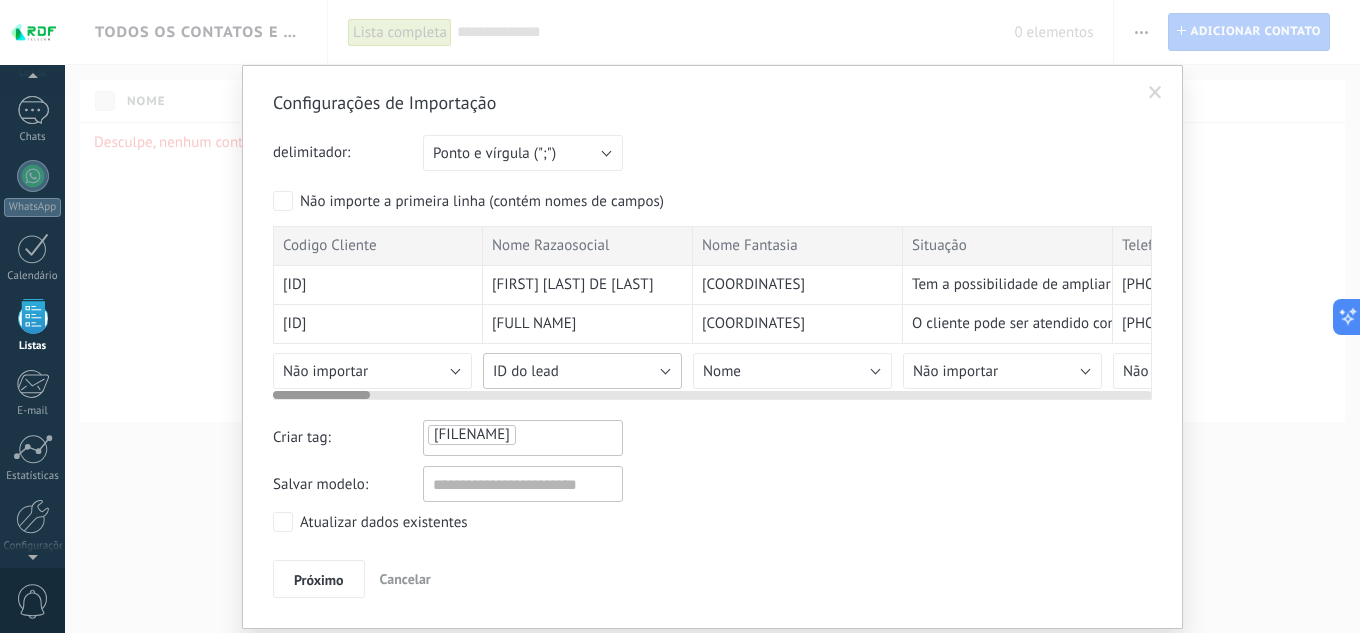 click on "ID do lead" at bounding box center [526, 371] 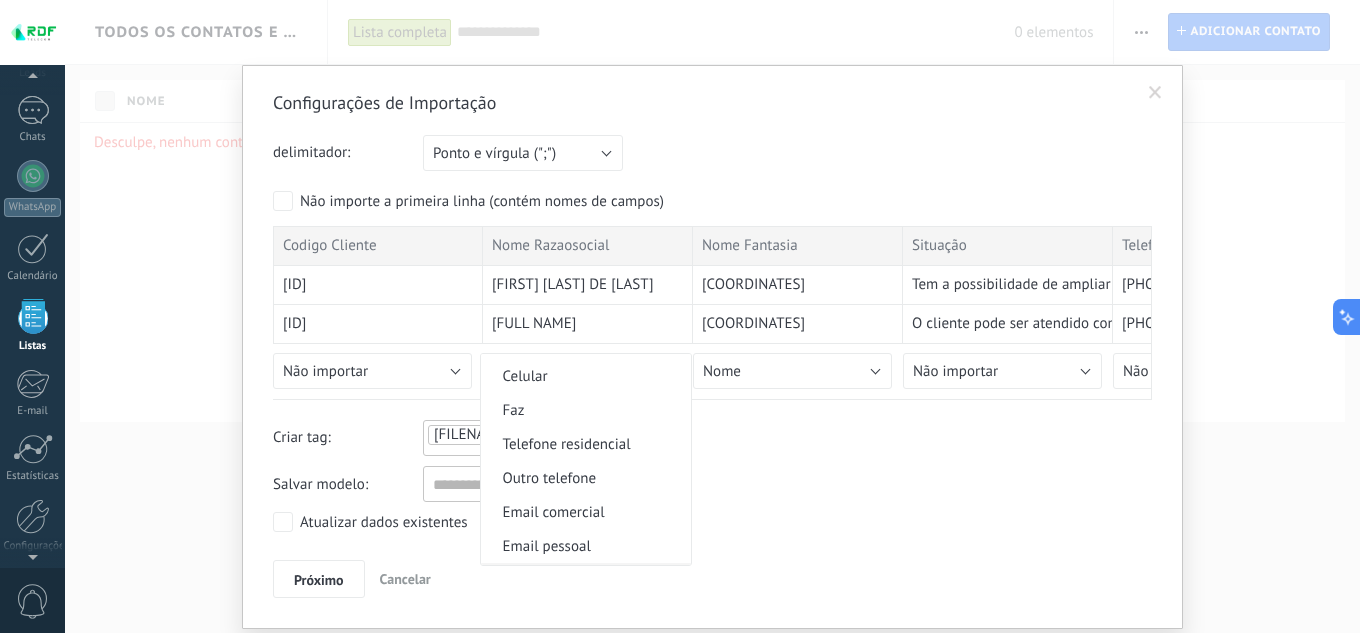 scroll, scrollTop: 1718, scrollLeft: 0, axis: vertical 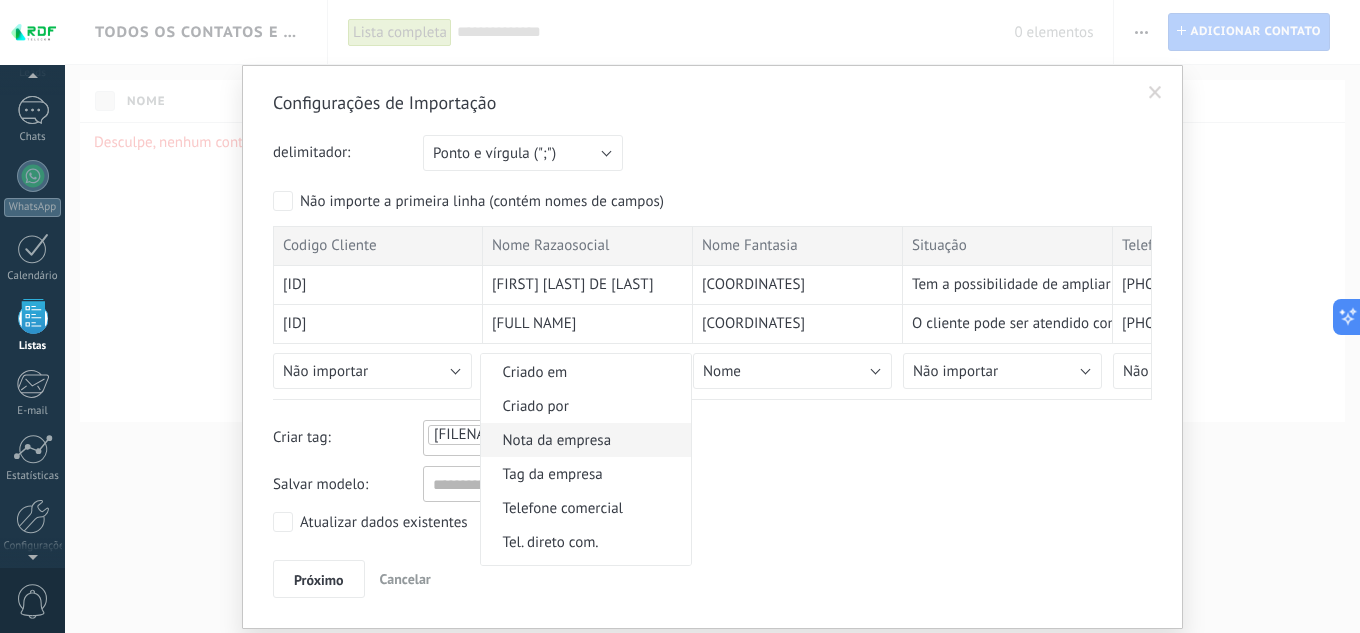 click on "Nota da empresa" at bounding box center [583, 440] 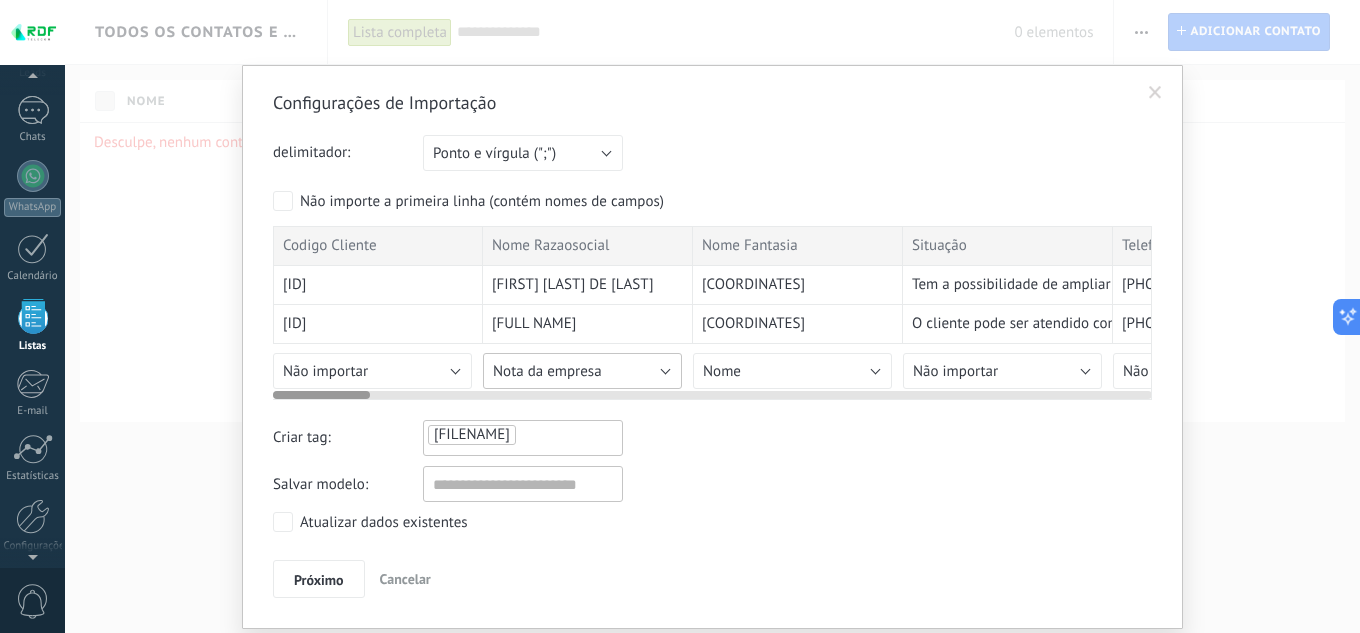 click on "Nota da empresa" at bounding box center [582, 371] 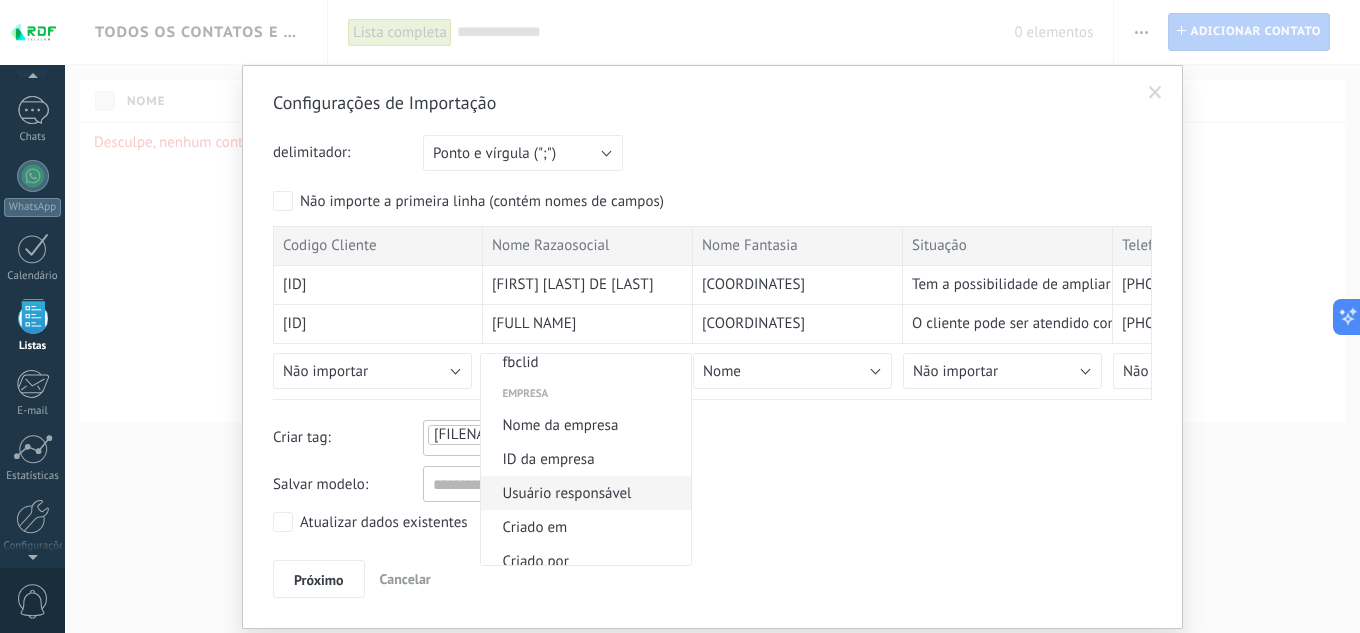 scroll, scrollTop: 1501, scrollLeft: 0, axis: vertical 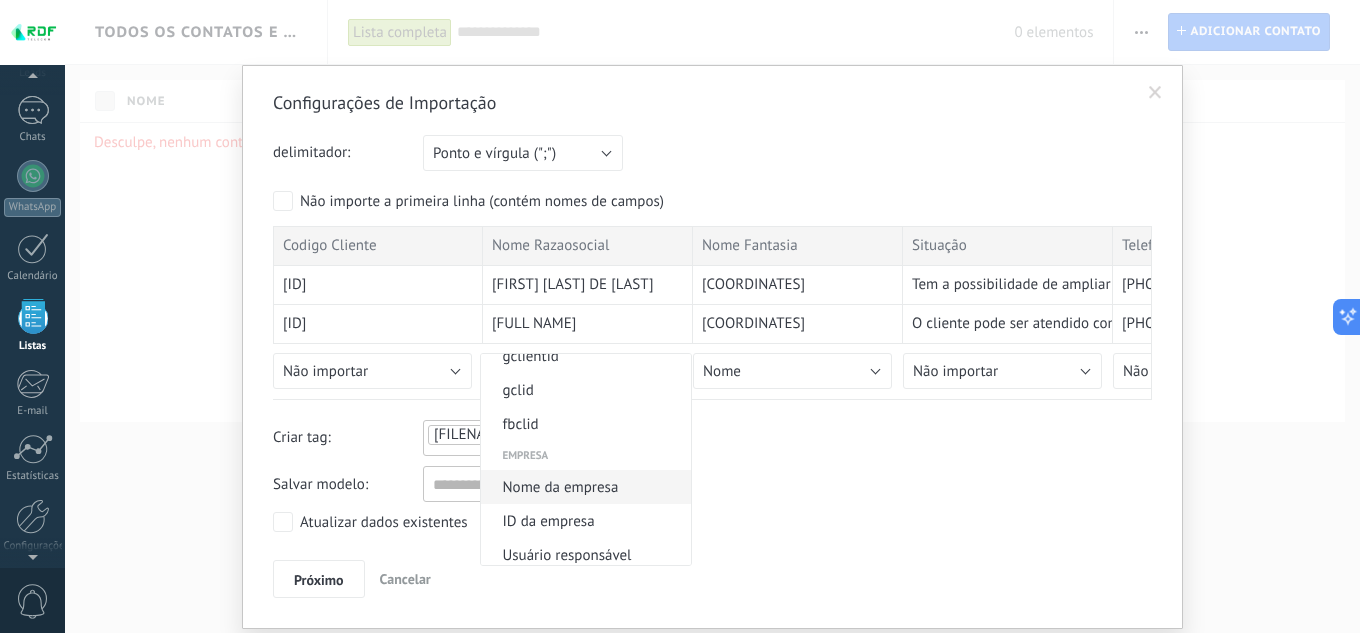 click on "Nome da empresa" at bounding box center [583, 487] 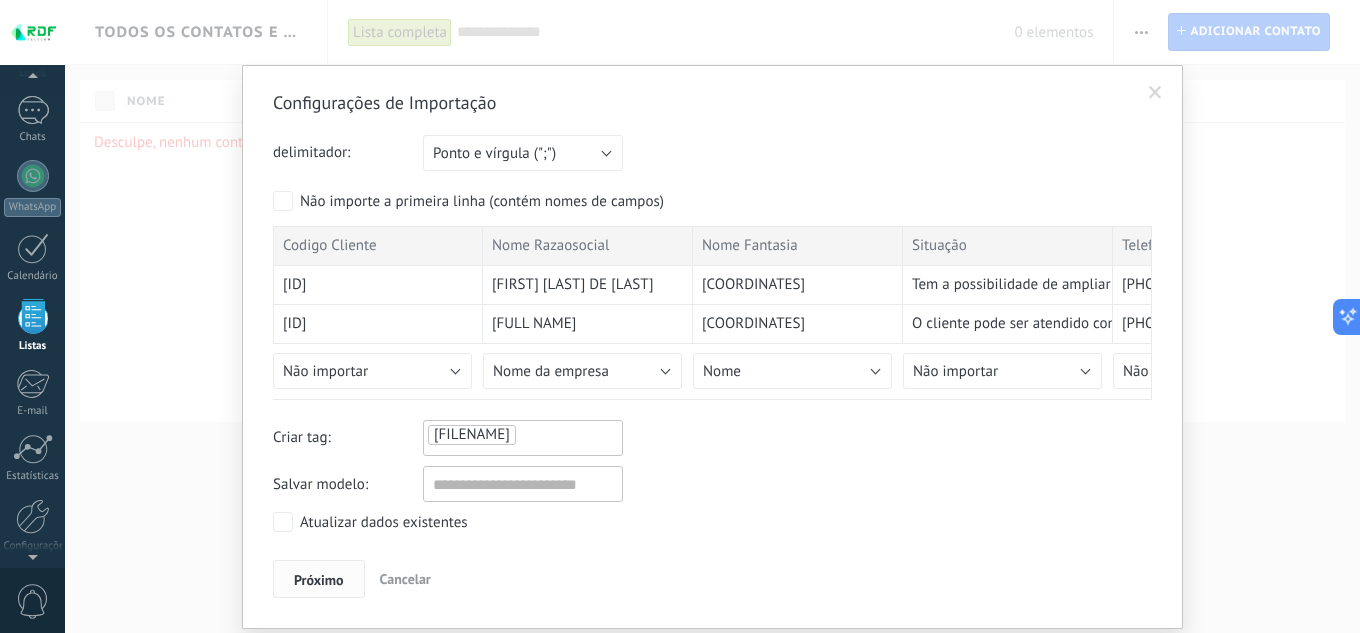 click on "Próximo" at bounding box center (319, 580) 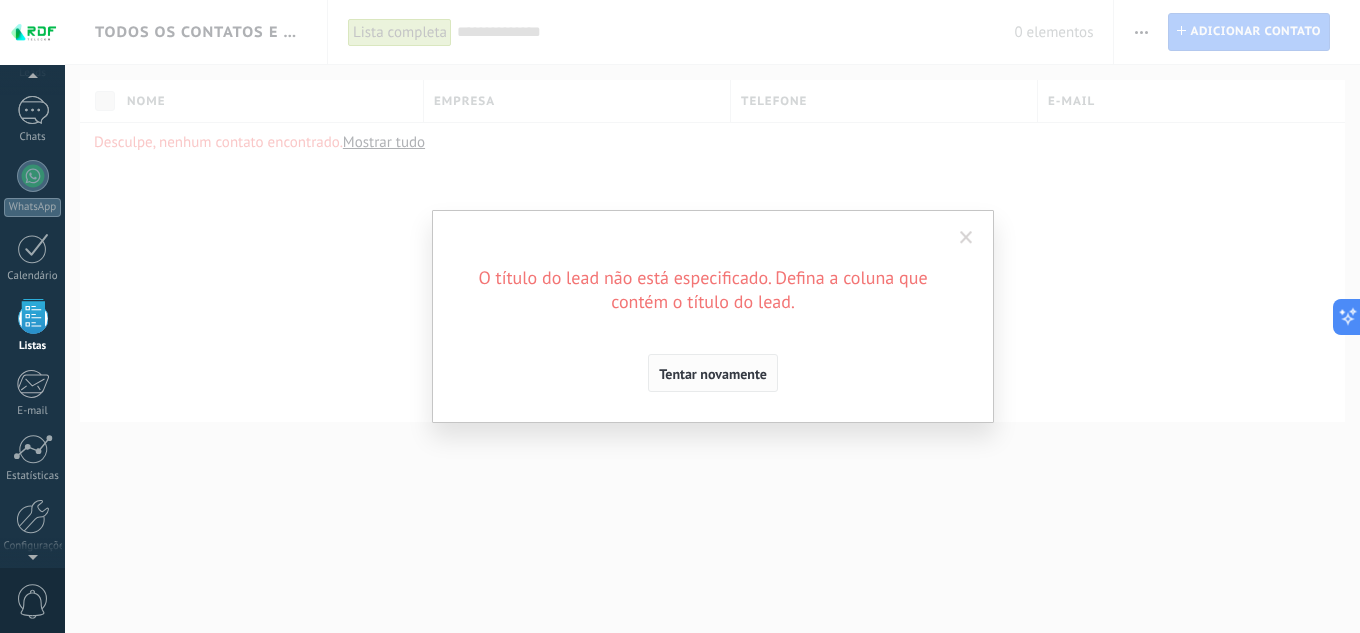 click on "Tentar novamente" at bounding box center [713, 374] 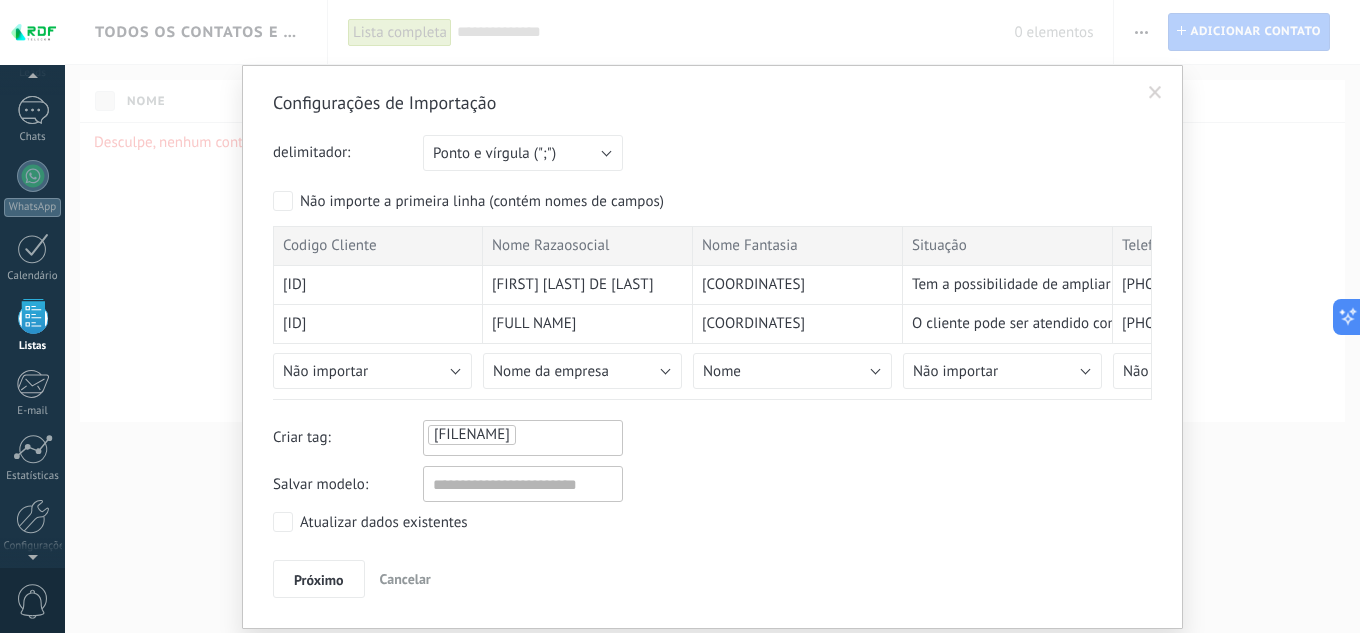 click on "Codigo Cliente Nome Razaosocial Nome Fantasia Situação Telefone Primario Telefone Secundario Telefone Terciario Vendedor Tecnologia Vencimento Numero Plano Servico Interface Valor Valor Pacotes Servico Status Tipo Endereco Endereco Numero Complemento Bairro Cidade Estado Email Principal Email Secundario Cpf Cnpj Tipo Pessoa Rg Rg Emissor Inscricao Estadual Data Nascimento Data Cadastro Data Venda Data Habilitacao Data Suspensao Origem Situacao Contrato [ID] [FULL NAME] [COORDINATES] Tem a  possibilidade de ampliar rede para atender o cliente. Tem uma lista com 8 clientes passando nesta rota [PHONE] [PHONE] [BRAND] [PLAN] [PLAN_DETAILS] [PRICE] [PRICE] [PRICE] Serviço Habilitado instalacao [STREET]" at bounding box center (712, 316) 